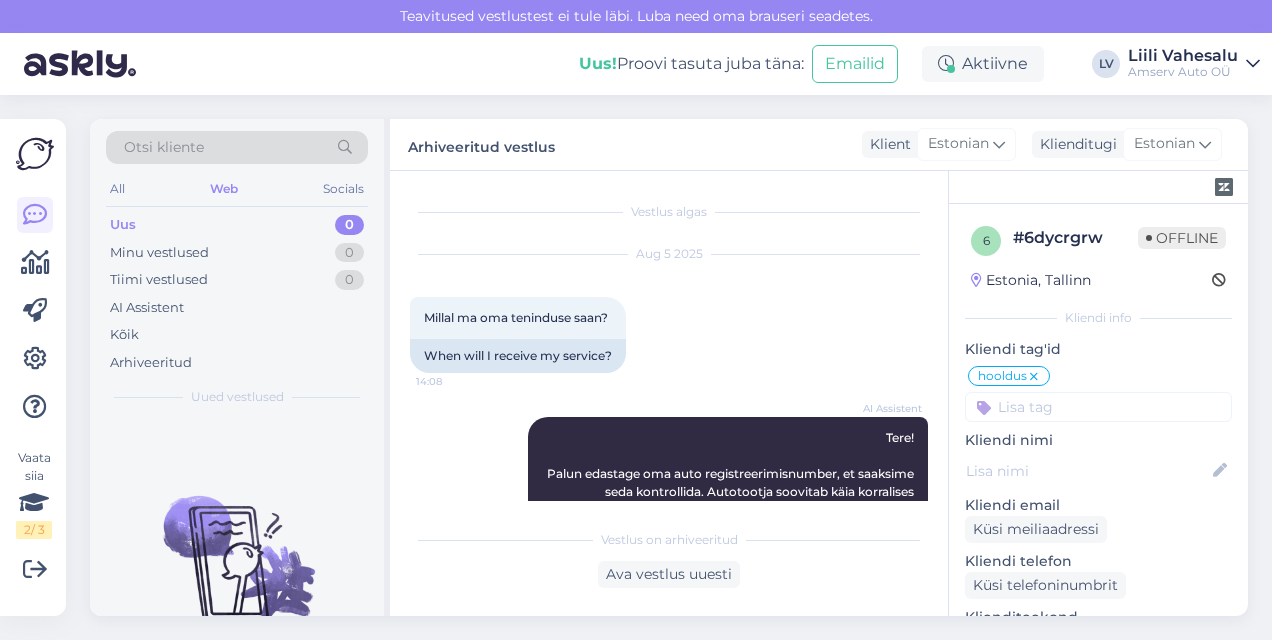 scroll, scrollTop: 0, scrollLeft: 0, axis: both 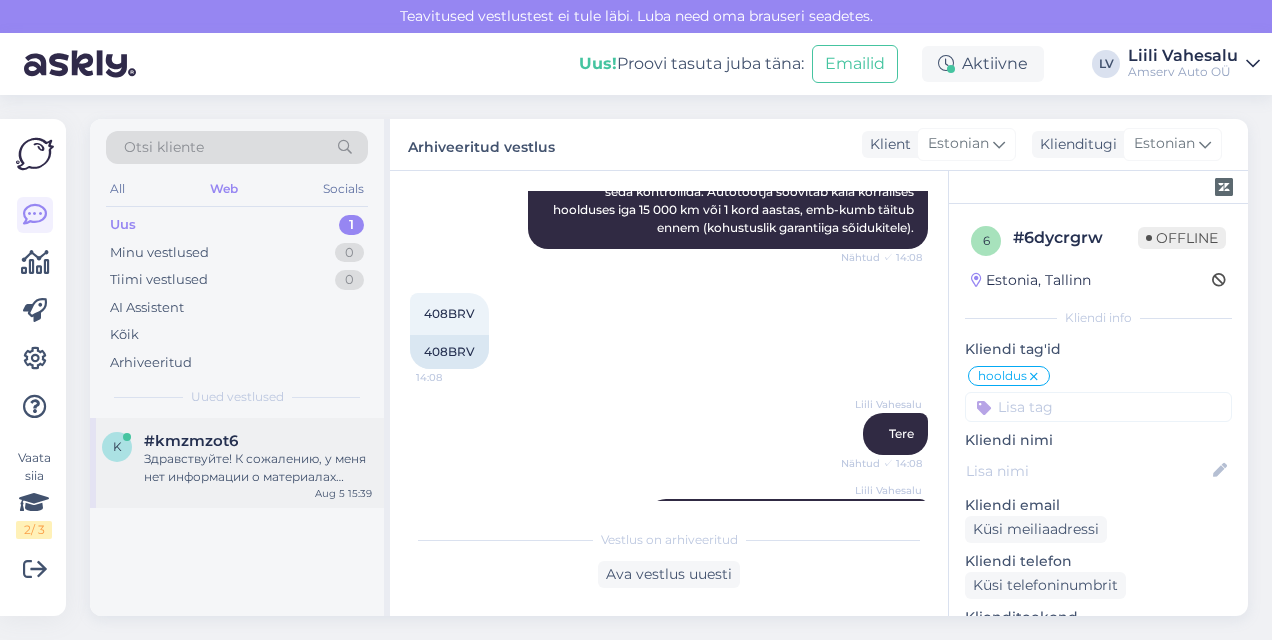 click on "Здравствуйте!
К сожалению, у меня нет информации о материалах обивки сидений для вашей модели автомобиля. Пожалуйста, свяжитесь с нашим специалистом по продажам, который сможет предоставить более точную информацию." at bounding box center (258, 468) 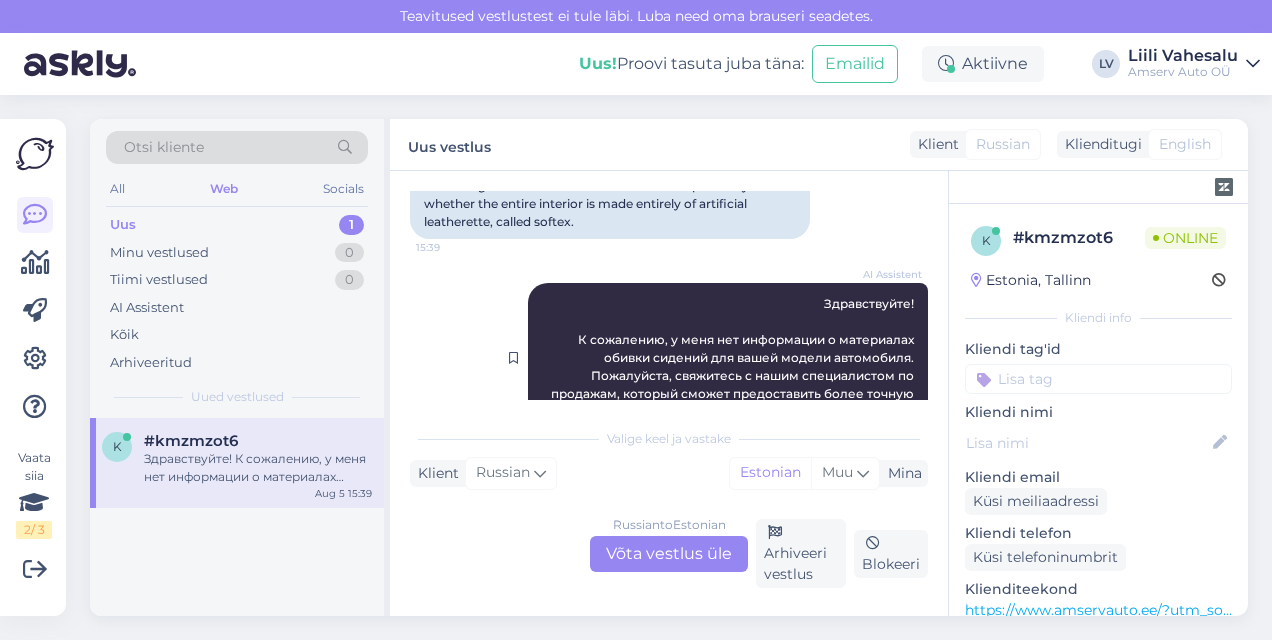 scroll, scrollTop: 368, scrollLeft: 0, axis: vertical 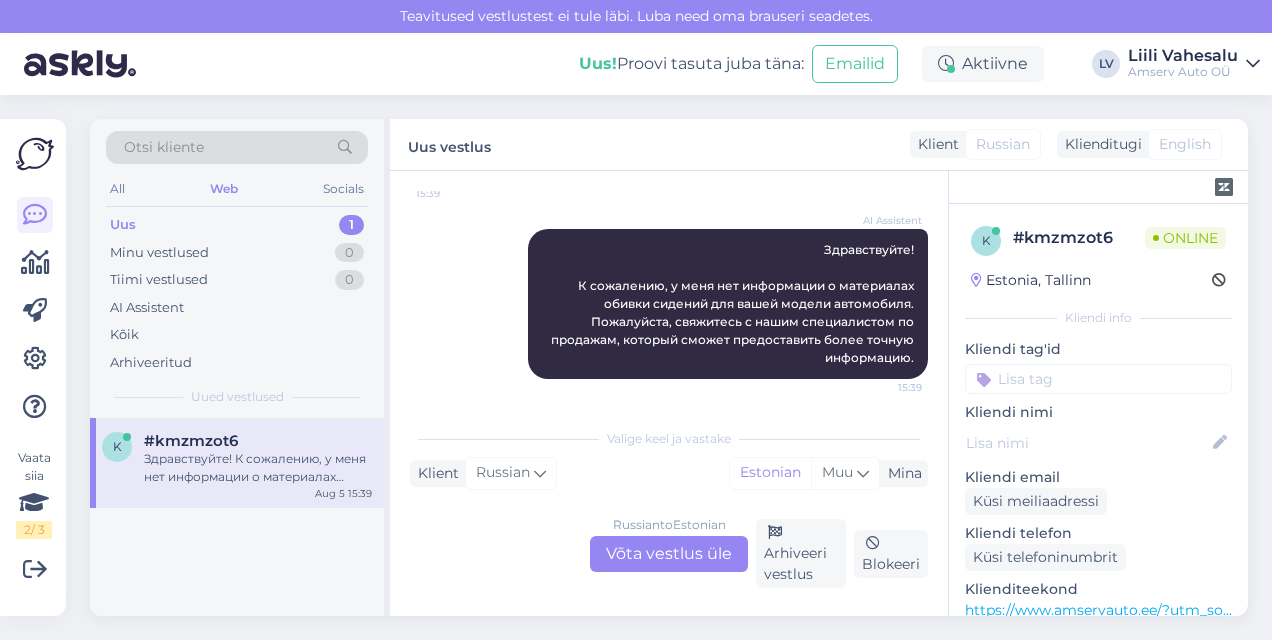 click on "Russian  to  Estonian Võta vestlus üle" at bounding box center (669, 554) 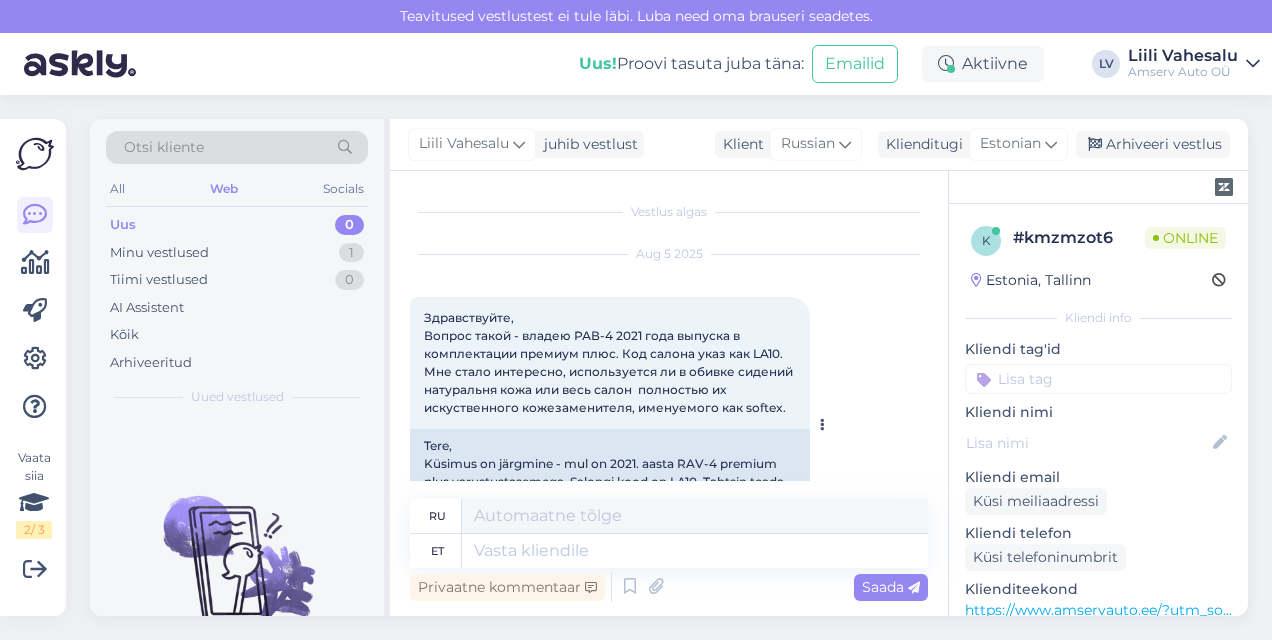 scroll, scrollTop: 100, scrollLeft: 0, axis: vertical 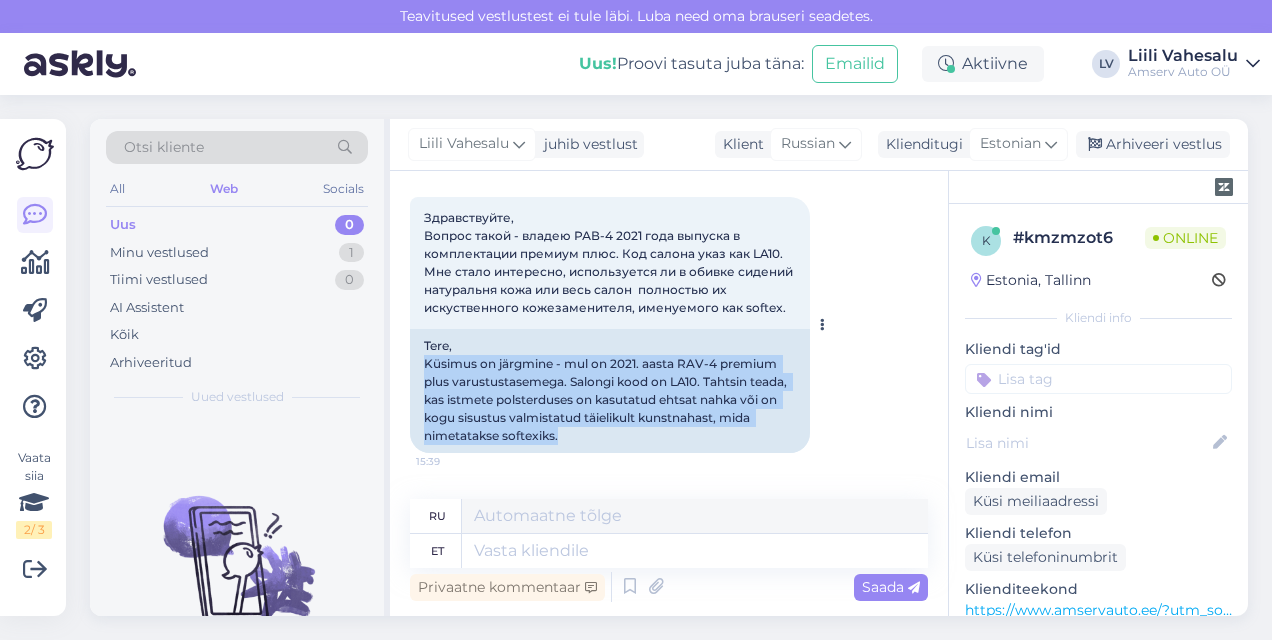 drag, startPoint x: 587, startPoint y: 441, endPoint x: 424, endPoint y: 363, distance: 180.70142 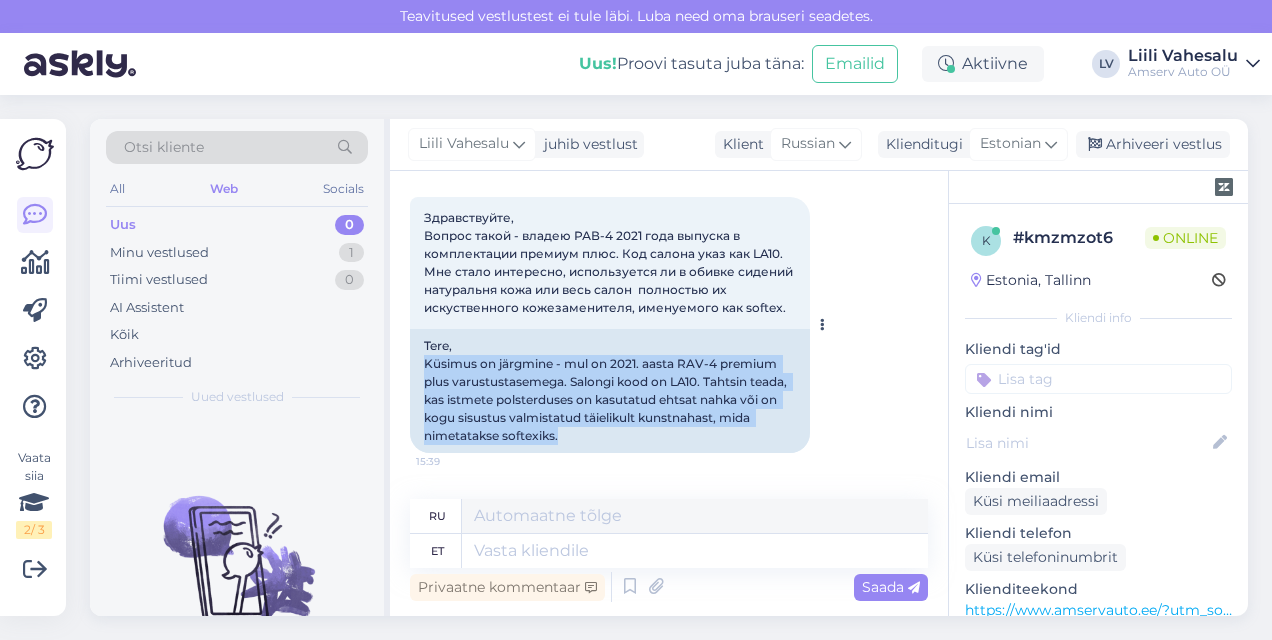 click on "Tere,
Küsimus on järgmine - mul on 2021. aasta RAV-4 premium plus varustustasemega. Salongi kood on LA10. Tahtsin teada, kas istmete polsterduses on kasutatud ehtsat nahka või on kogu sisustus valmistatud täielikult kunstnahast, mida nimetatakse softexiks." at bounding box center (610, 391) 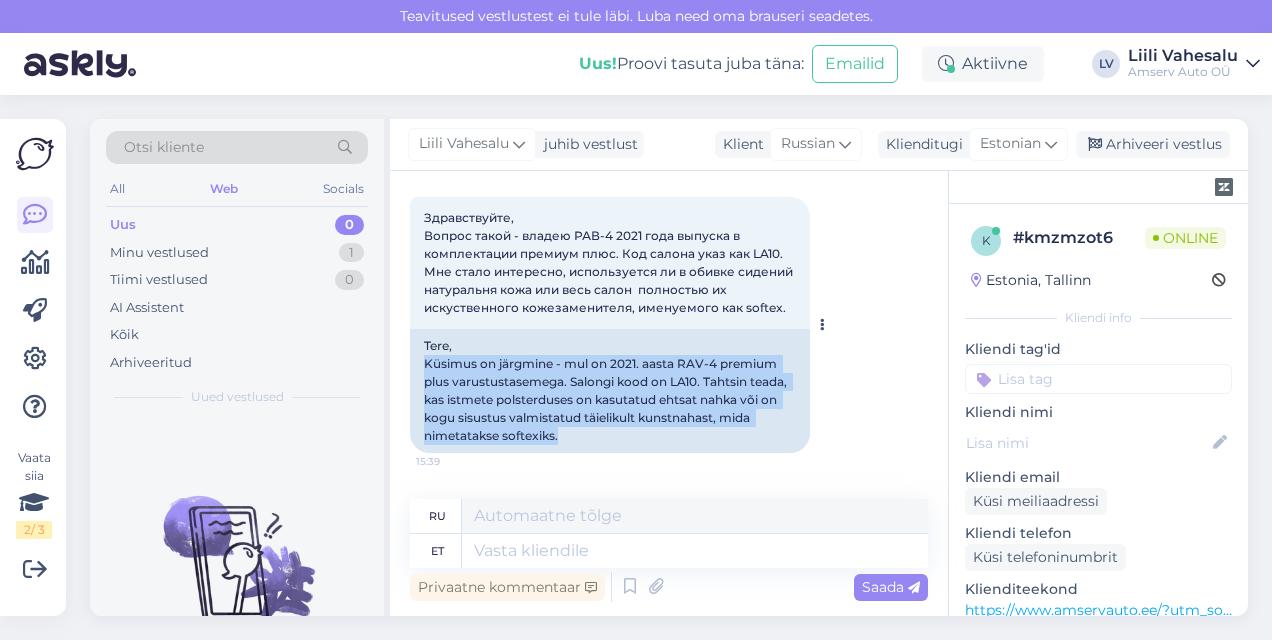 copy on "Вопрос следующий - у меня RAV-4 2021 года в комплектации premium plus. Код салона LA10. Хотел узнать, используется ли в обивке сидений натуральная кожа или весь салон сделан полностью из искусственной кожи, называемой softex." 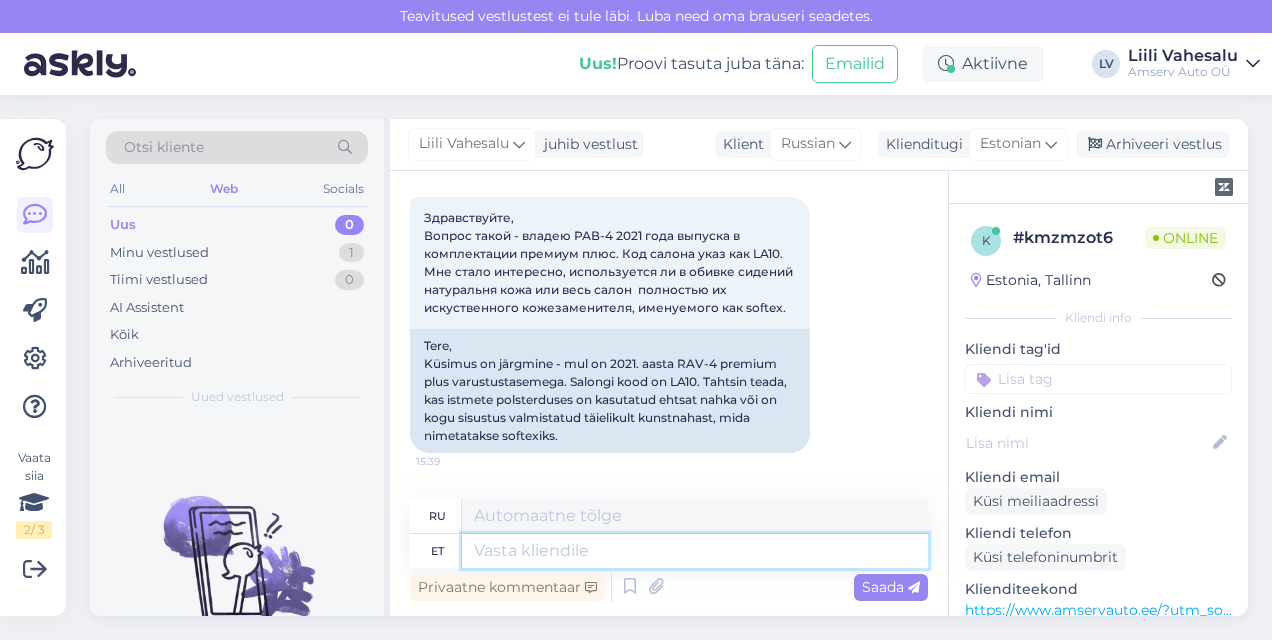 click at bounding box center [695, 551] 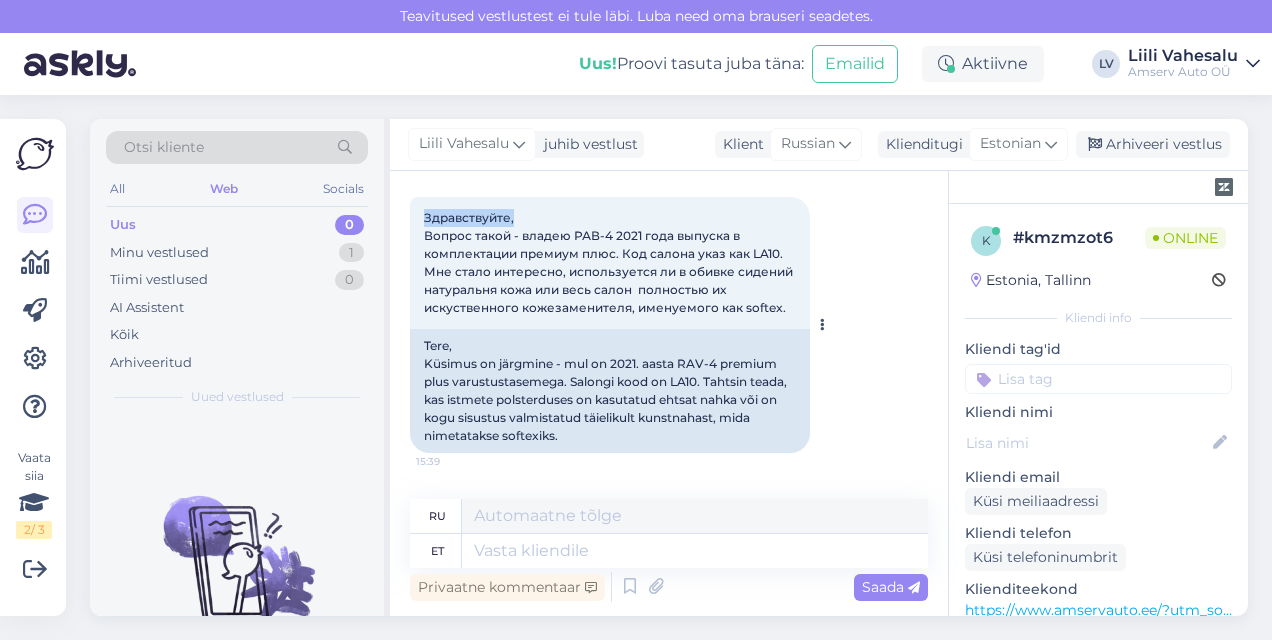 drag, startPoint x: 532, startPoint y: 218, endPoint x: 422, endPoint y: 218, distance: 110 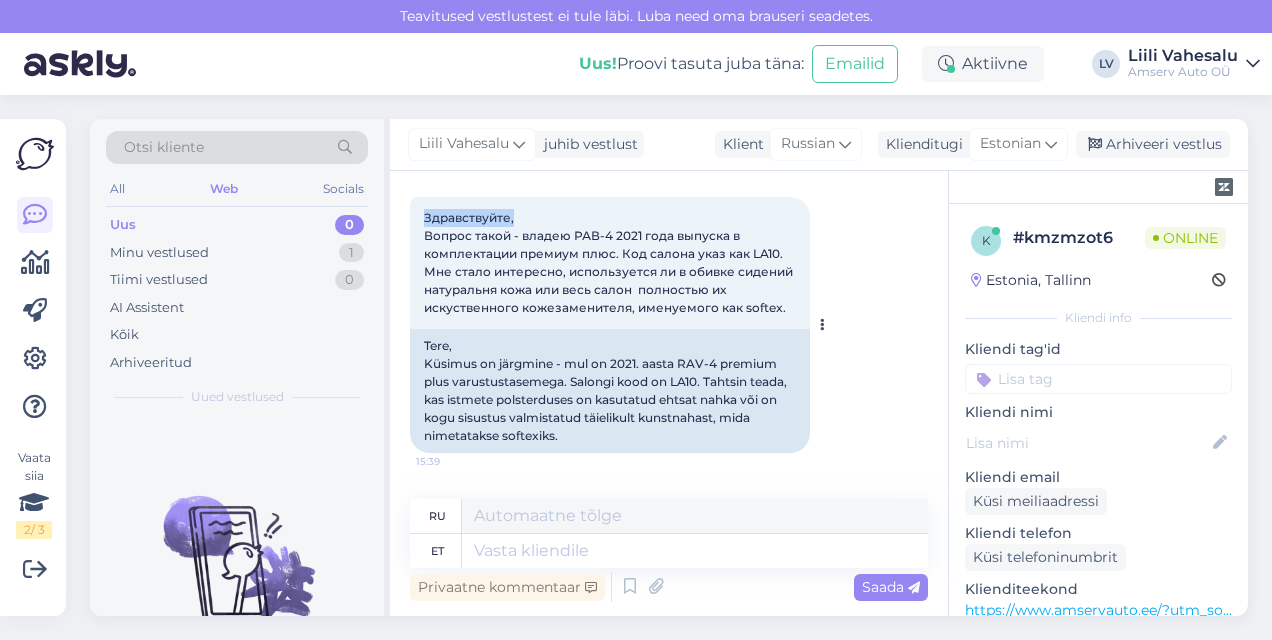 click on "Здравствуйте,
Вопрос такой - владею РАВ-4 2021 года выпуска в комплектации премиум плюс. Код салона указ как LA10. Мне стало интересно, используется ли в обивке сидений натуральня кожа или весь салон  полностью их искуственного кожезаменителя, именуемого как softex. 15:39" at bounding box center [610, 263] 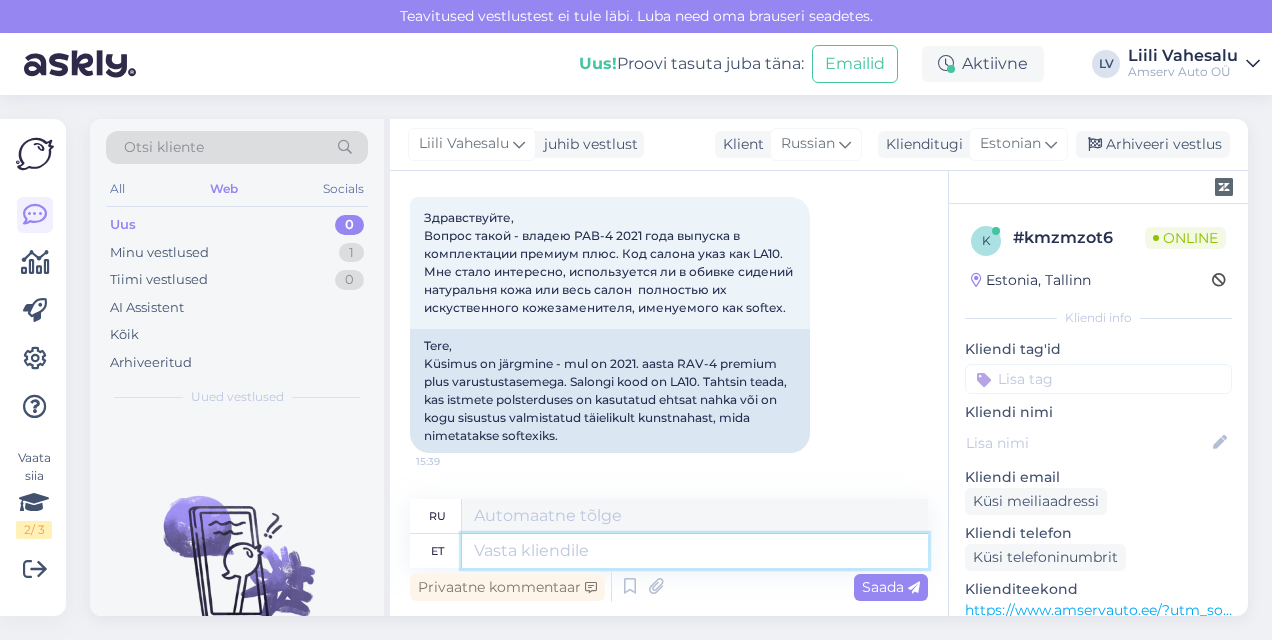 click at bounding box center [695, 551] 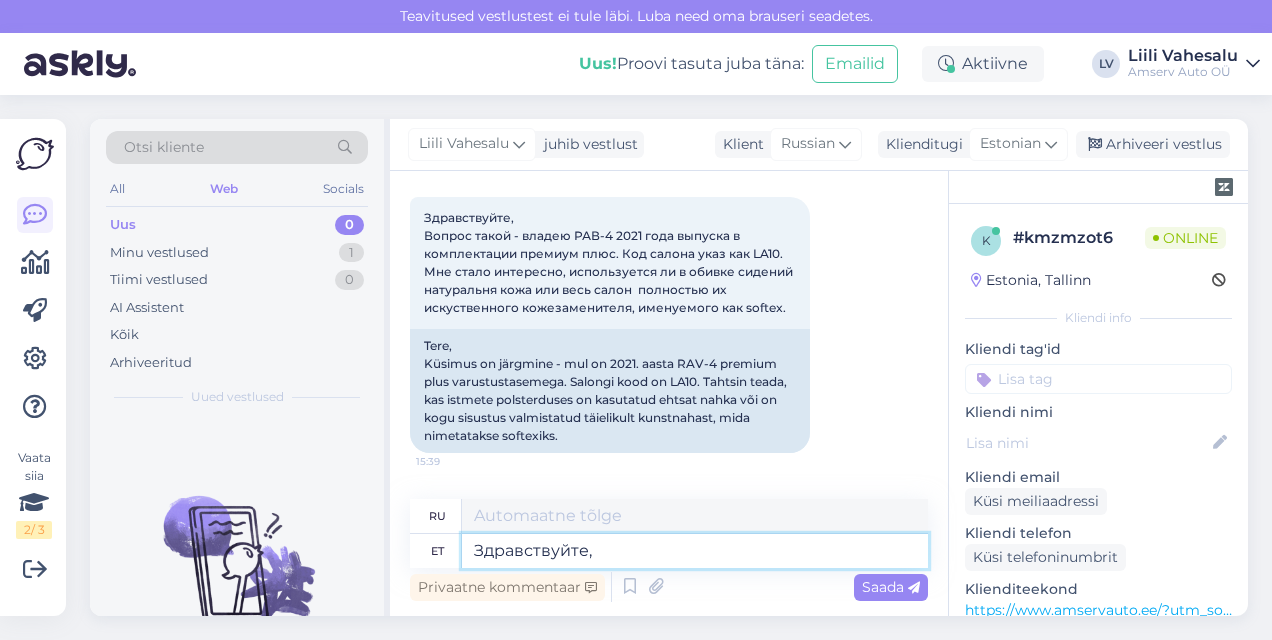 type on "Привет," 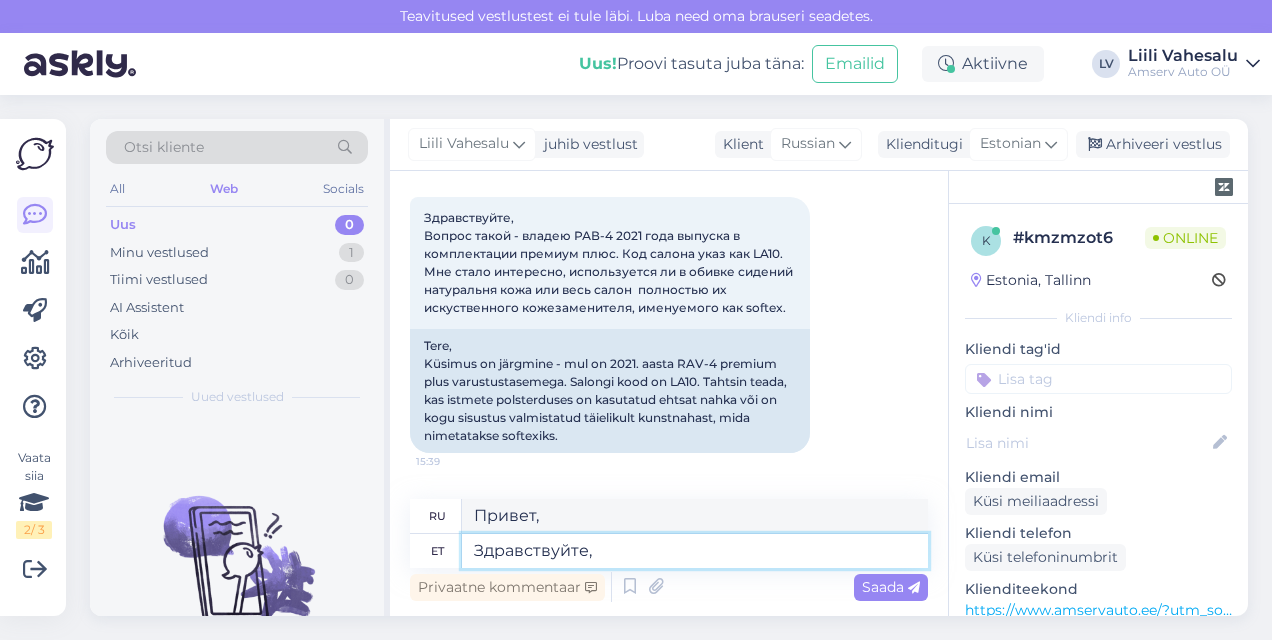 drag, startPoint x: 694, startPoint y: 553, endPoint x: 453, endPoint y: 550, distance: 241.01868 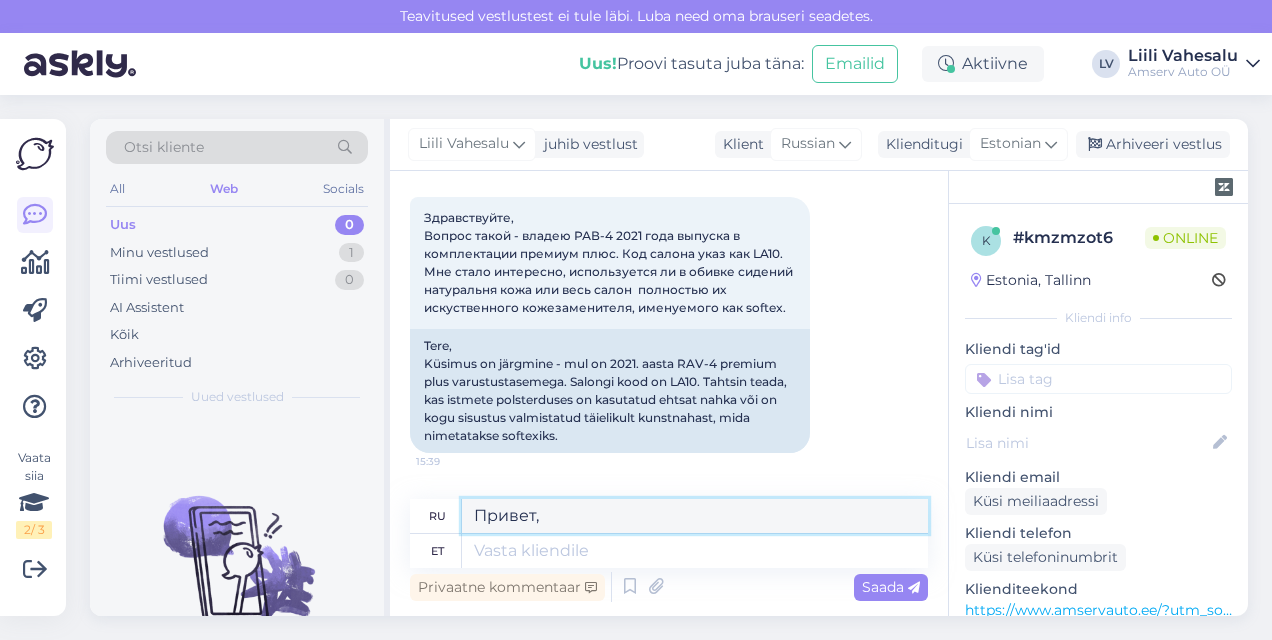 click on "Привет," at bounding box center (695, 516) 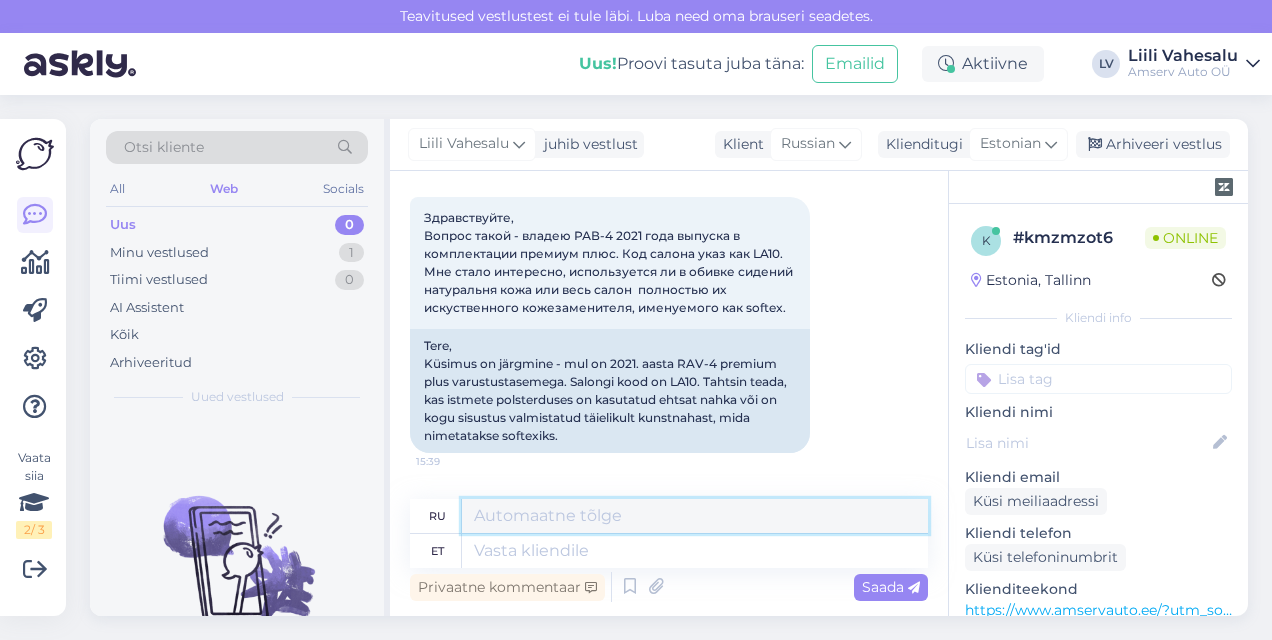 drag, startPoint x: 556, startPoint y: 520, endPoint x: 402, endPoint y: 504, distance: 154.82893 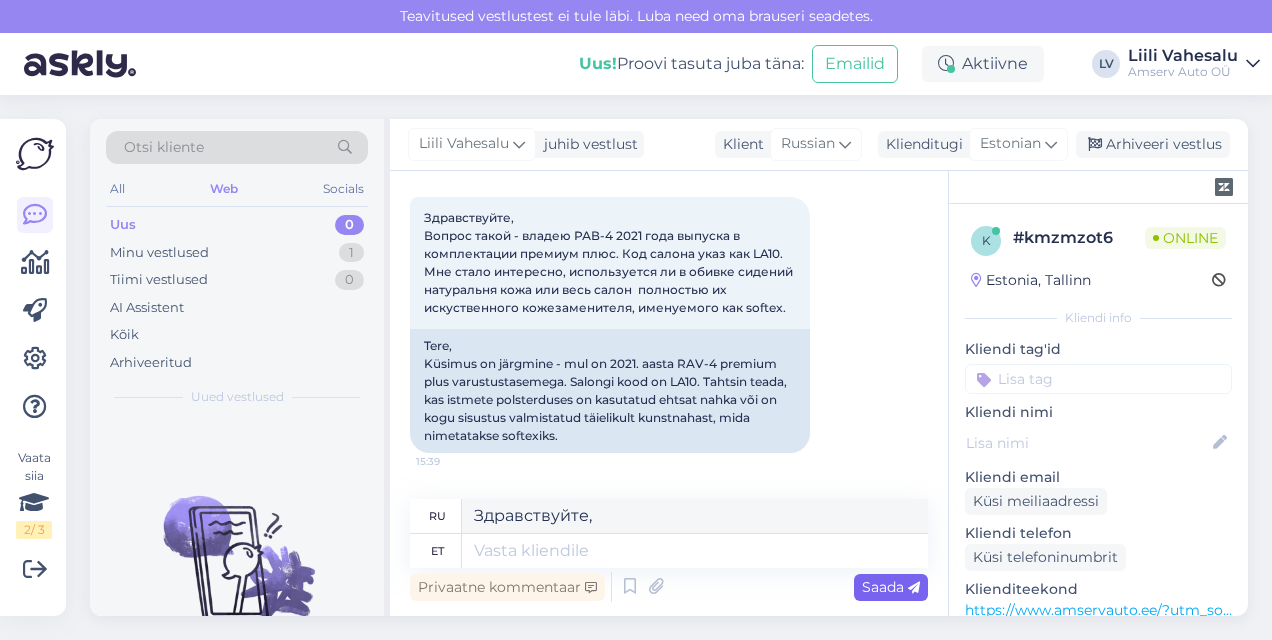click on "Saada" at bounding box center [891, 587] 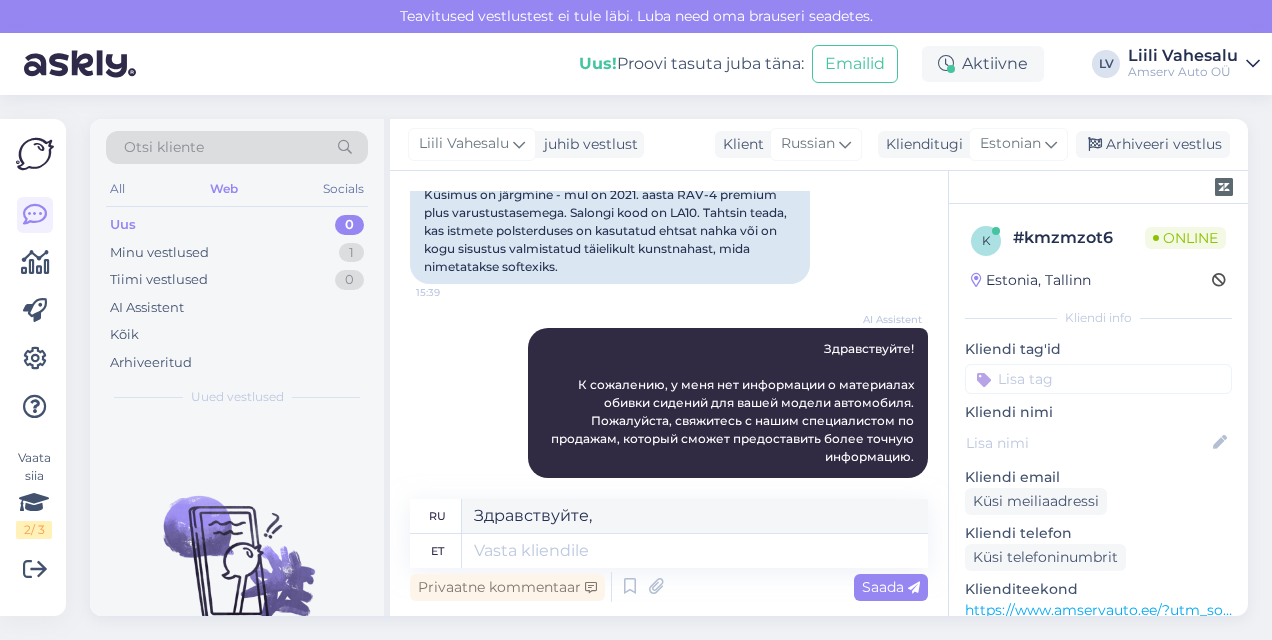 scroll, scrollTop: 287, scrollLeft: 0, axis: vertical 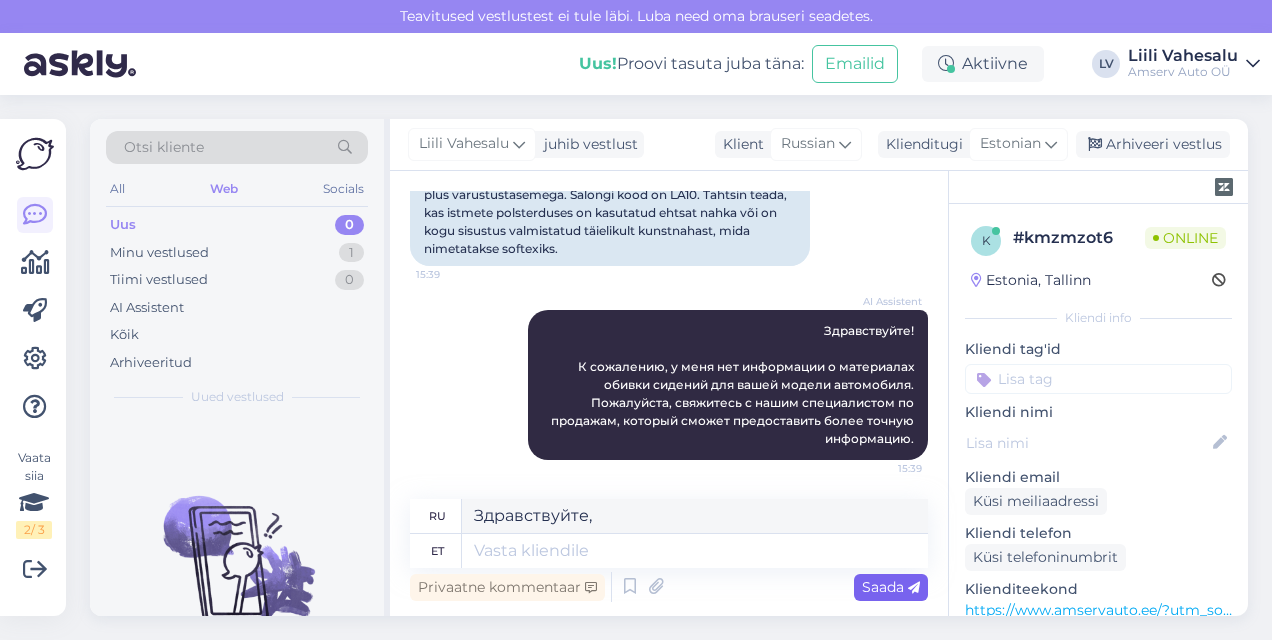 click on "Saada" at bounding box center [891, 587] 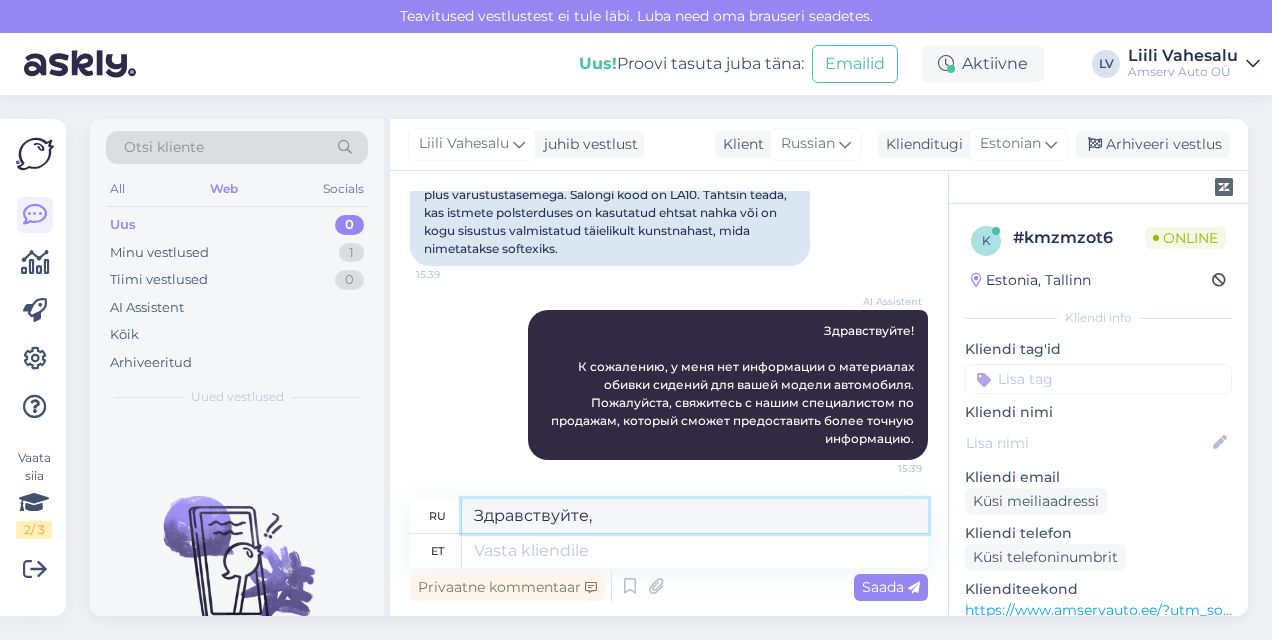 click on "Здравствуйте," at bounding box center [695, 516] 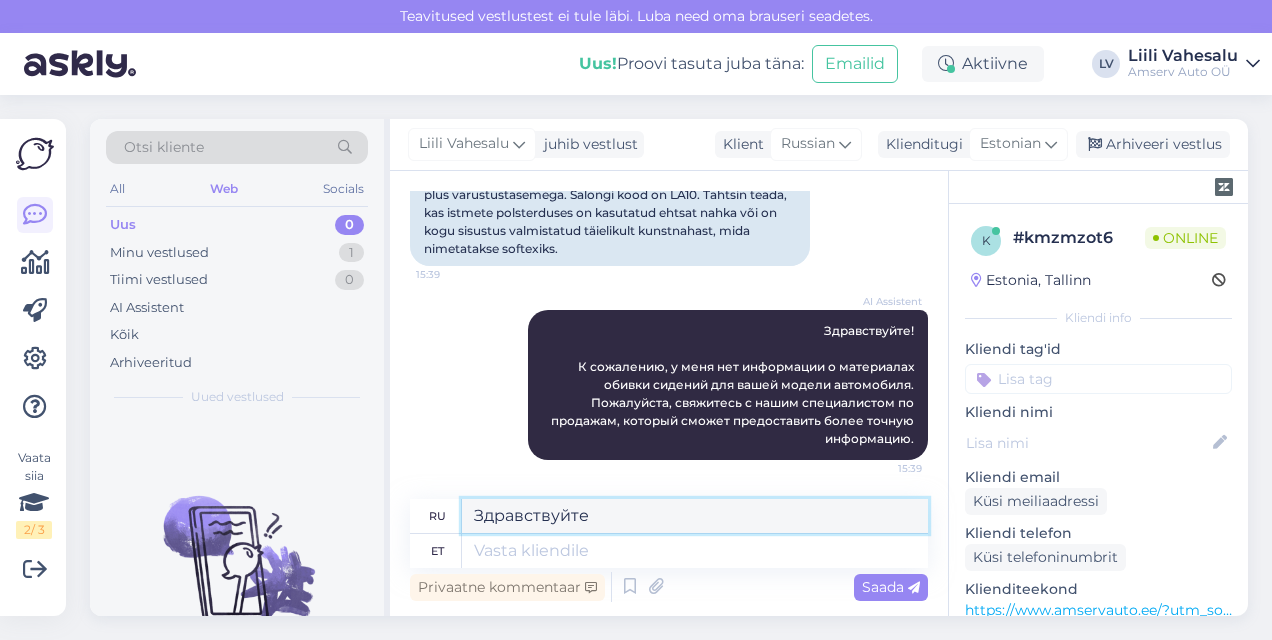 type on "Здравствуйте" 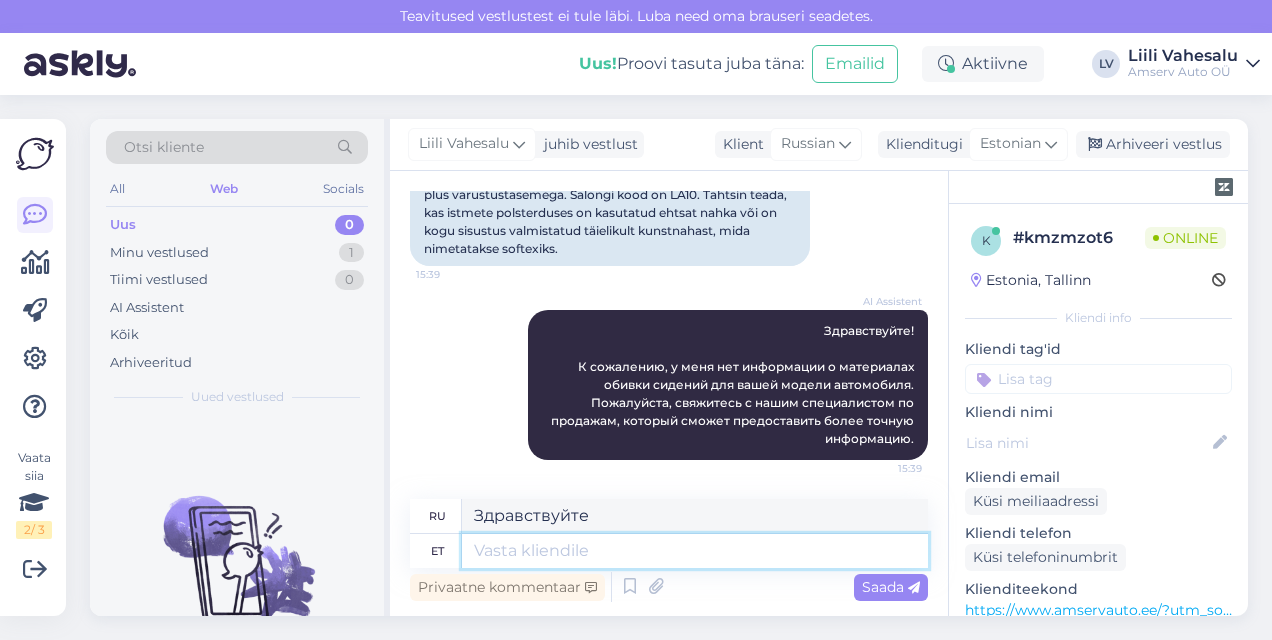 click at bounding box center (695, 551) 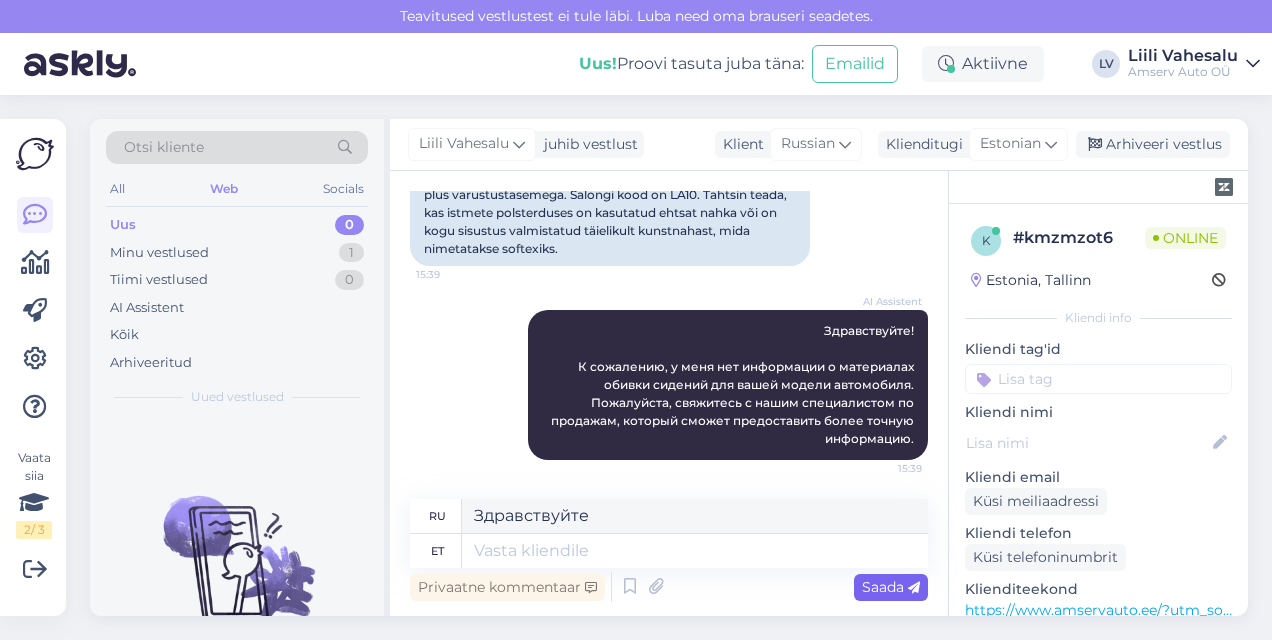 click on "Saada" at bounding box center [891, 587] 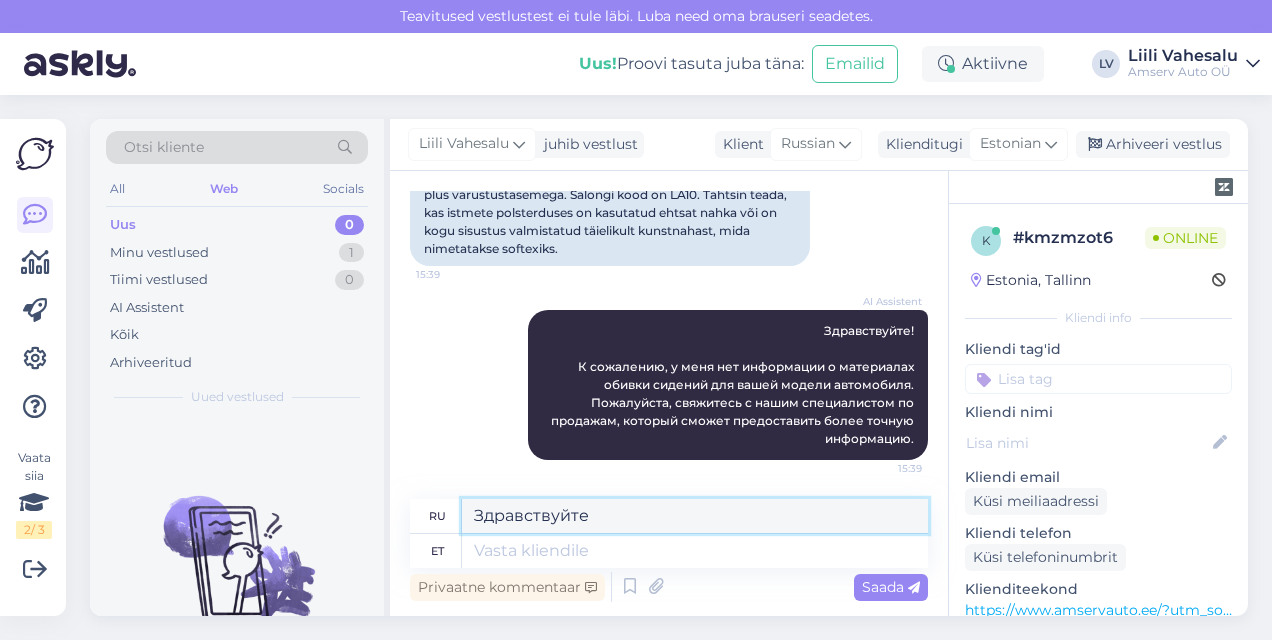 drag, startPoint x: 633, startPoint y: 524, endPoint x: 361, endPoint y: 516, distance: 272.1176 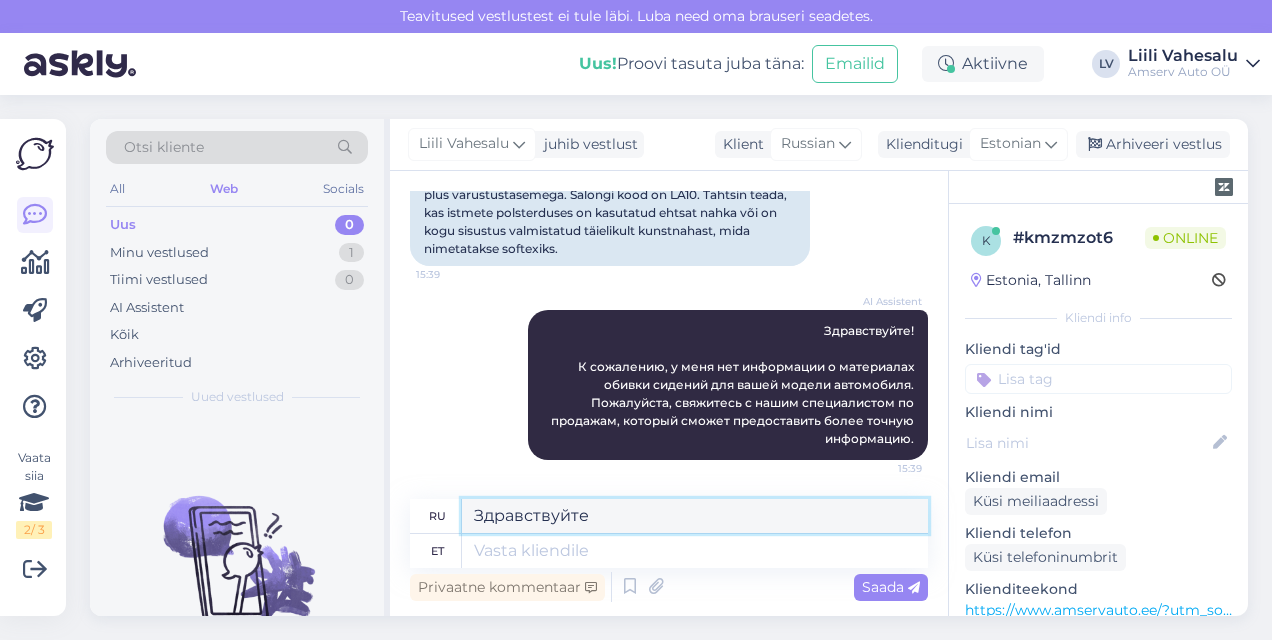 click on "Otsi kliente All Web Socials Uus 0 Minu vestlused 1 Tiimi vestlused 0 AI Assistent Kõik Arhiveeritud Uued vestlused Uued vestlused tulevad siia. Liili Vahesalu juhib vestlust Klient Russian es Chinese Estonian Japanese Portuguese Klienditugi Estonian Arhiveeri vestlus Vestlus algas Aug 5 2025 Здравствуйте,
Вопрос такой - владею РАВ-4 2021 года выпуска в комплектации премиум плюс. Код салона указ как LA10. Мне стало интересно, используется ли в обивке сидений натуральня кожа или весь салон  полностью их искуственного кожезаменителя, именуемого как softex. 15:39  AI Assistent 15:39  ru Здравствуйте et Privaatne kommentaar Saada k # kmzmzot6 Online     Estonia, [CITY] Kliendi info Kliendi tag'id  ostueelne kontroll remont tehnilsedküsimused autopesu keretööd kontaktid rehvivahetus hooldus Lisa" at bounding box center [669, 367] 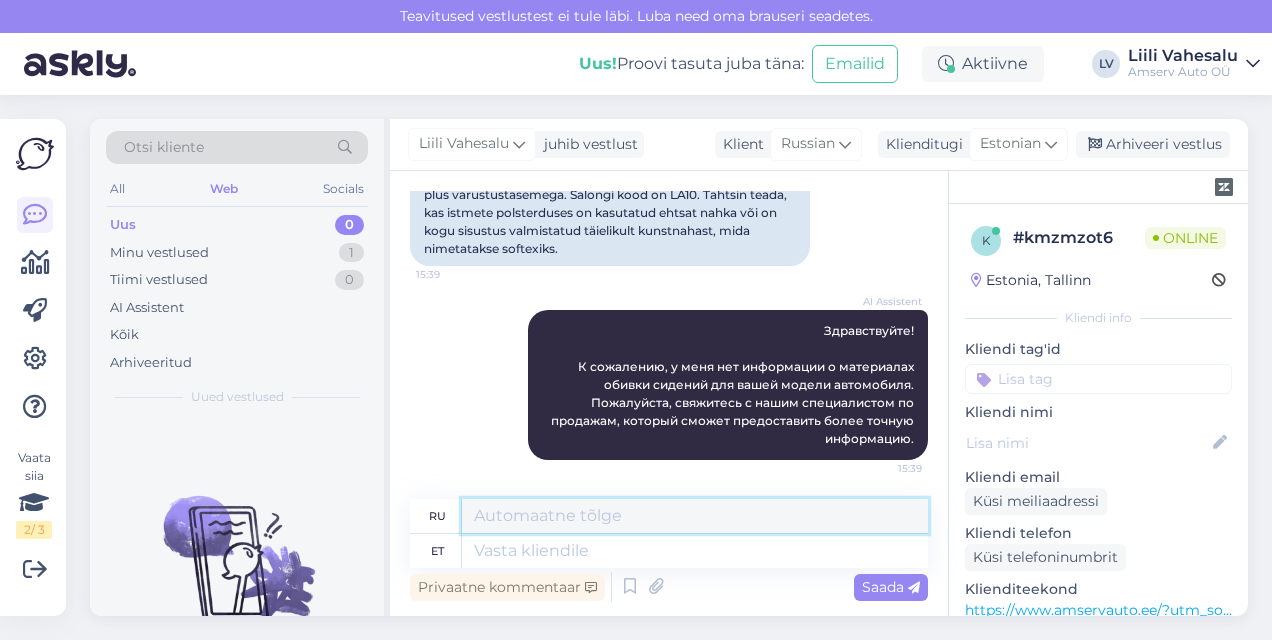 type 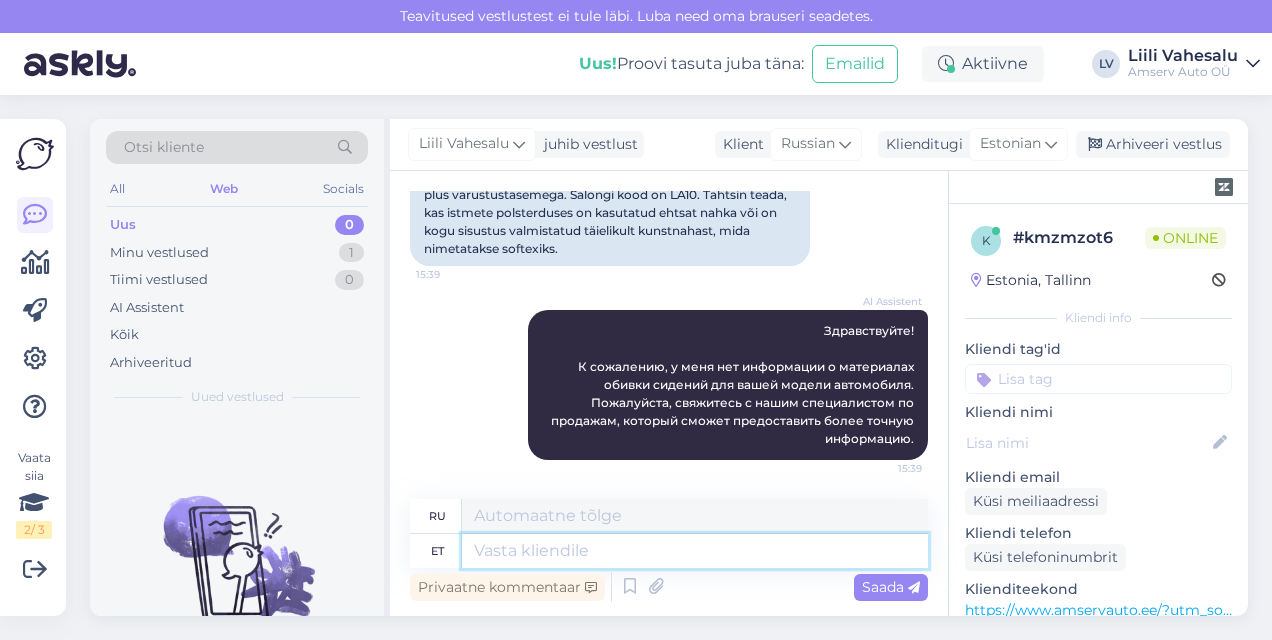 click at bounding box center (695, 551) 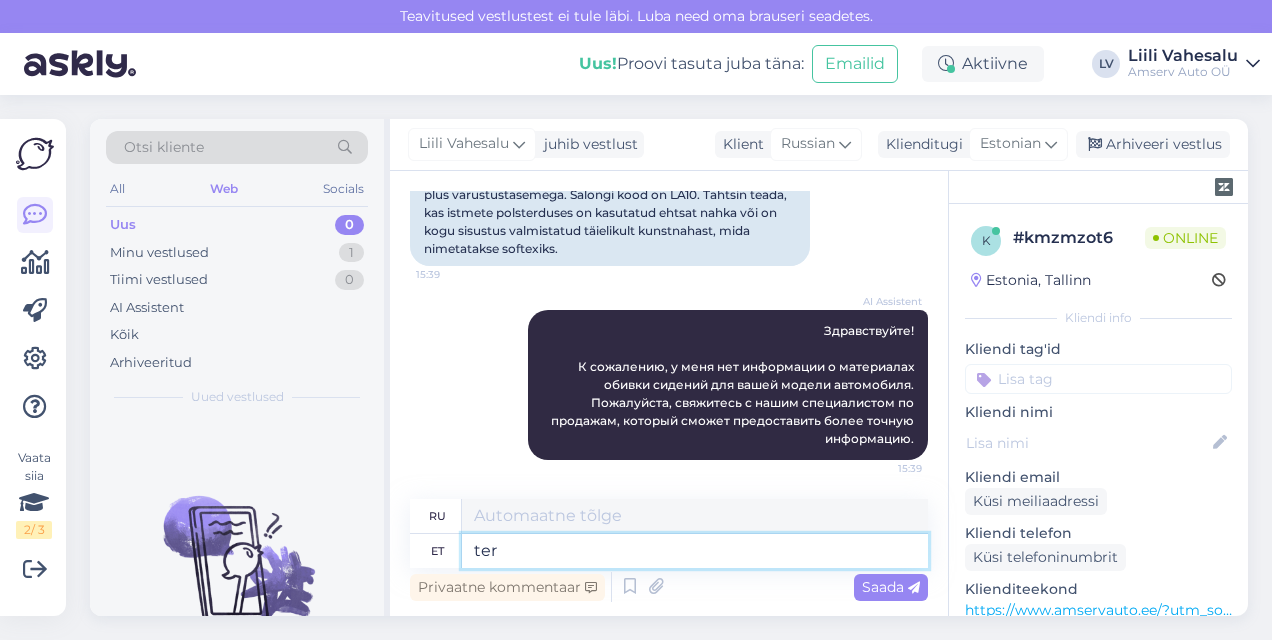 type on "tere" 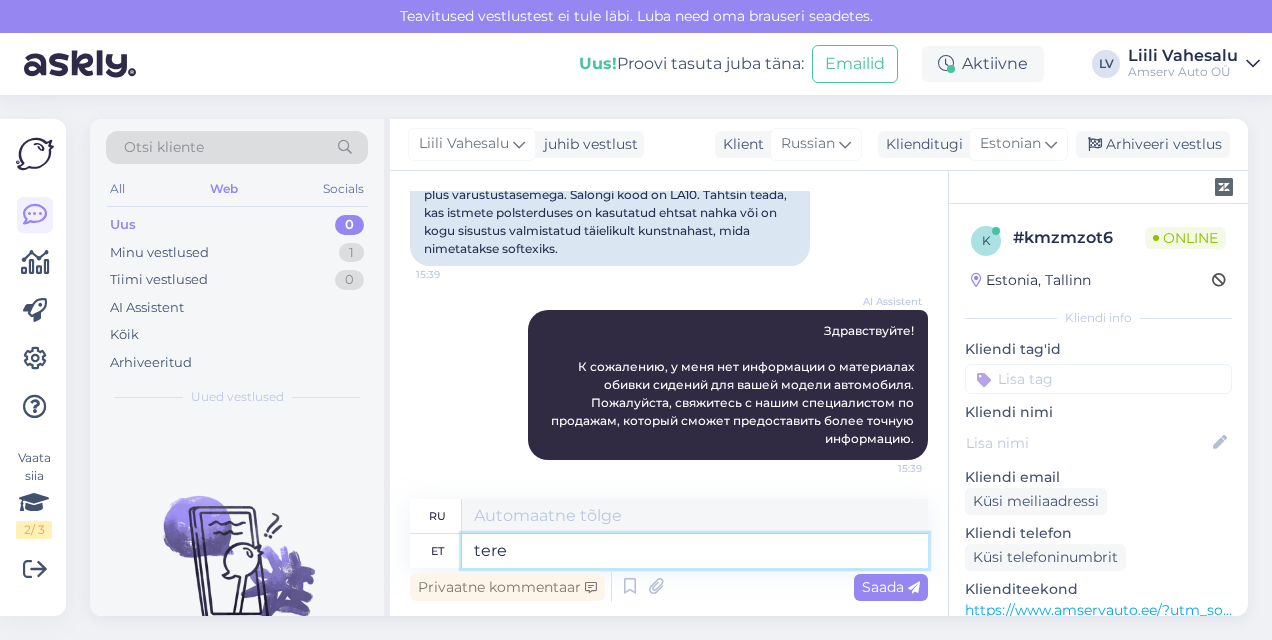 type on "привет" 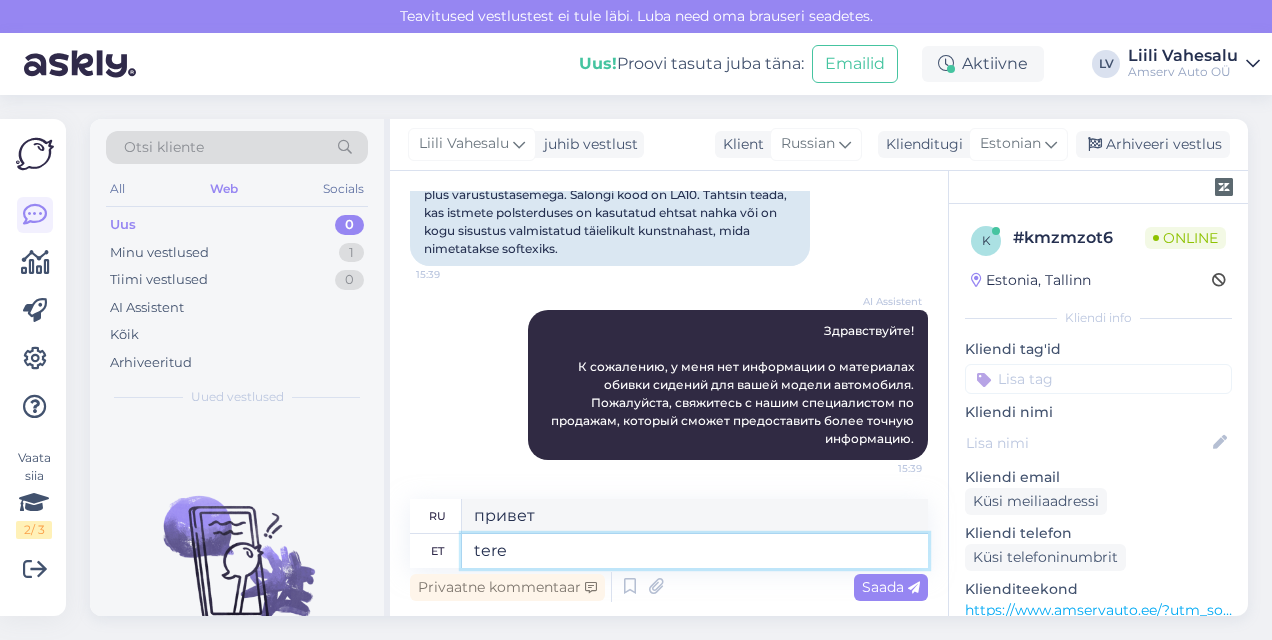 click on "tere" at bounding box center [695, 551] 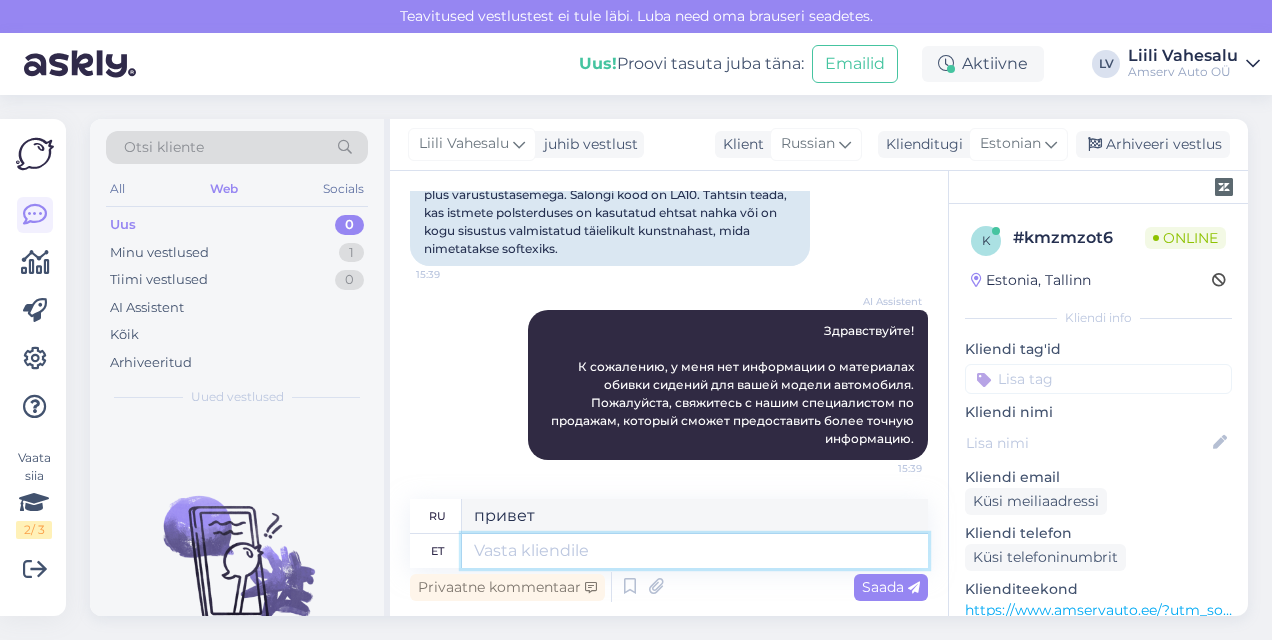 type 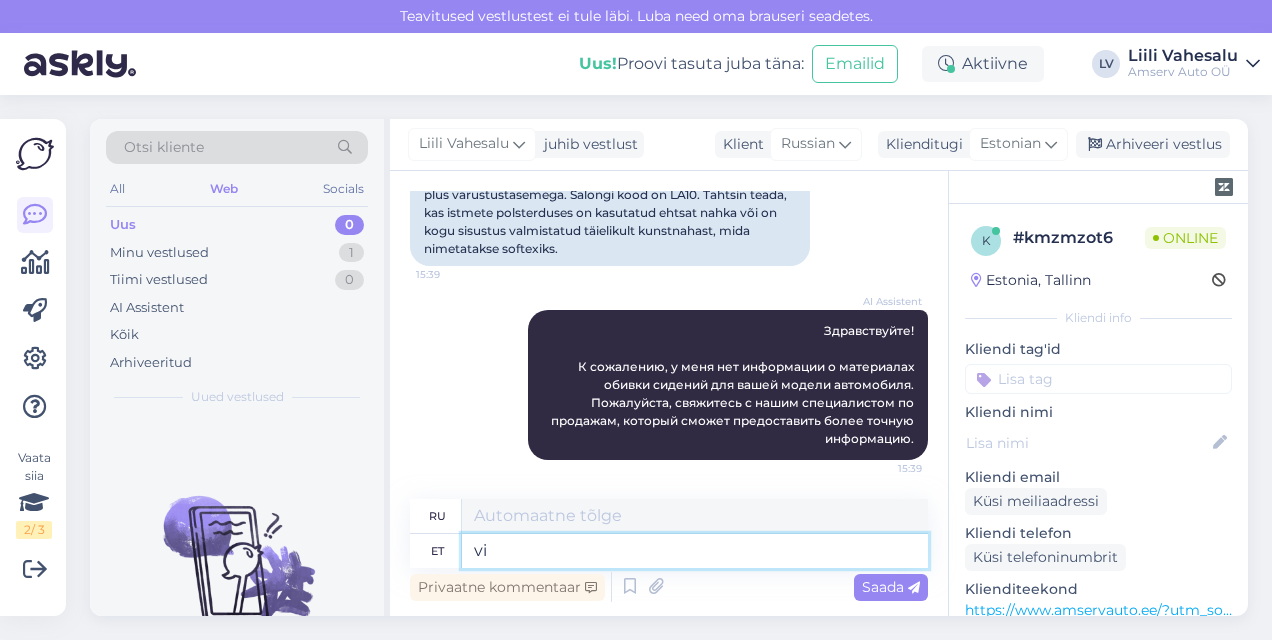 type on "v" 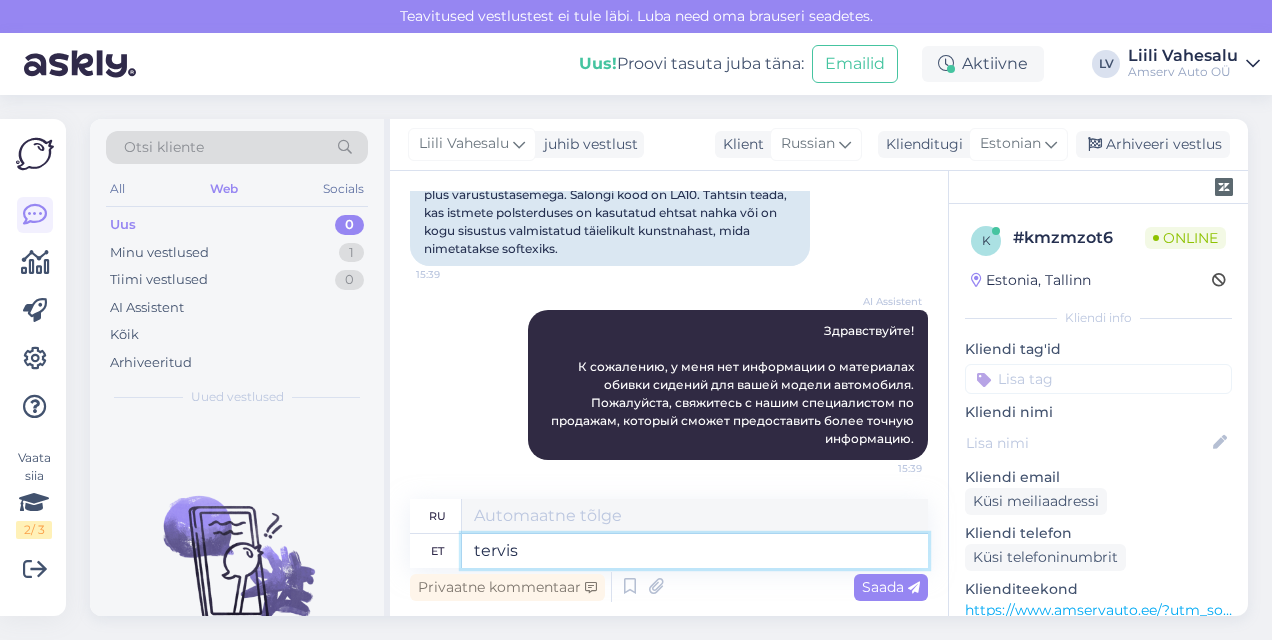 type on "tervist" 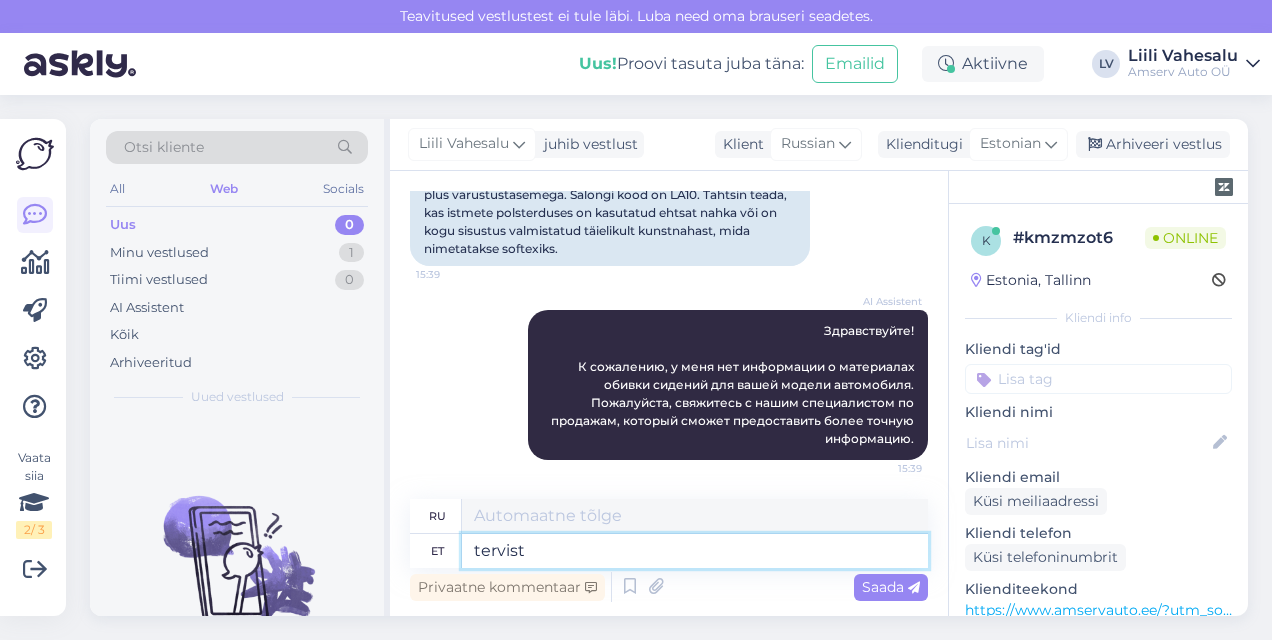 type on "здоровье" 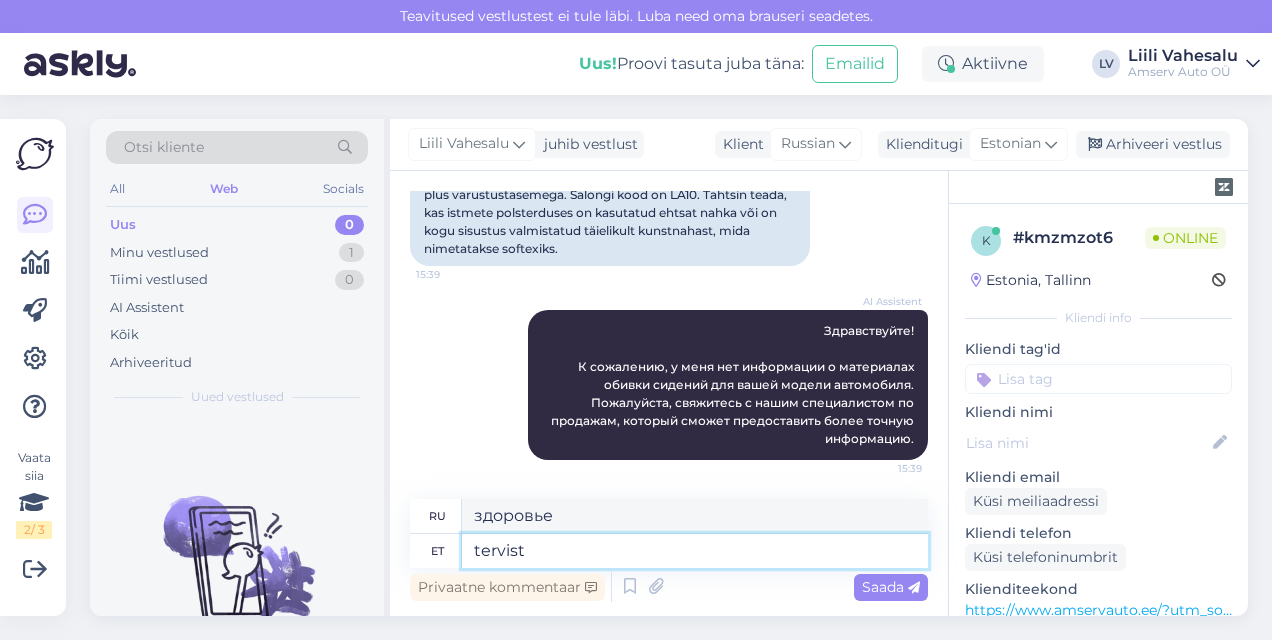 drag, startPoint x: 566, startPoint y: 556, endPoint x: 416, endPoint y: 556, distance: 150 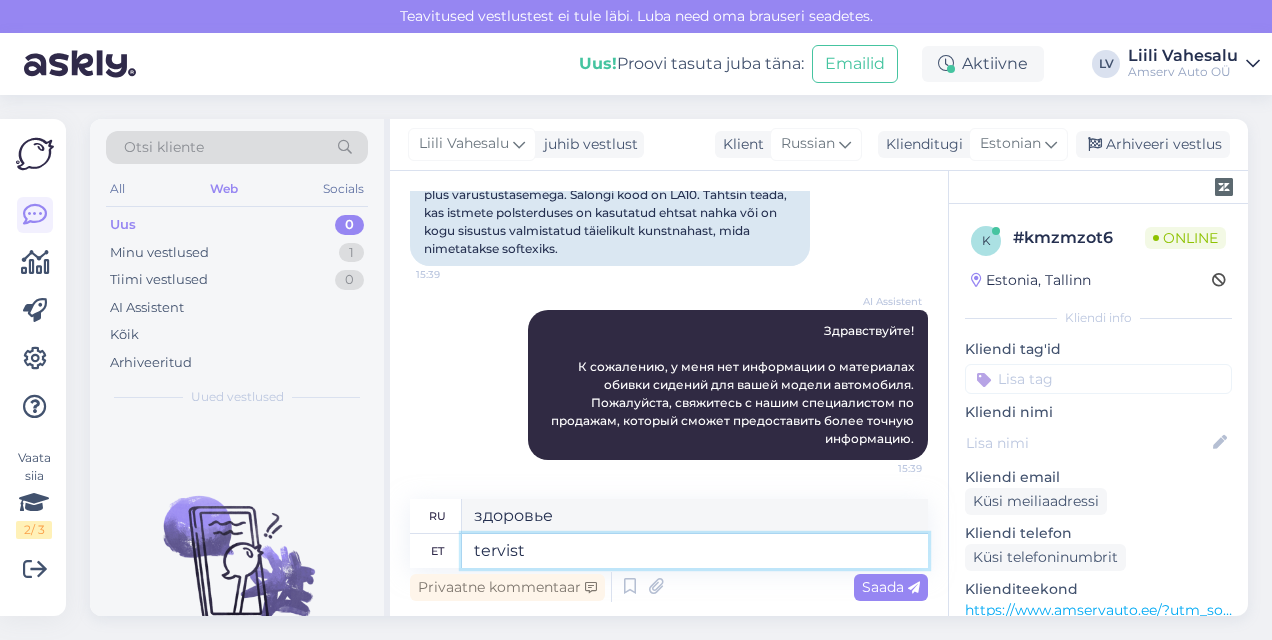 click on "et tervist" at bounding box center (669, 551) 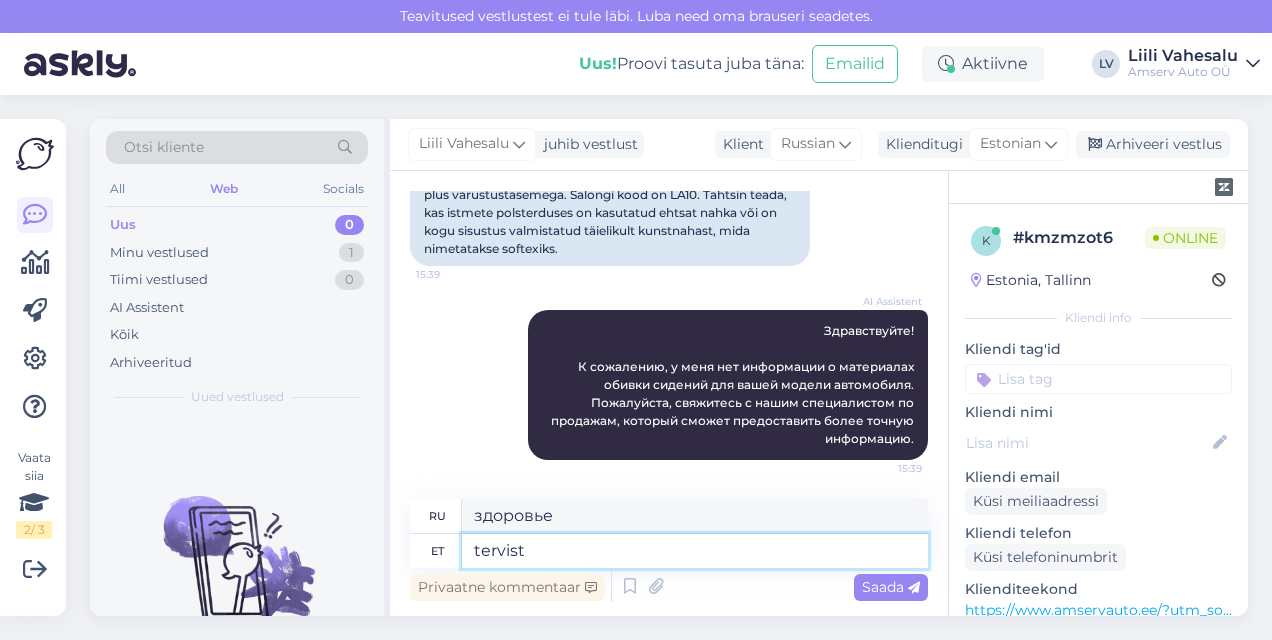 type 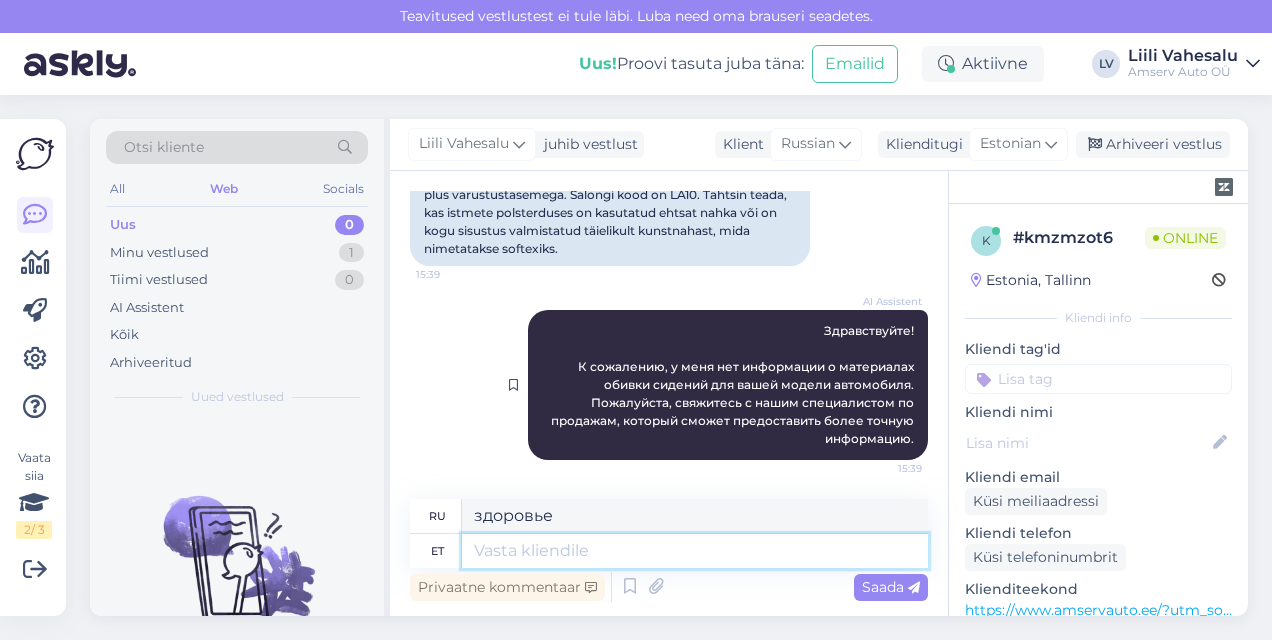 type 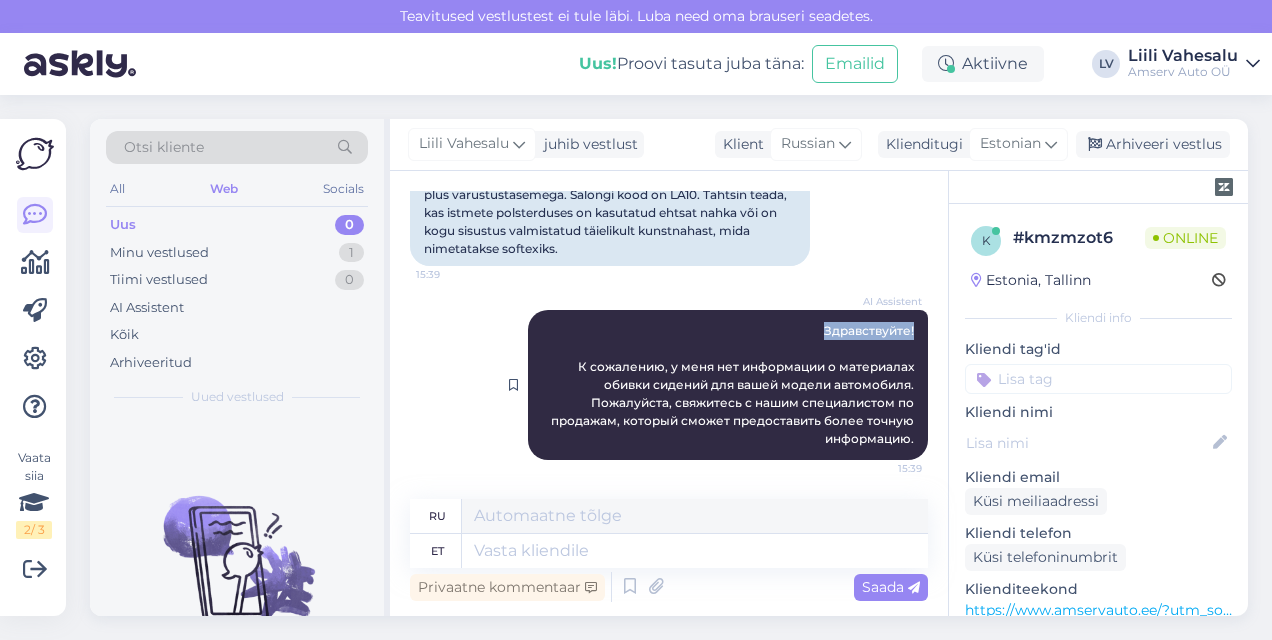 drag, startPoint x: 899, startPoint y: 328, endPoint x: 809, endPoint y: 336, distance: 90.35486 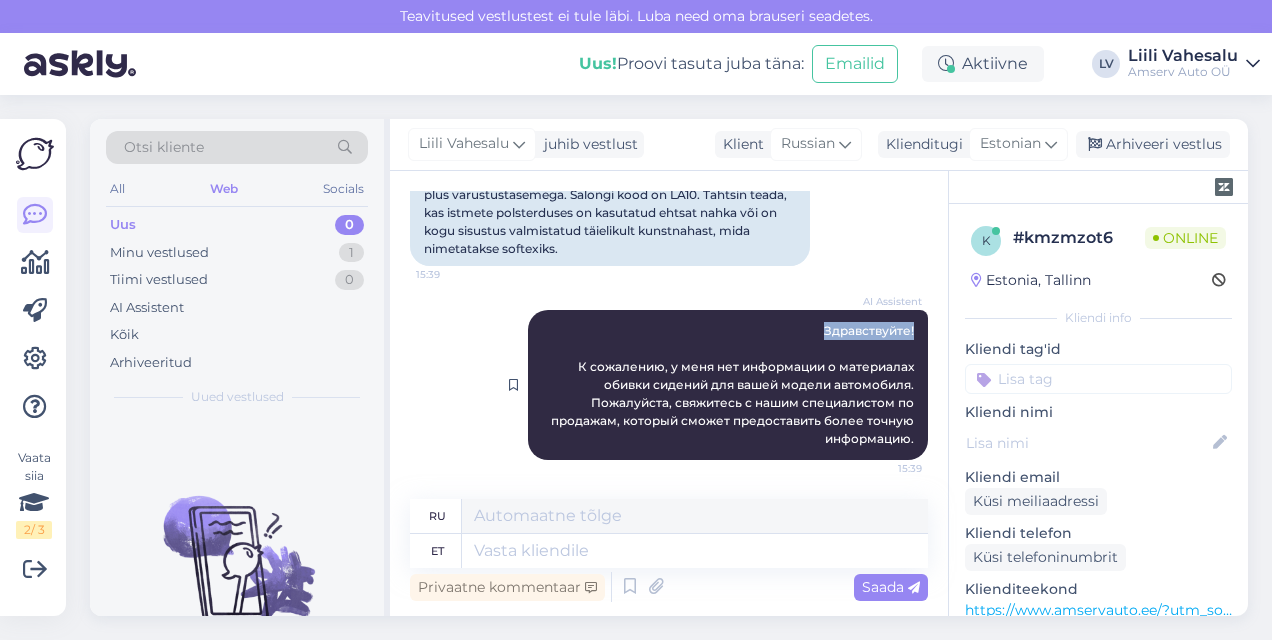 click on "AI Assistent Здравствуйте!
К сожалению, у меня нет информации о материалах обивки сидений для вашей модели автомобиля. Пожалуйста, свяжитесь с нашим специалистом по продажам, который сможет предоставить более точную информацию. [TIME]" at bounding box center (728, 385) 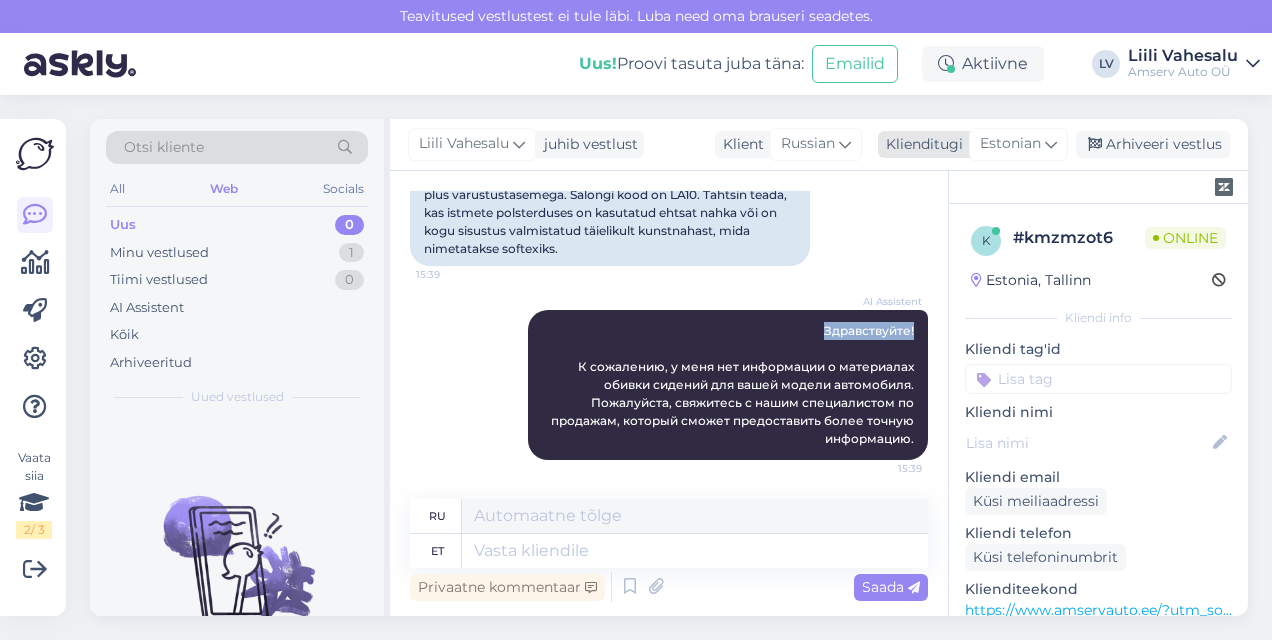 click on "Estonian" at bounding box center (1010, 144) 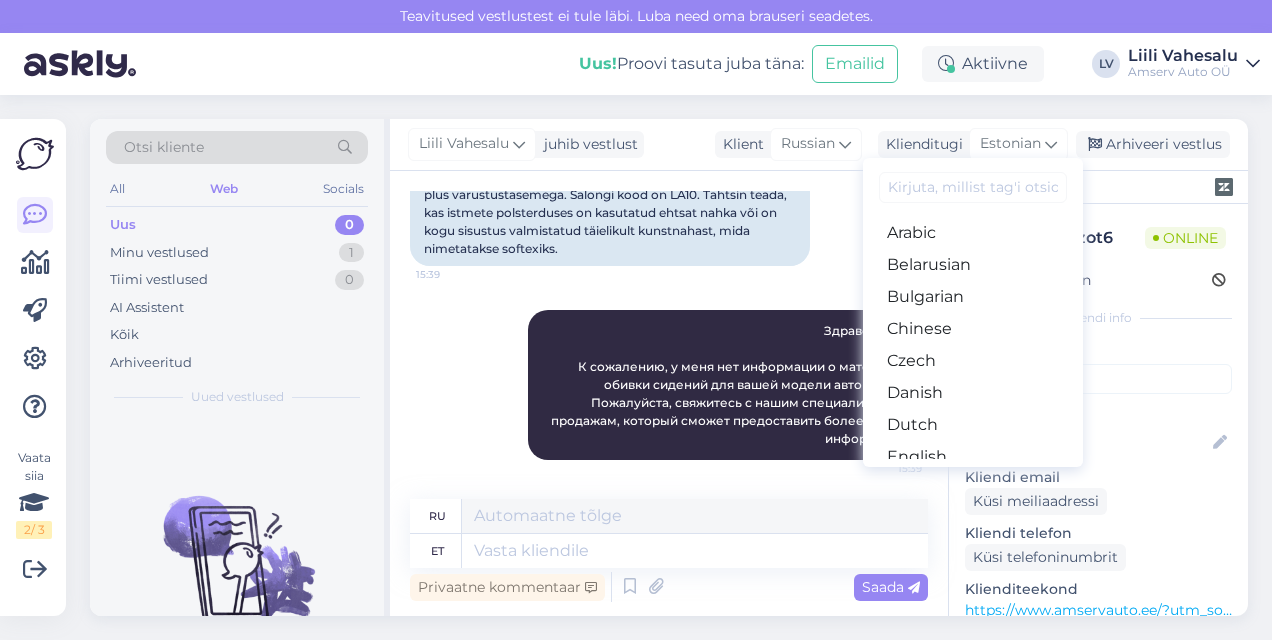 click at bounding box center (973, 187) 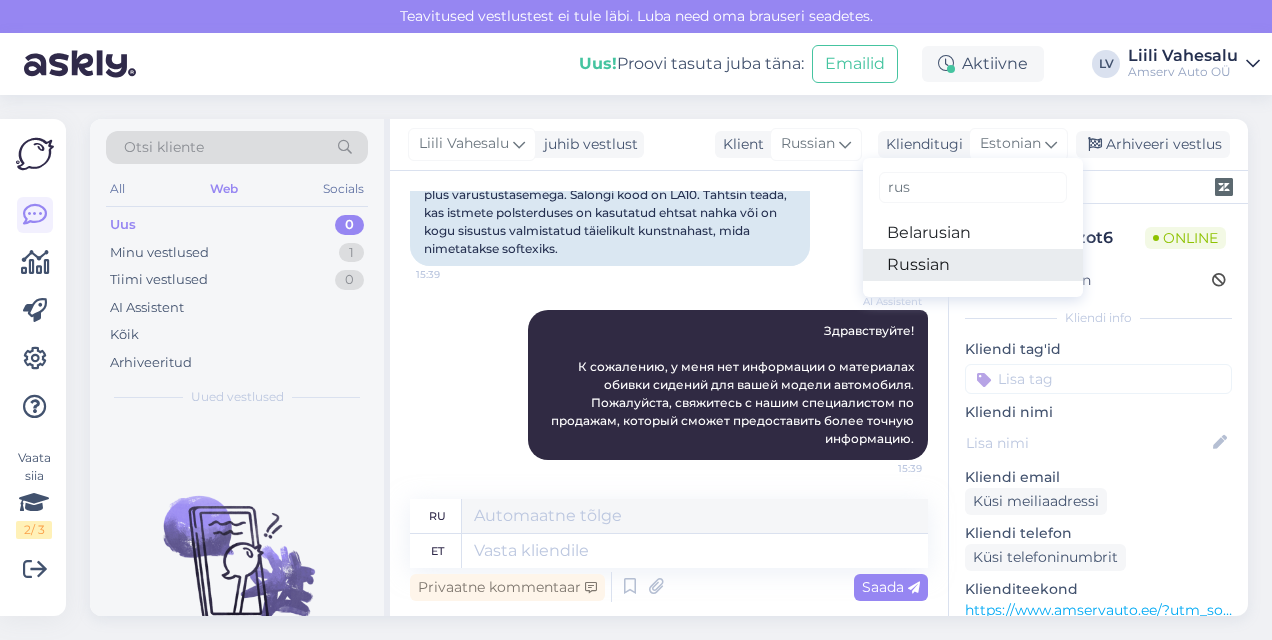 type on "rus" 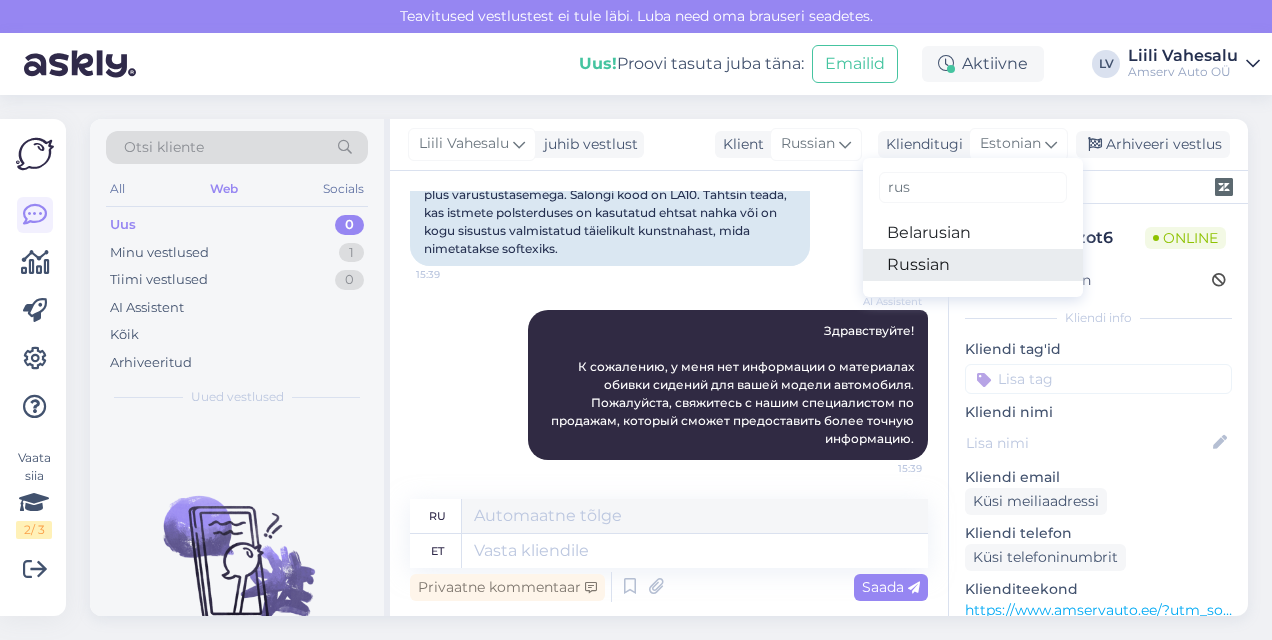 click on "Russian" at bounding box center [973, 265] 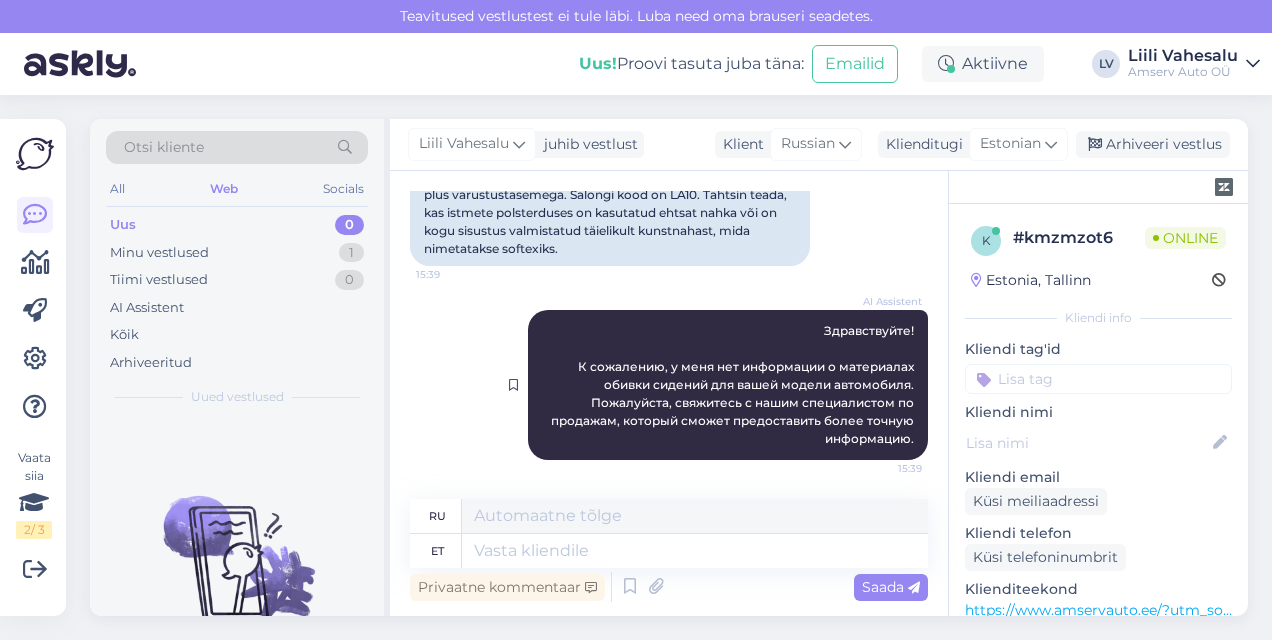 scroll, scrollTop: 260, scrollLeft: 0, axis: vertical 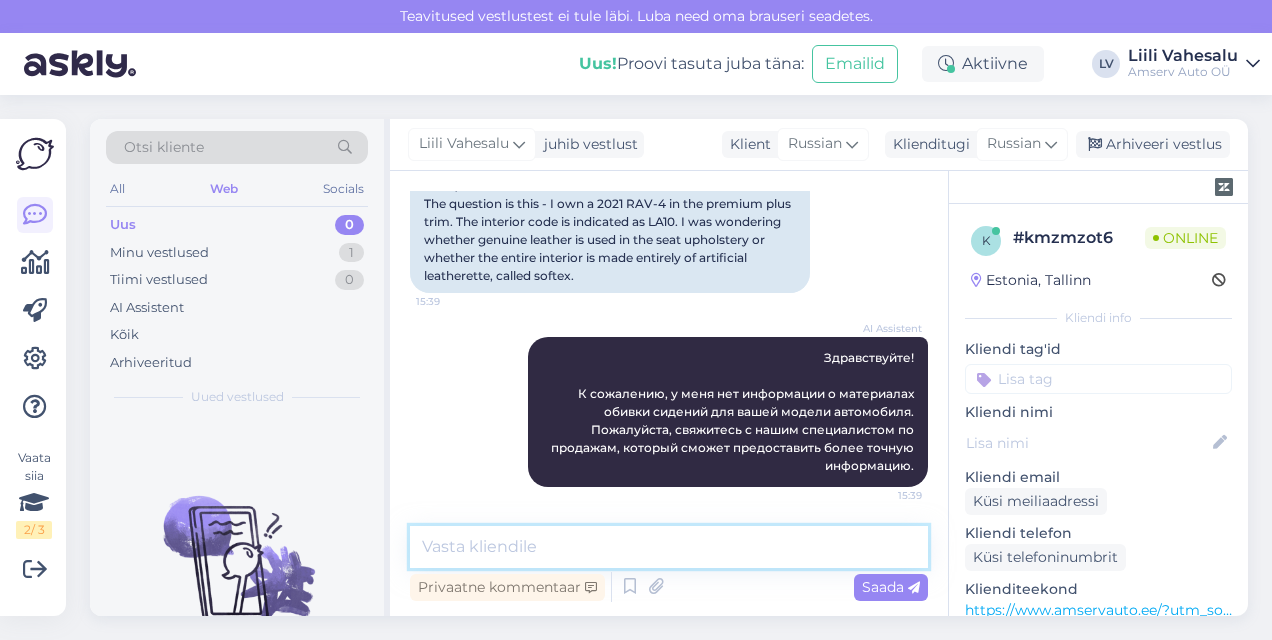 click at bounding box center [669, 547] 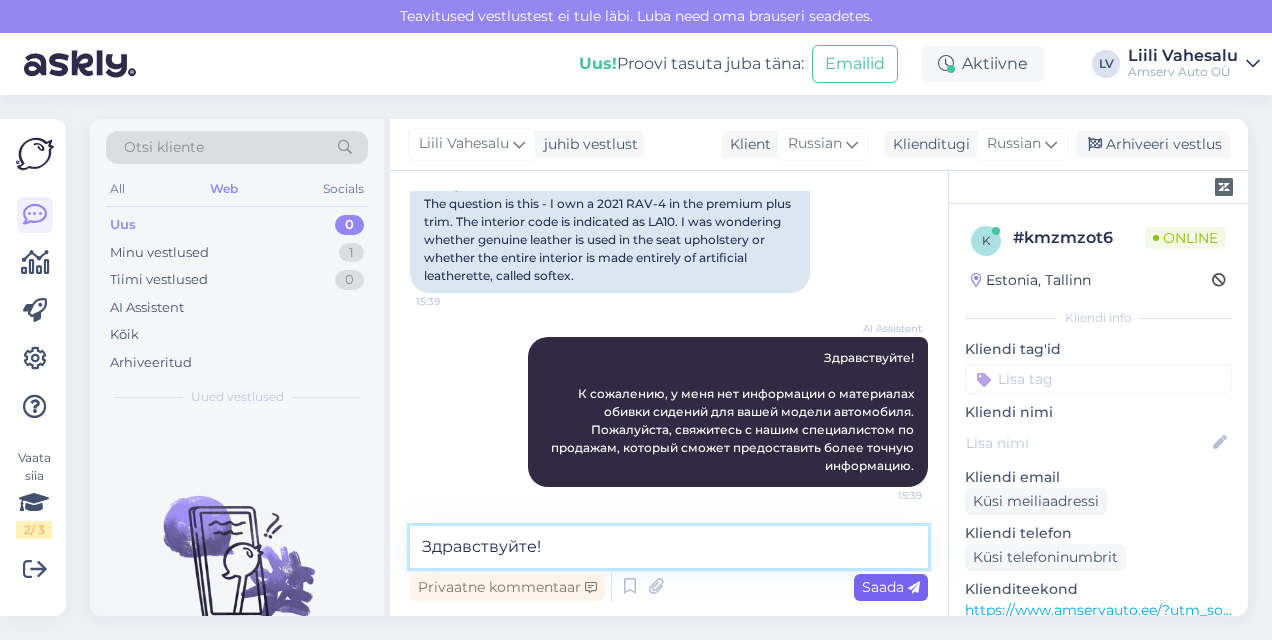 type on "Здравствуйте!" 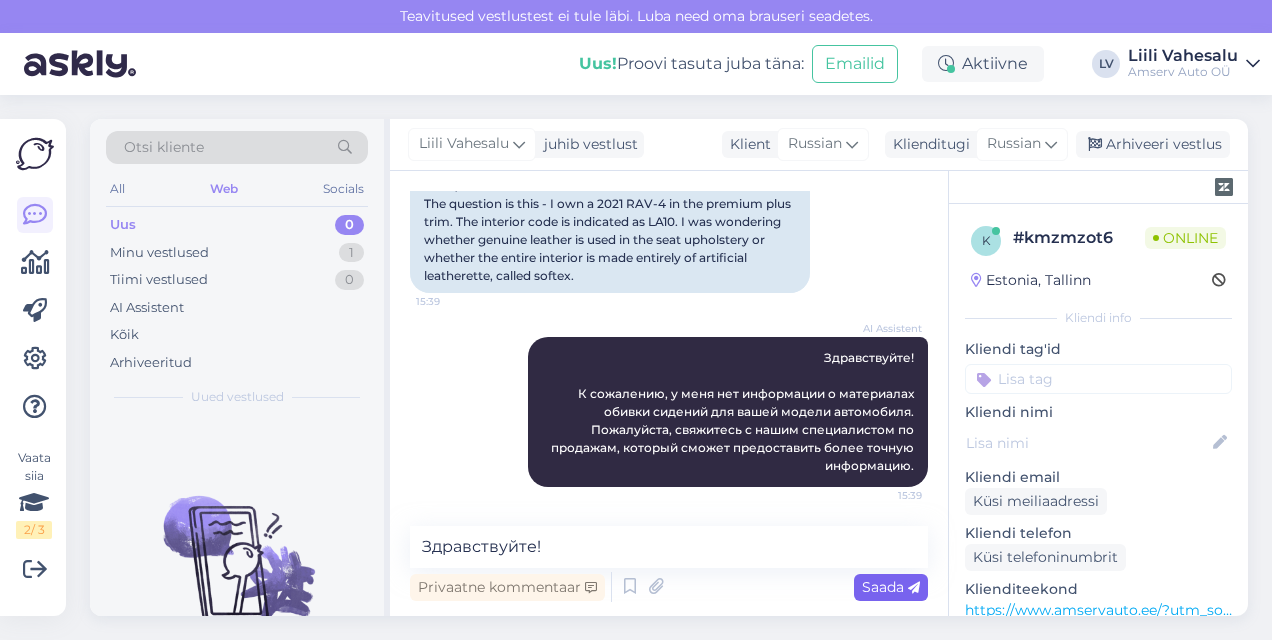 click on "Saada" at bounding box center [891, 587] 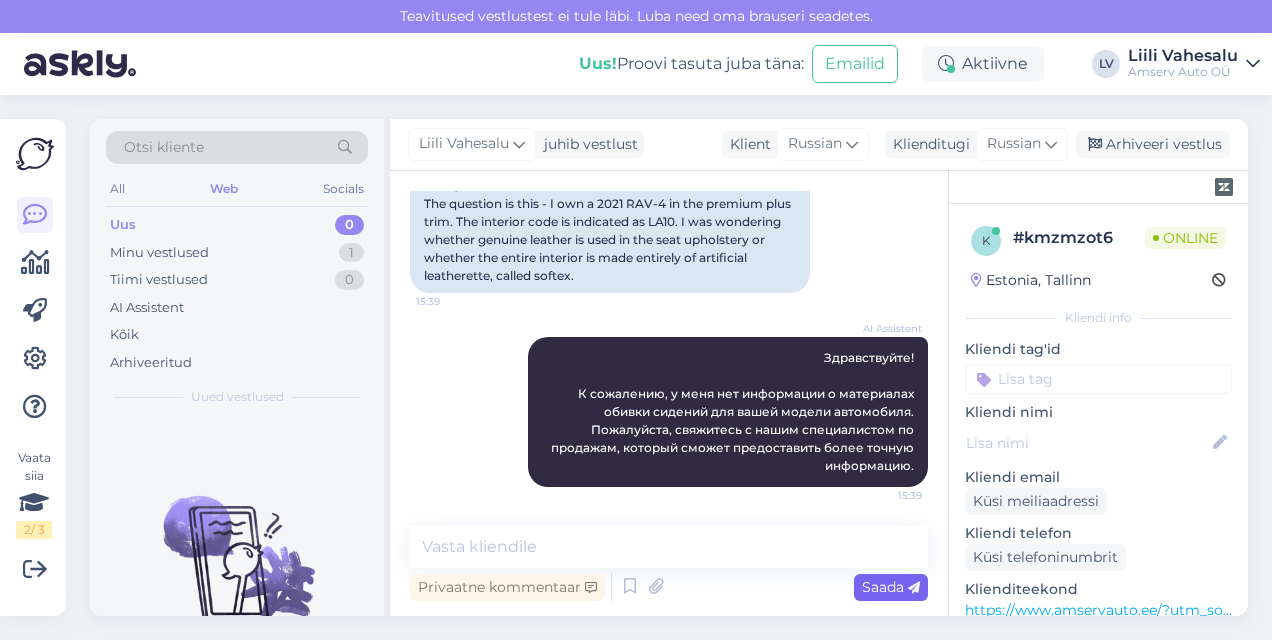 scroll, scrollTop: 346, scrollLeft: 0, axis: vertical 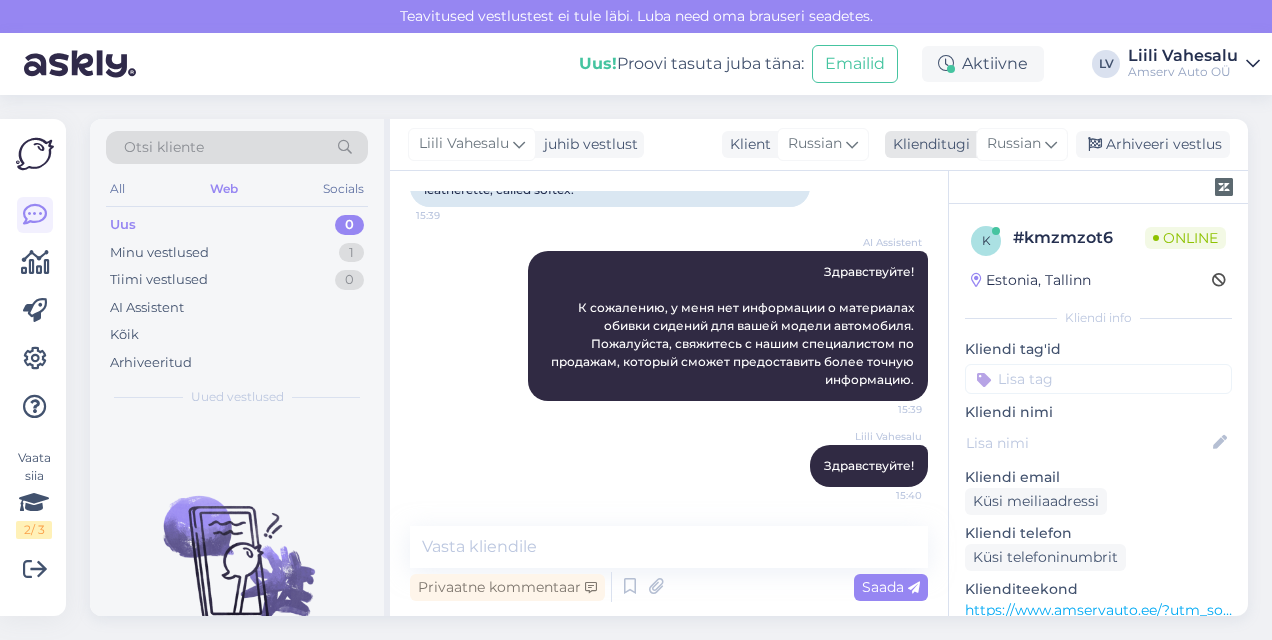 click on "Russian" at bounding box center (1014, 144) 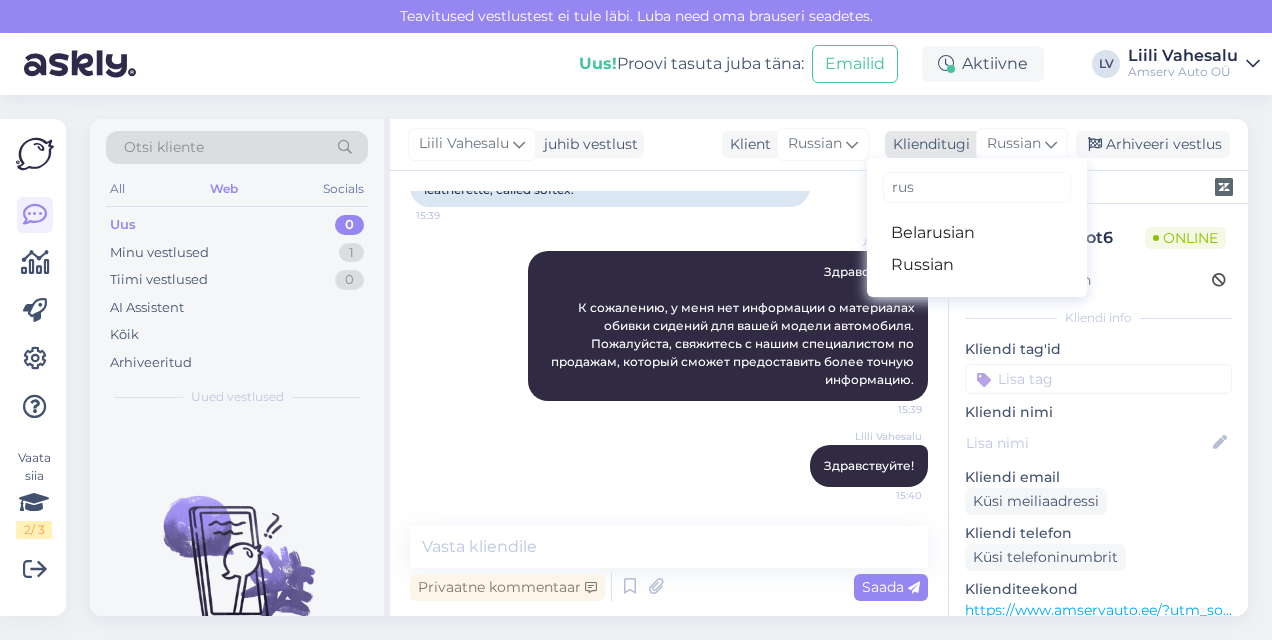 click at bounding box center (1051, 144) 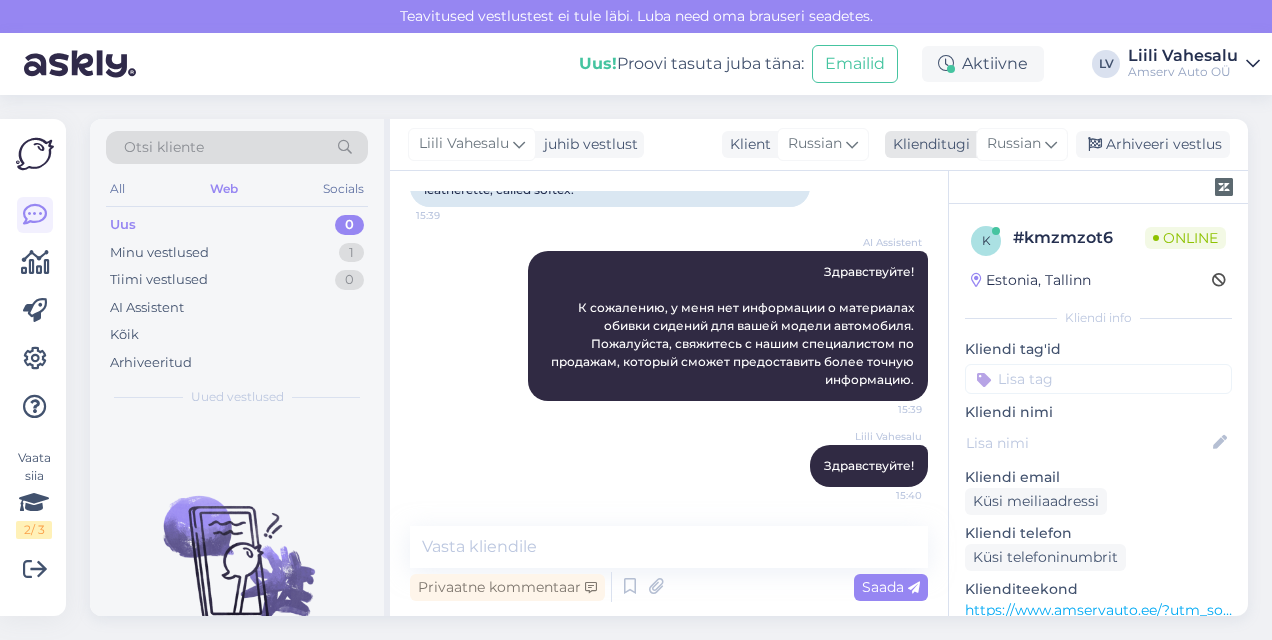 click at bounding box center [1051, 144] 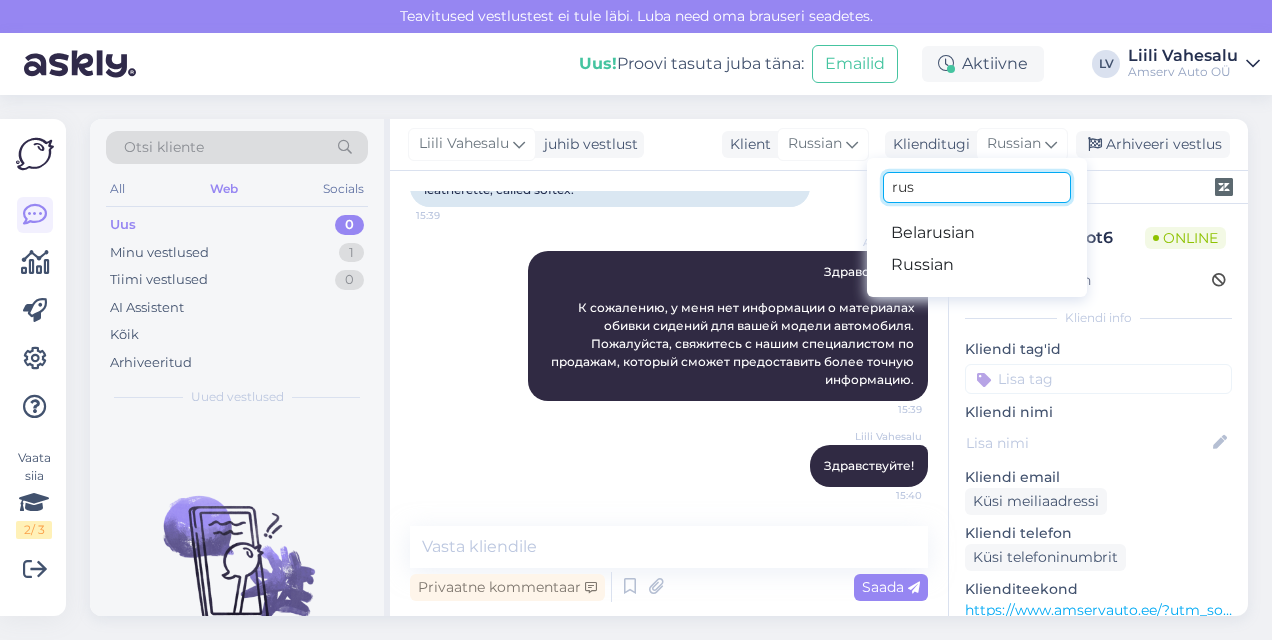 click on "rus" at bounding box center (977, 187) 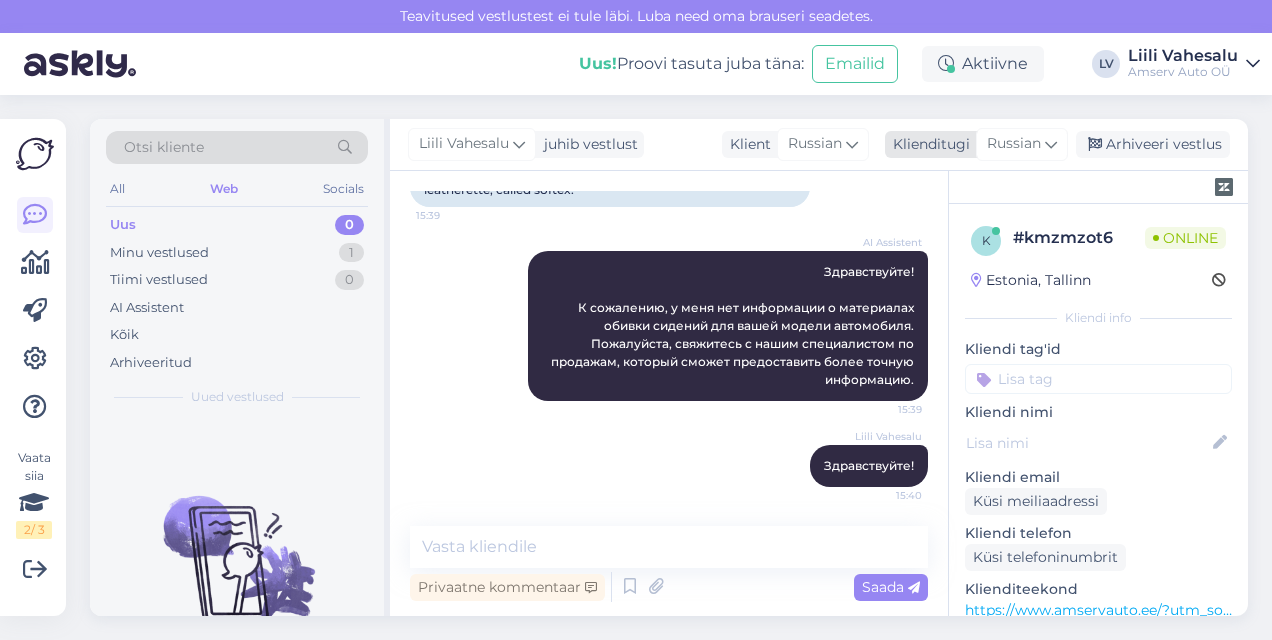 click on "Russian" at bounding box center (1014, 144) 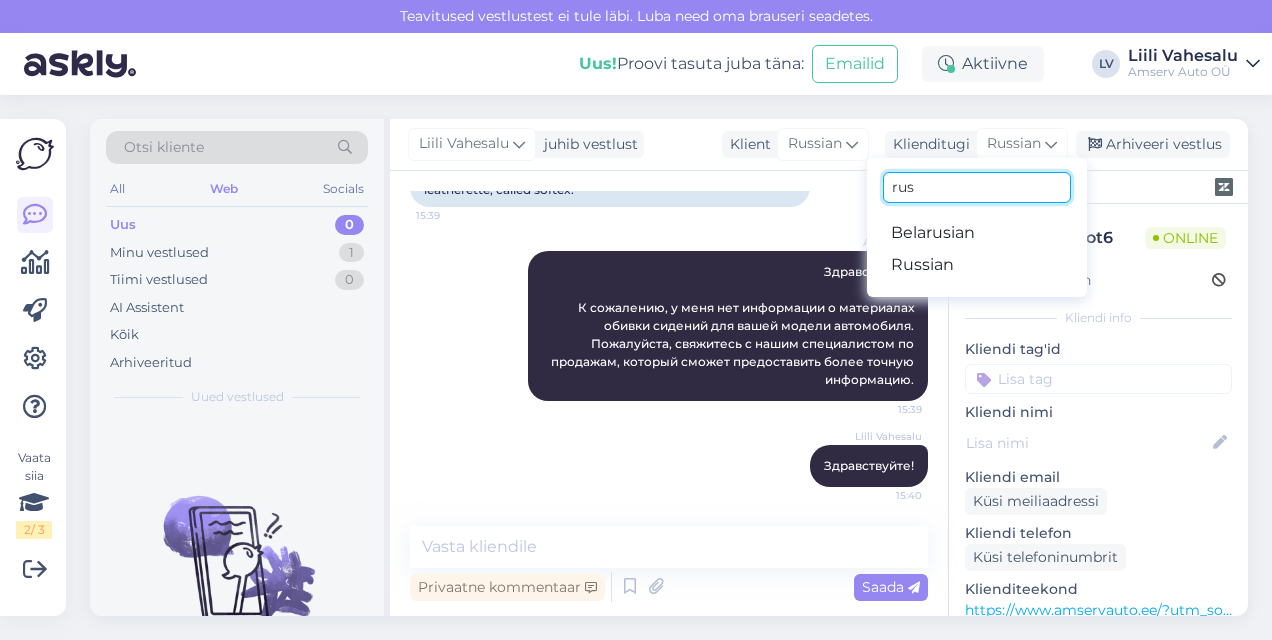 click on "rus" at bounding box center (977, 187) 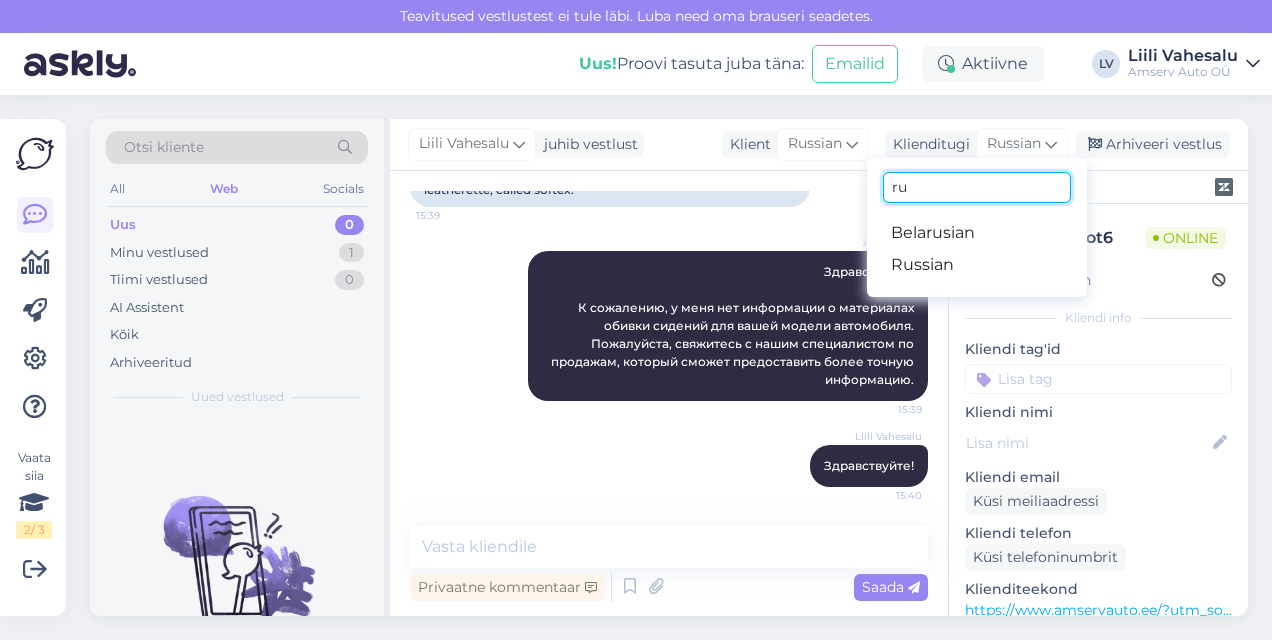 type on "r" 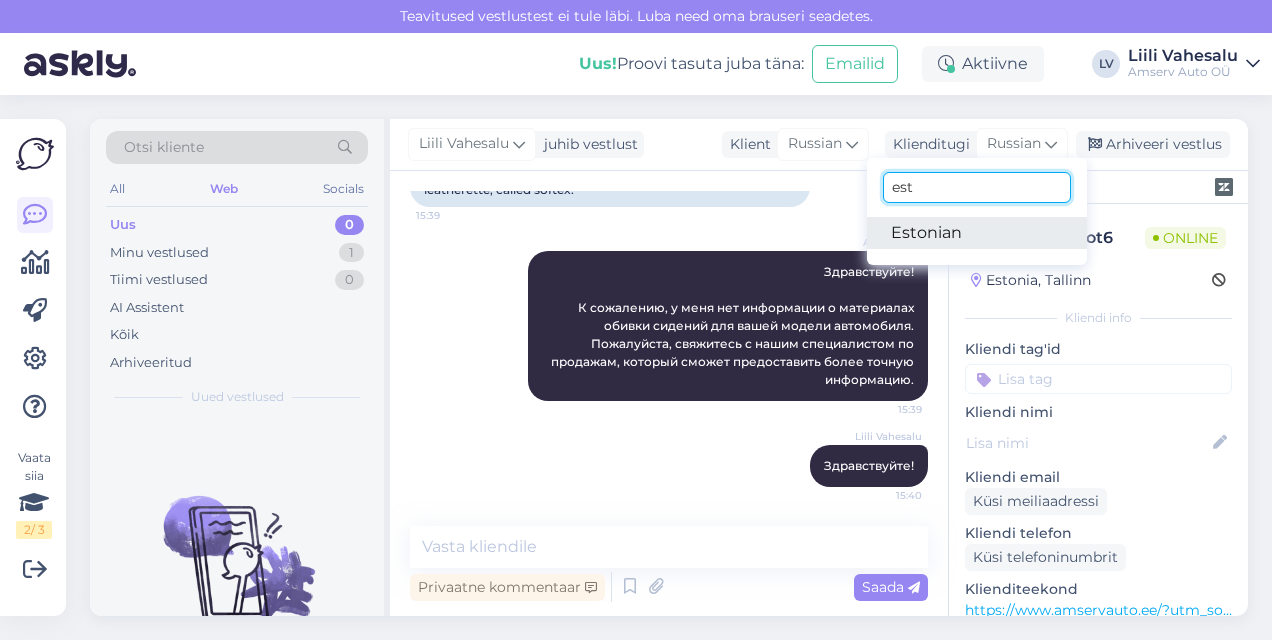 type on "est" 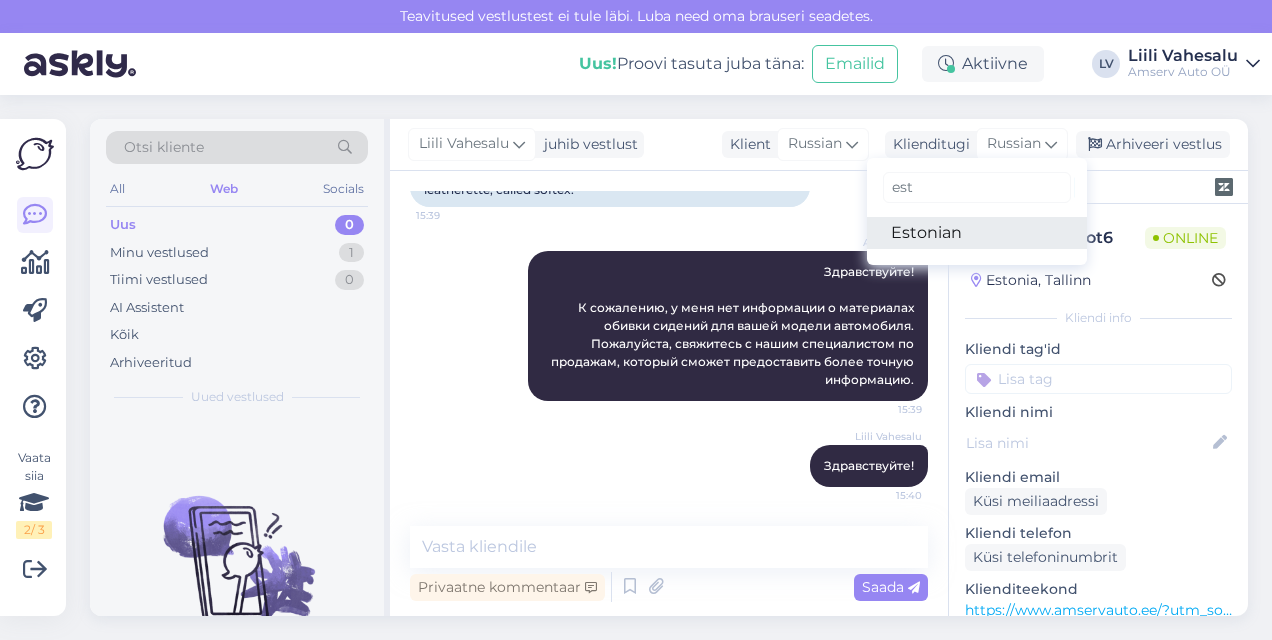 click on "Estonian" at bounding box center (977, 233) 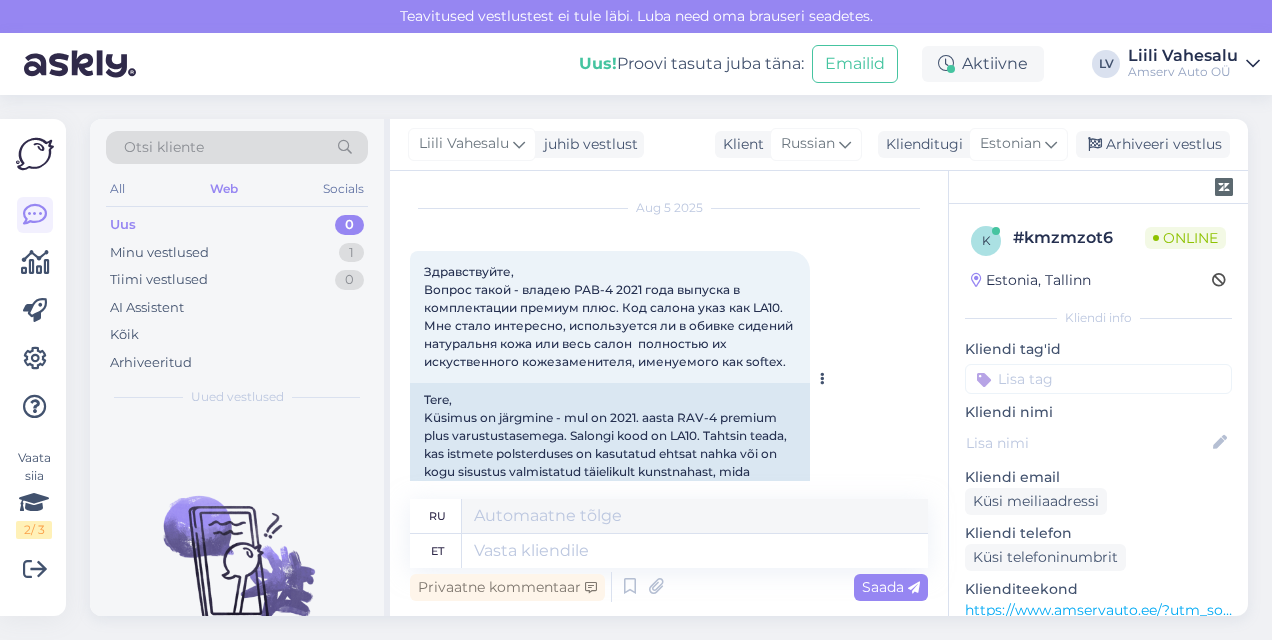 scroll, scrollTop: 146, scrollLeft: 0, axis: vertical 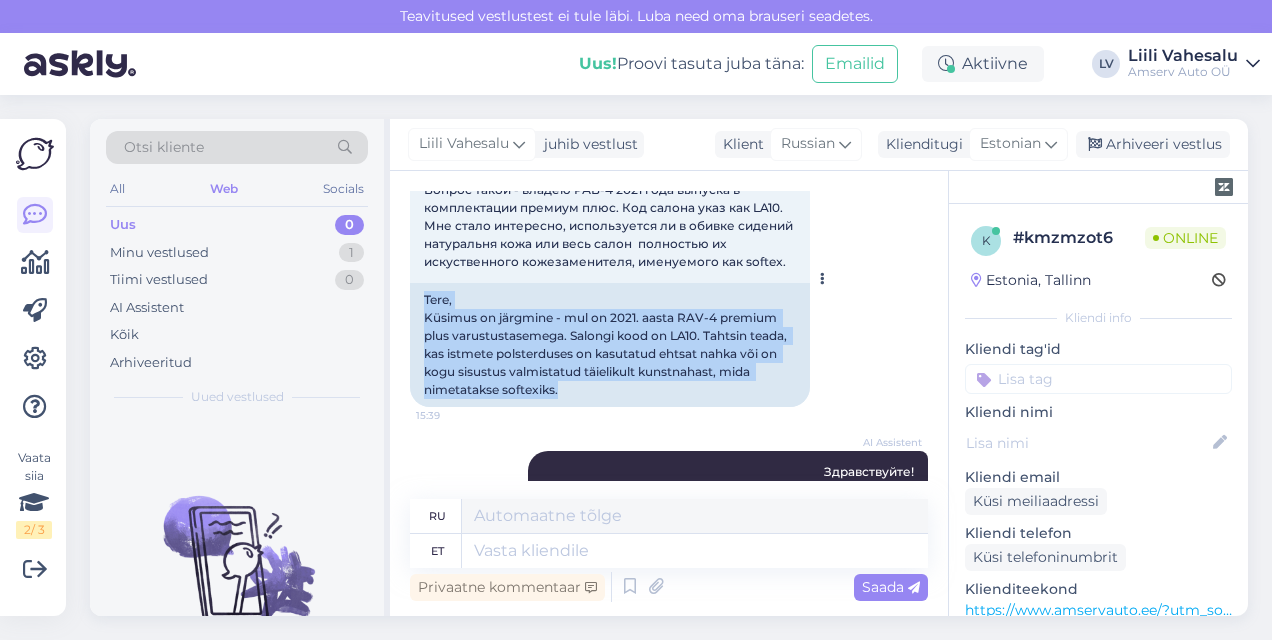 drag, startPoint x: 561, startPoint y: 392, endPoint x: 424, endPoint y: 304, distance: 162.82812 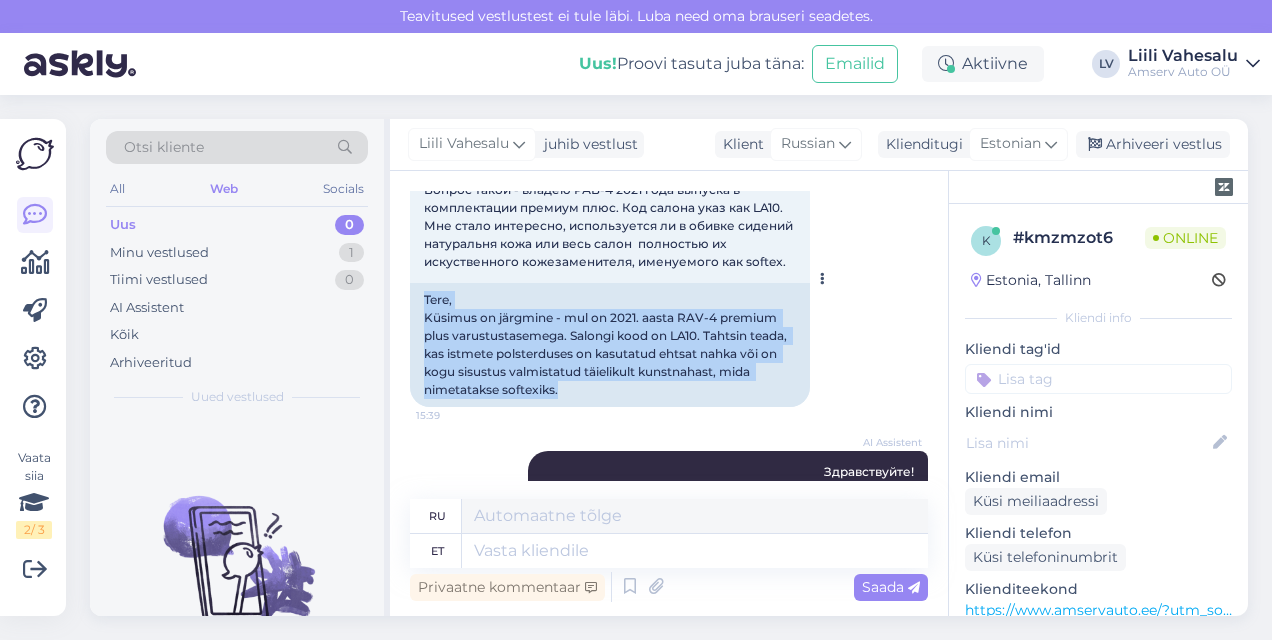 click on "Tere,
Küsimus on järgmine - mul on 2021. aasta RAV-4 premium plus varustustasemega. Salongi kood on LA10. Tahtsin teada, kas istmete polsterduses on kasutatud ehtsat nahka või on kogu sisustus valmistatud täielikult kunstnahast, mida nimetatakse softexiks." at bounding box center [610, 345] 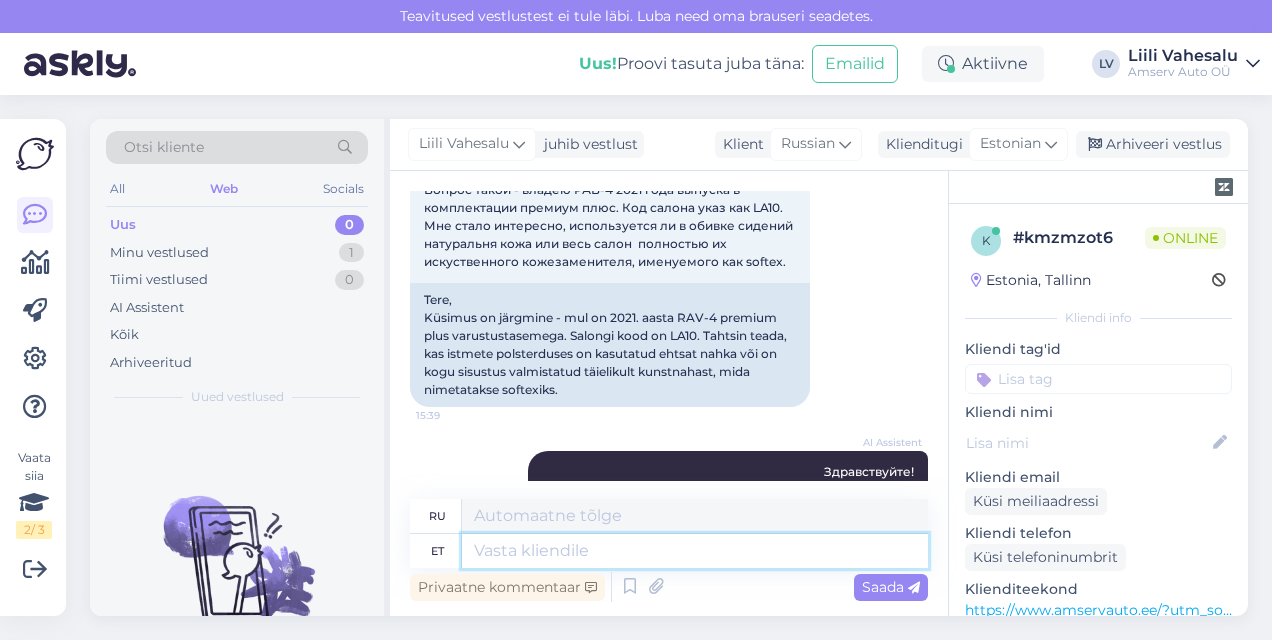 click at bounding box center (695, 551) 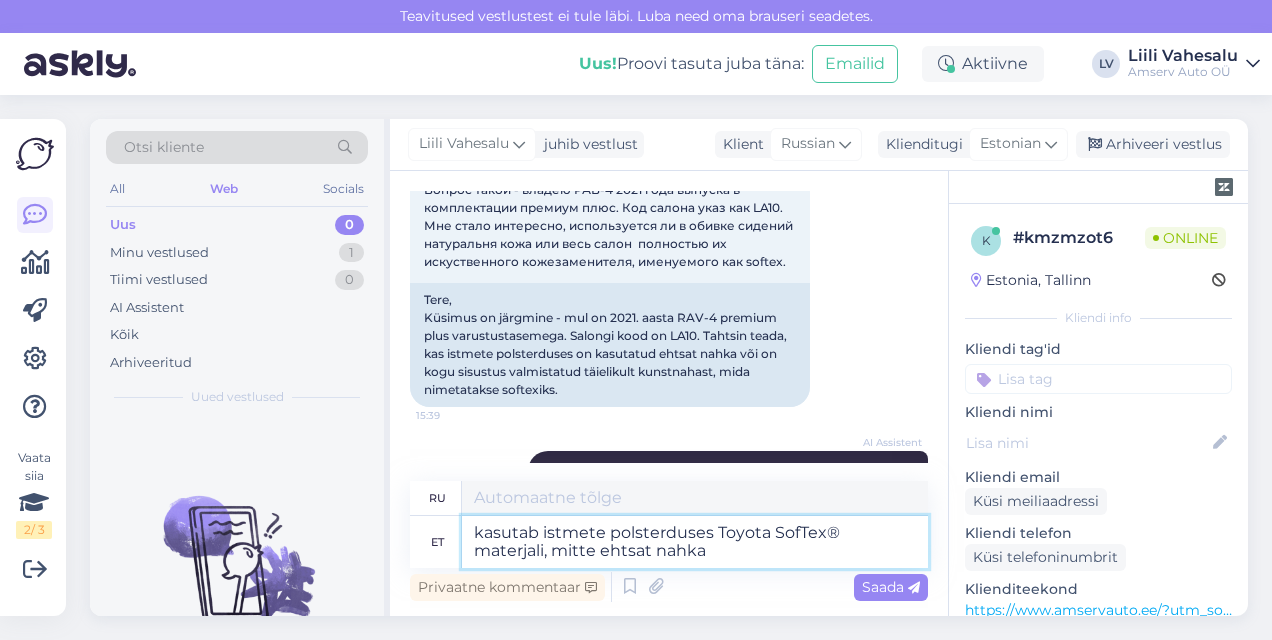 click on "kasutab istmete polsterduses Toyota SofTex® materjali, mitte ehtsat nahka" at bounding box center (695, 542) 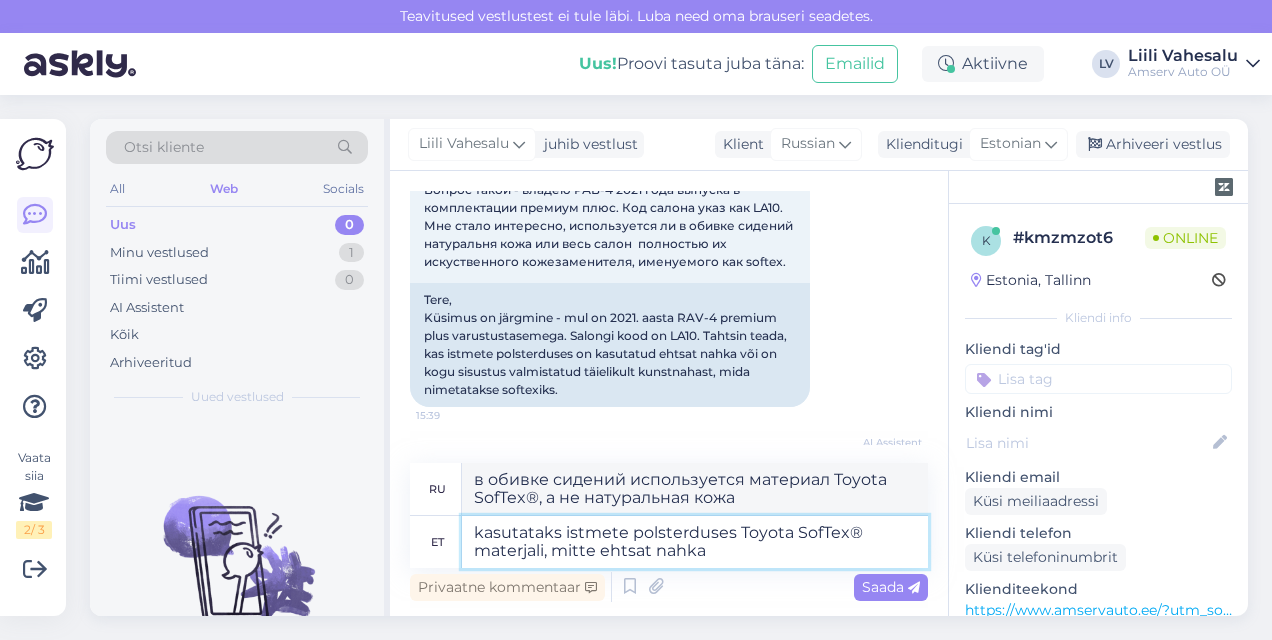 type on "в обивке сидений используется Toyota SofTex® материал, а не натуральная кожа" 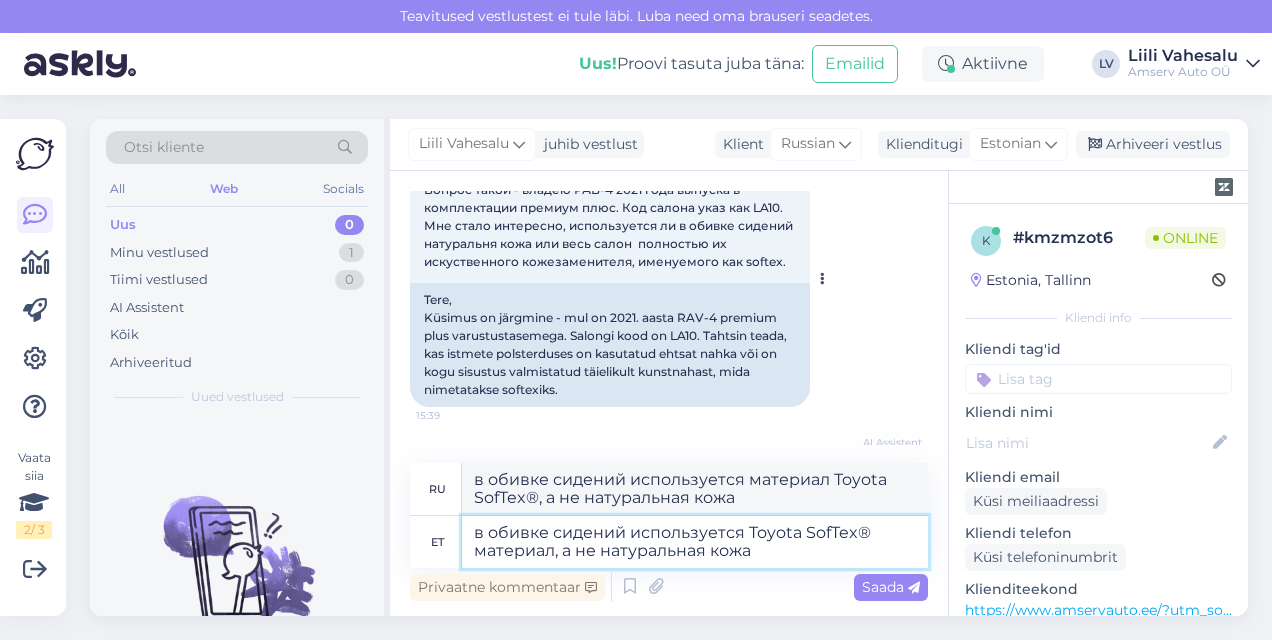 type on "В обивке сидений используется материал Toyota SofTex®, а не натуральная кожа." 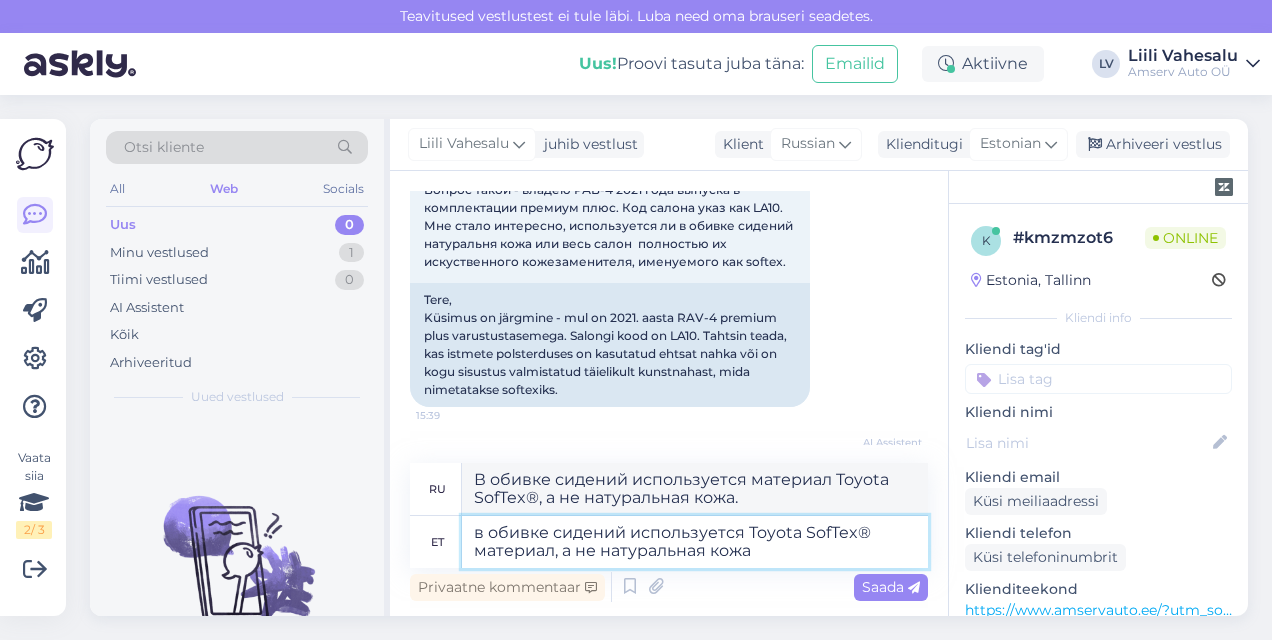 drag, startPoint x: 794, startPoint y: 532, endPoint x: 746, endPoint y: 532, distance: 48 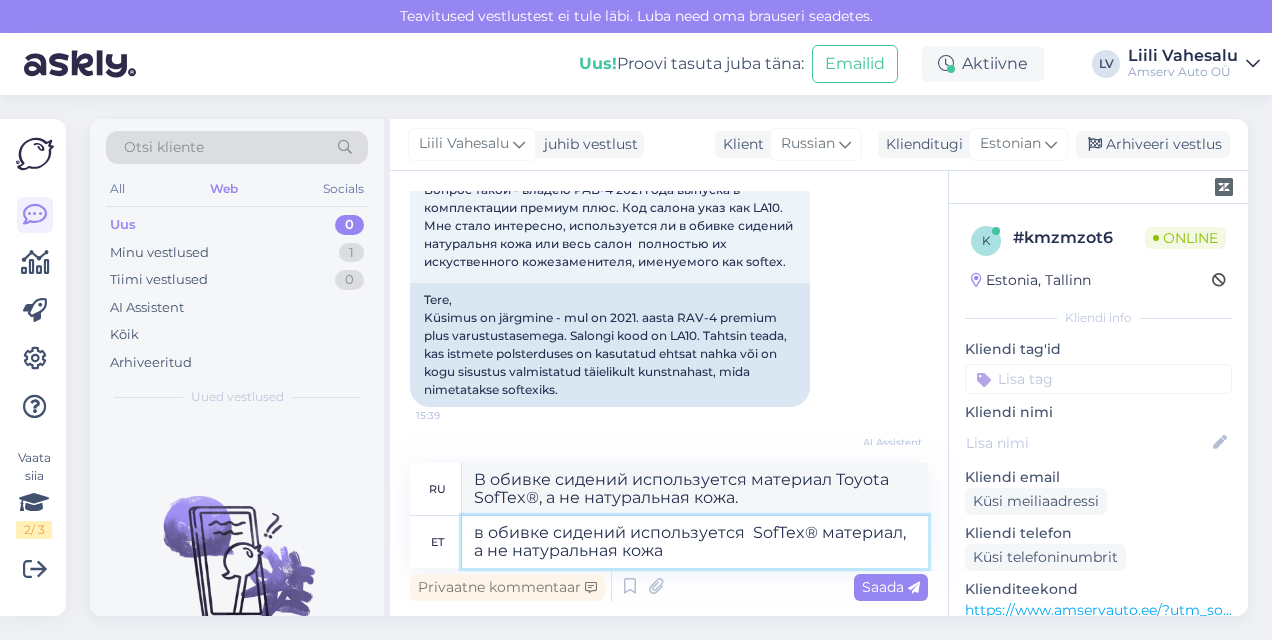 type on "В обивке сидений использован материал SofTex®, а не натуральная кожа." 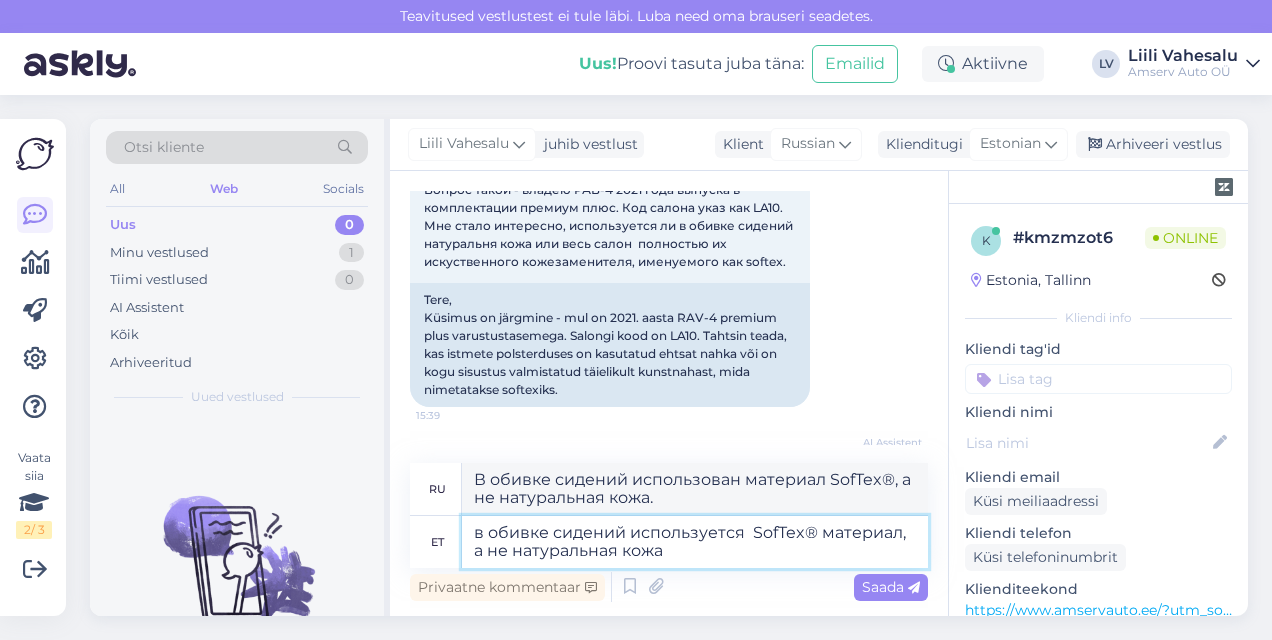 click on "в обивке сидений используется  SofTex® материал, а не натуральная кожа" at bounding box center [695, 542] 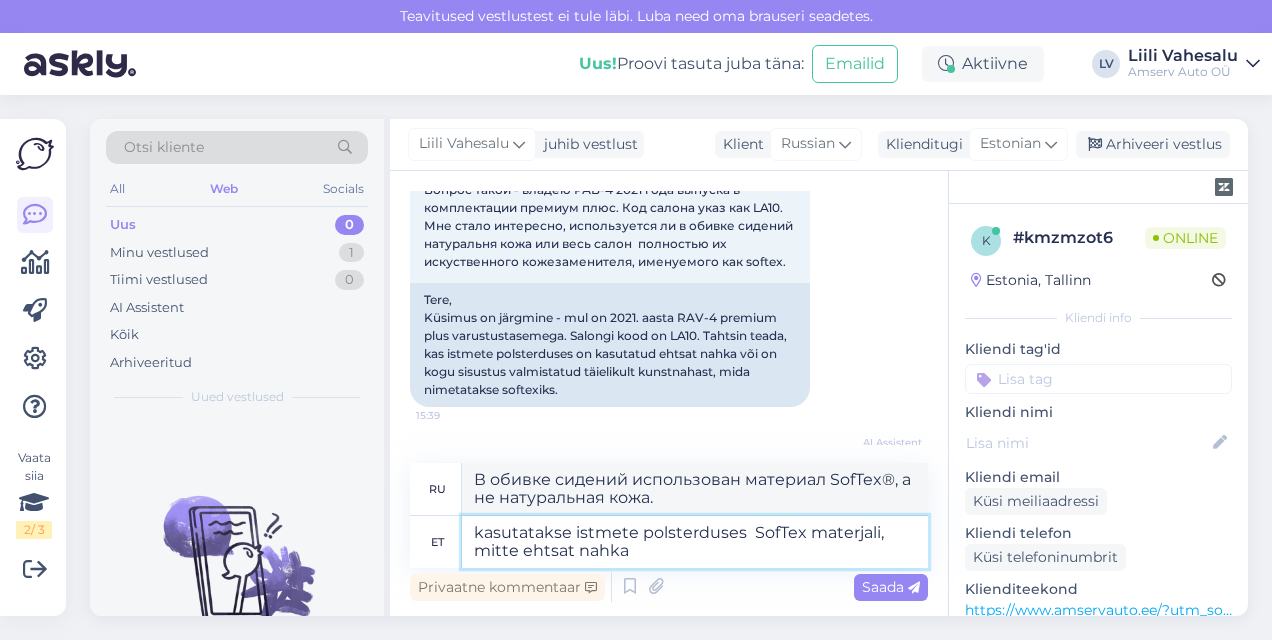 type on "В обивке сидений использован материал SofTex, а не натуральная кожа." 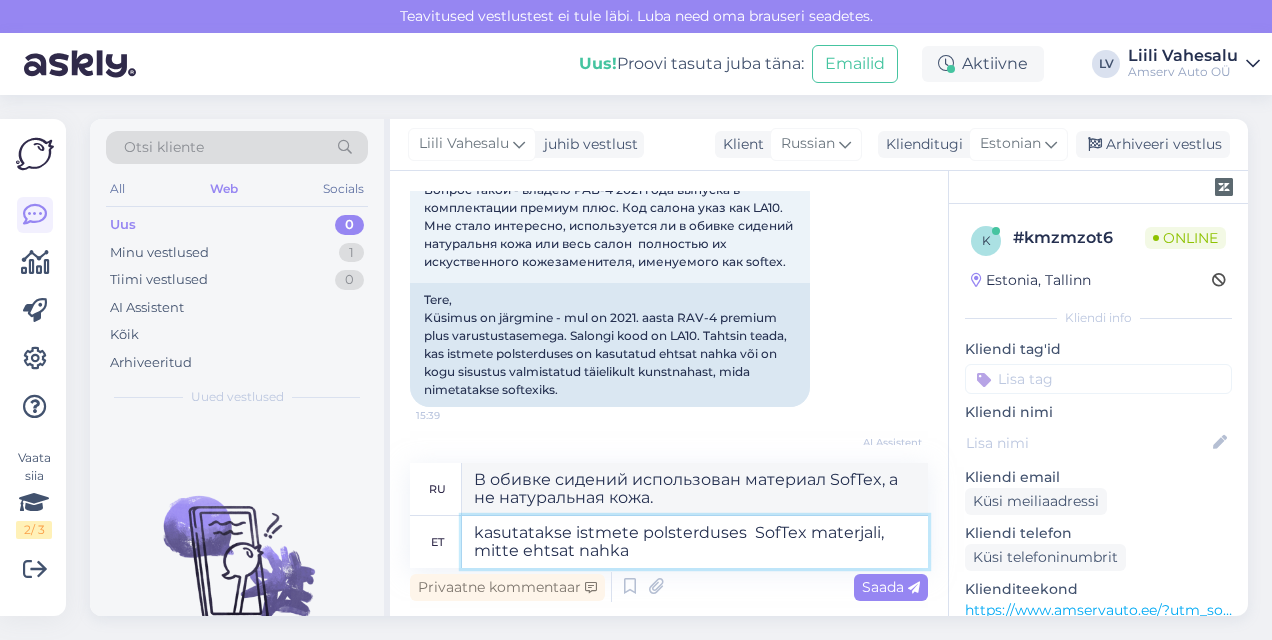 click on "kasutatakse istmete polsterduses  SofTex materjali, mitte ehtsat nahka" at bounding box center (695, 542) 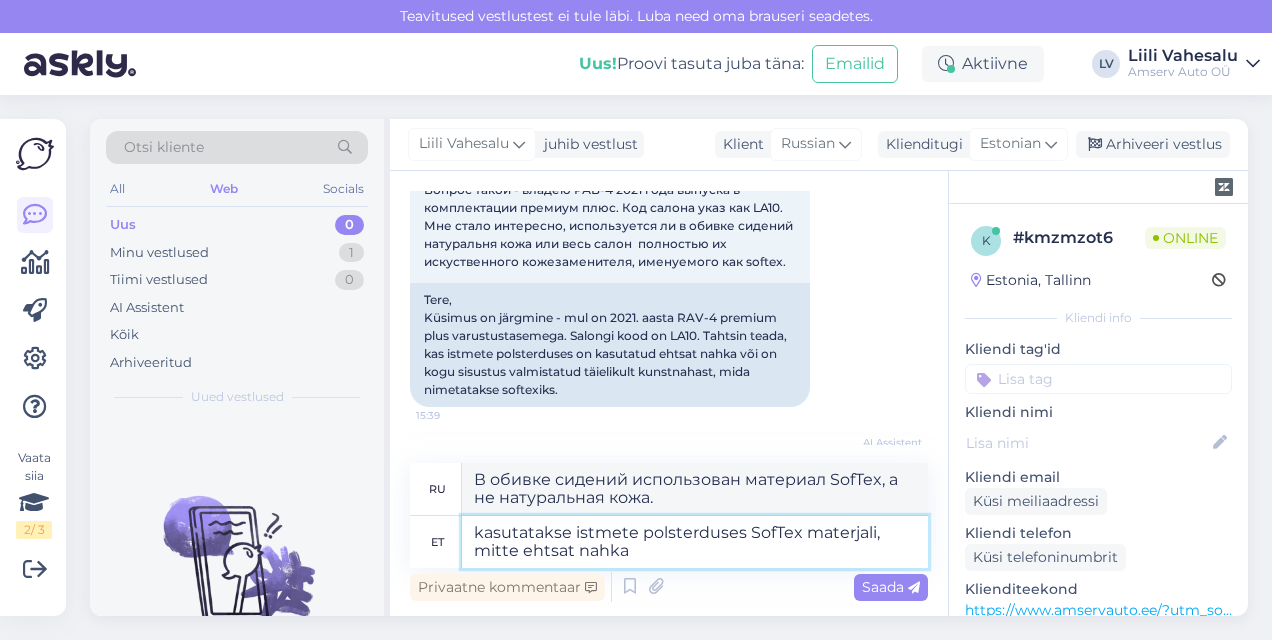 click on "kasutatakse istmete polsterduses SofTex materjali, mitte ehtsat nahka" at bounding box center (695, 542) 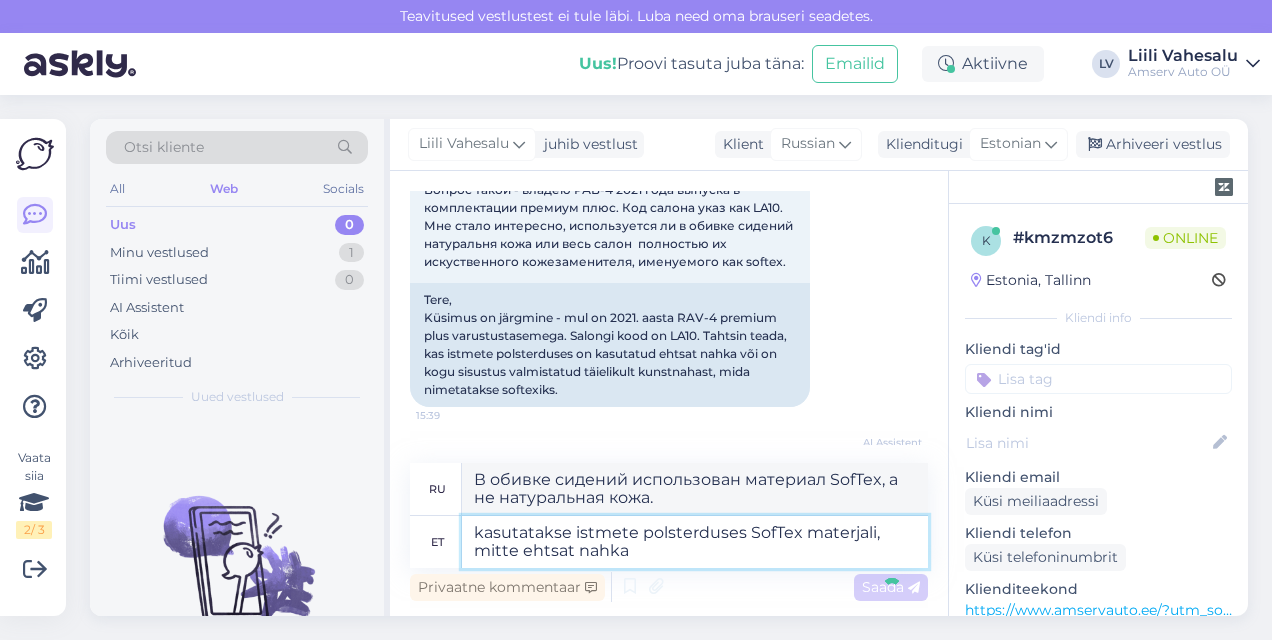 type 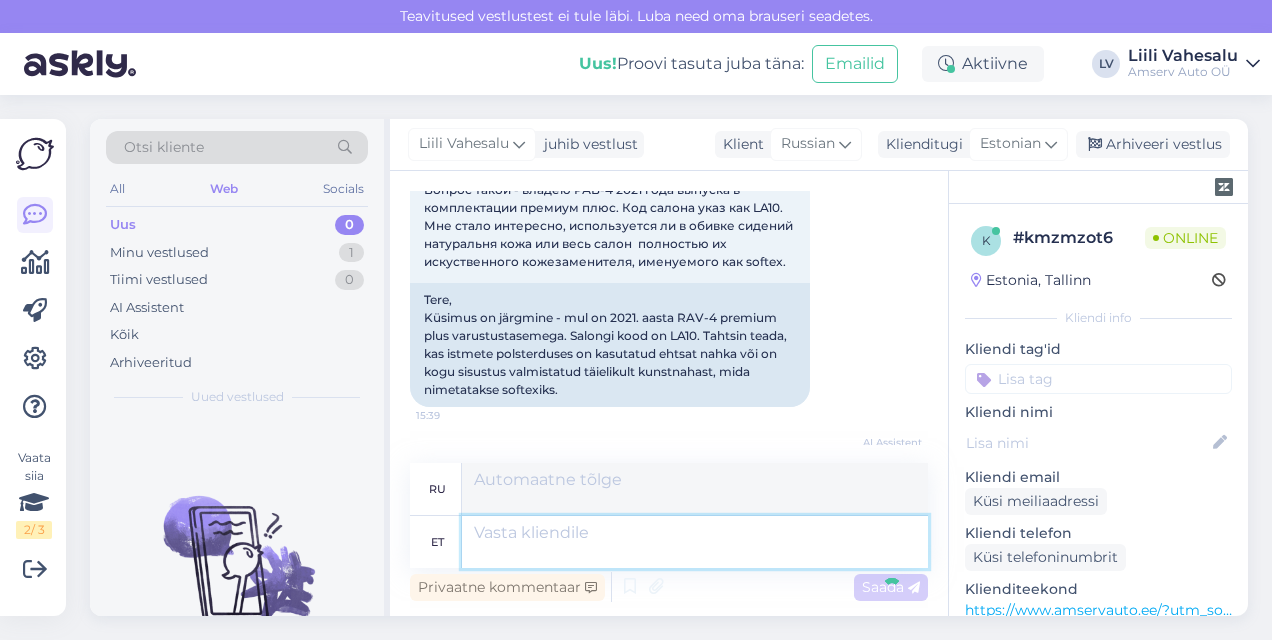 scroll, scrollTop: 529, scrollLeft: 0, axis: vertical 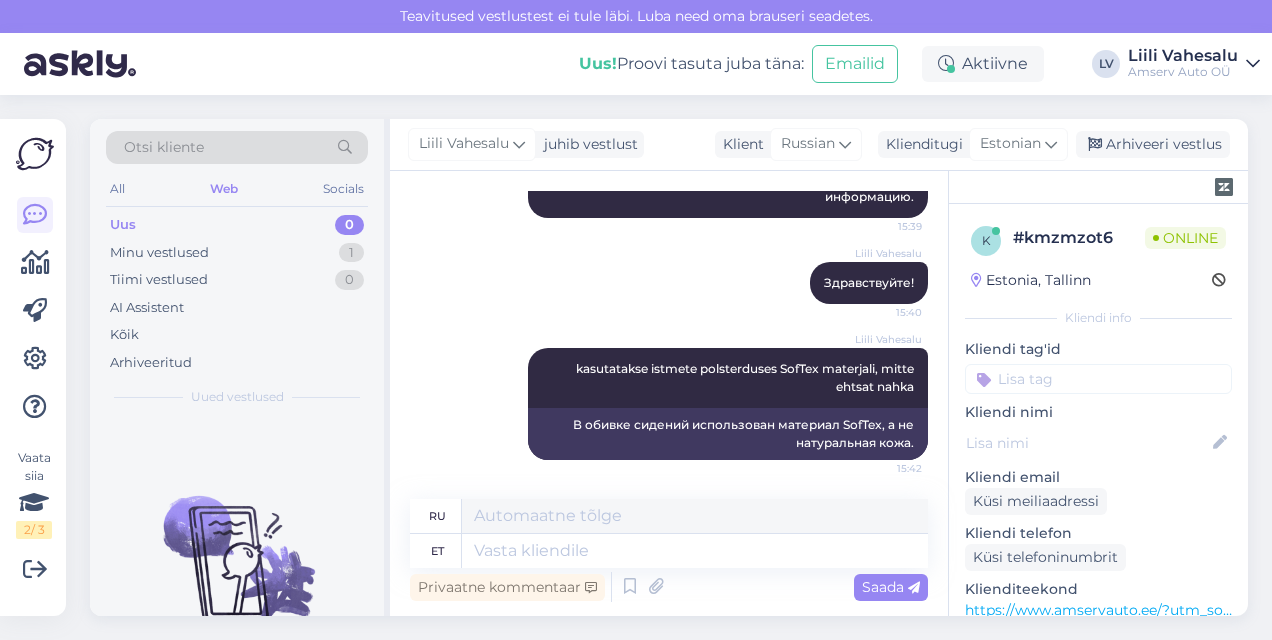 click at bounding box center [237, 550] 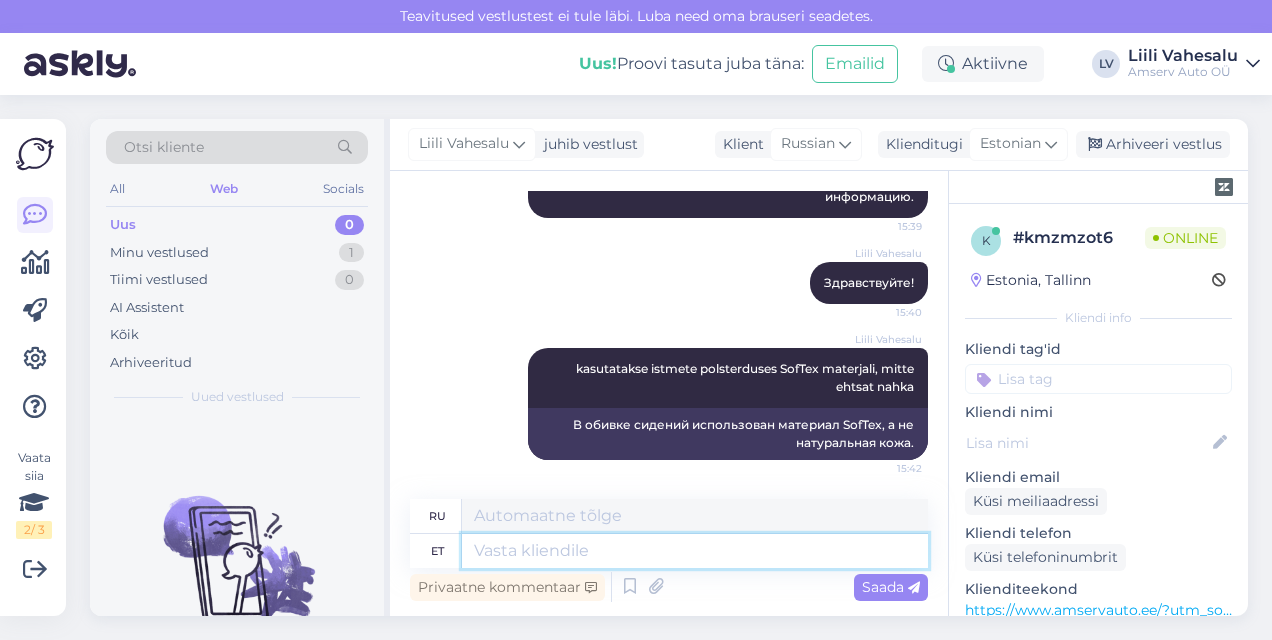 click at bounding box center (695, 551) 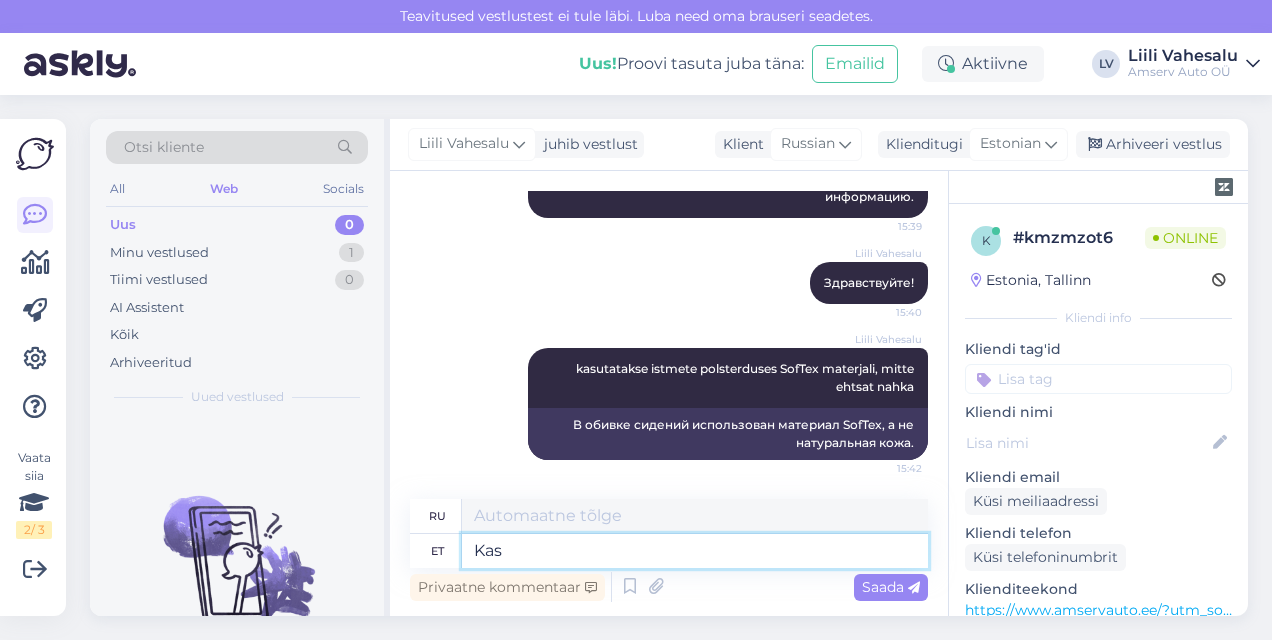 type on "Kas s" 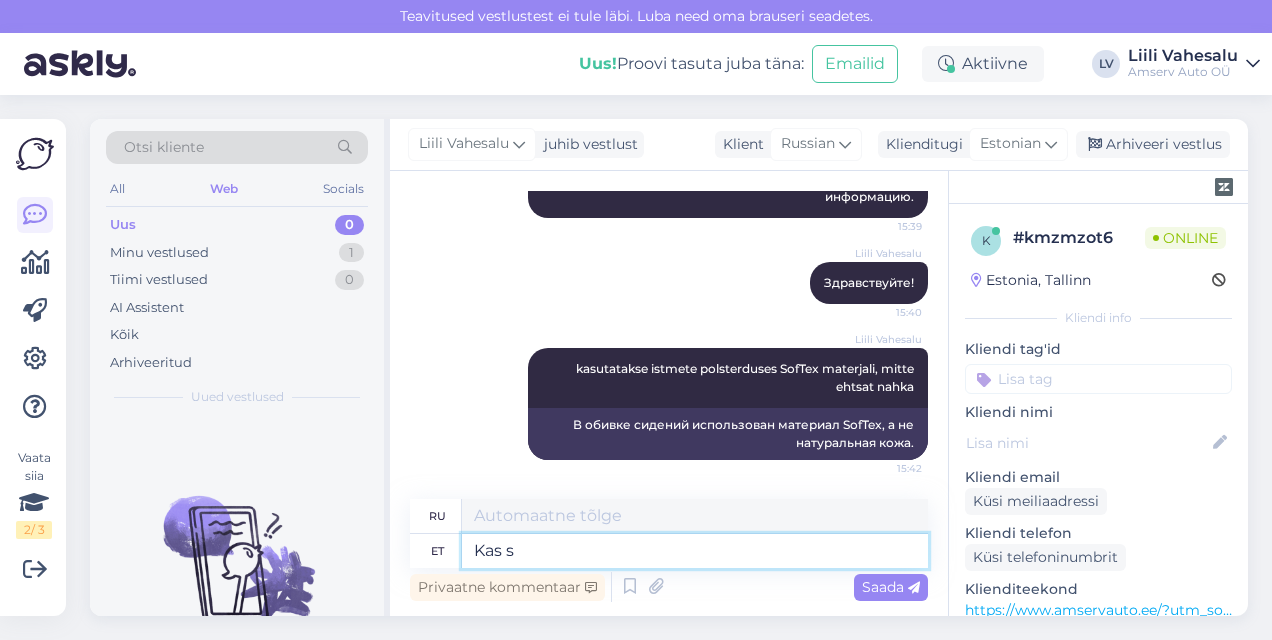 type on "Является" 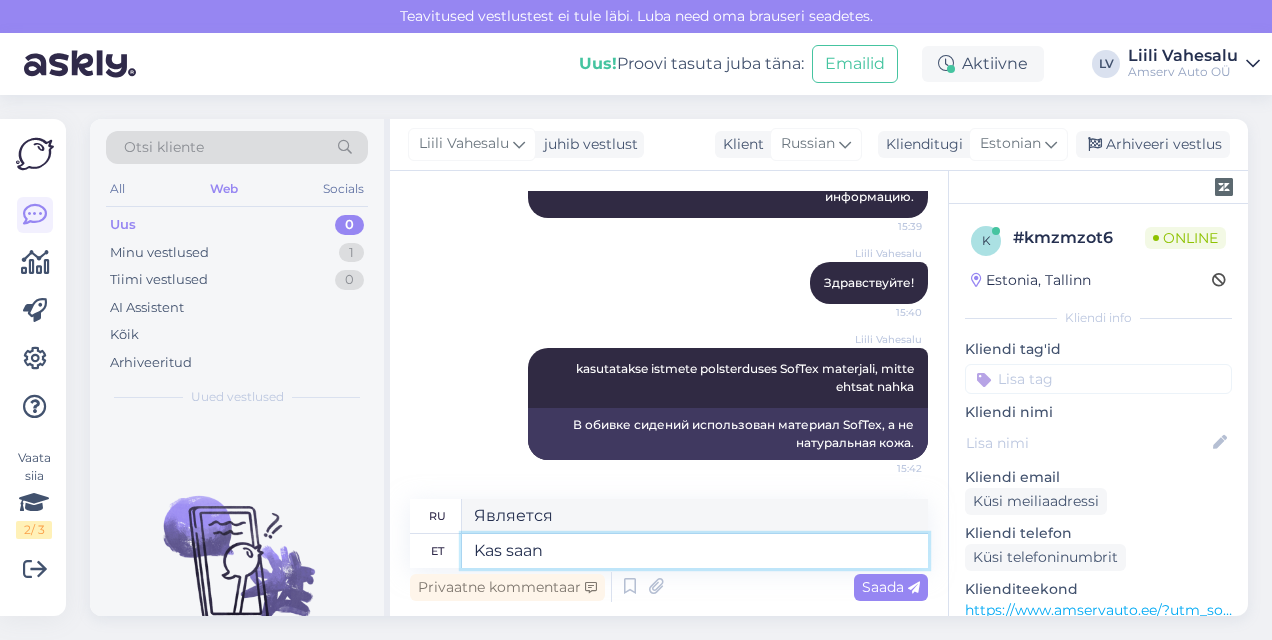 type on "Kas saan T" 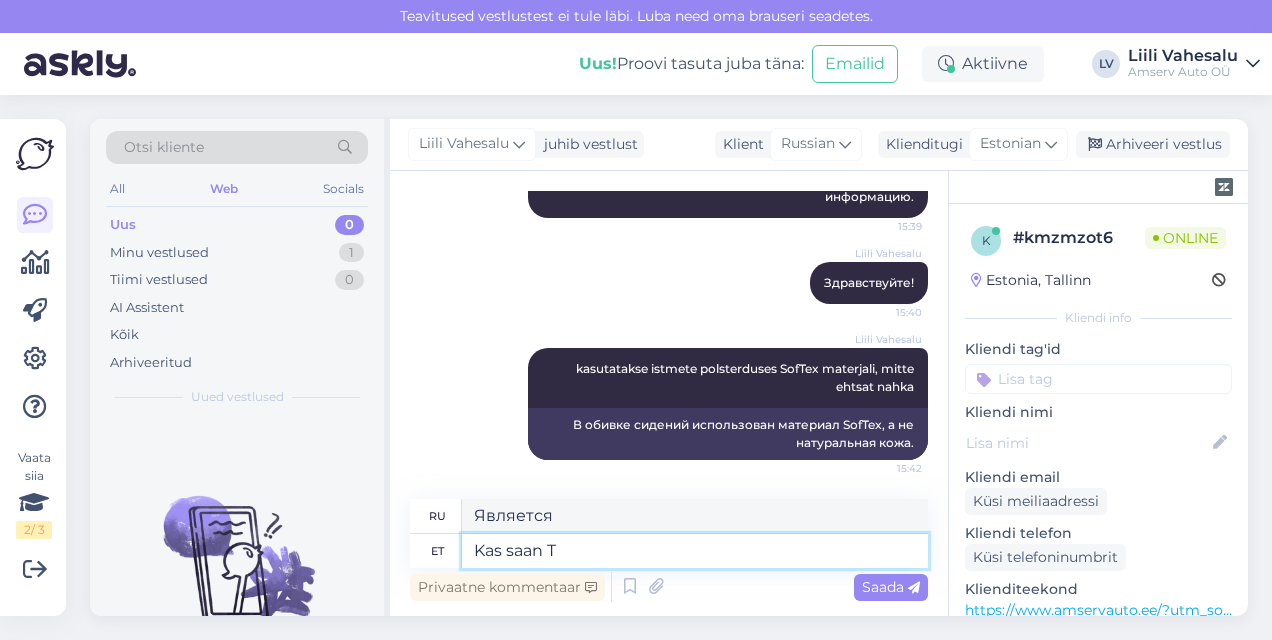 type on "Могу ли я" 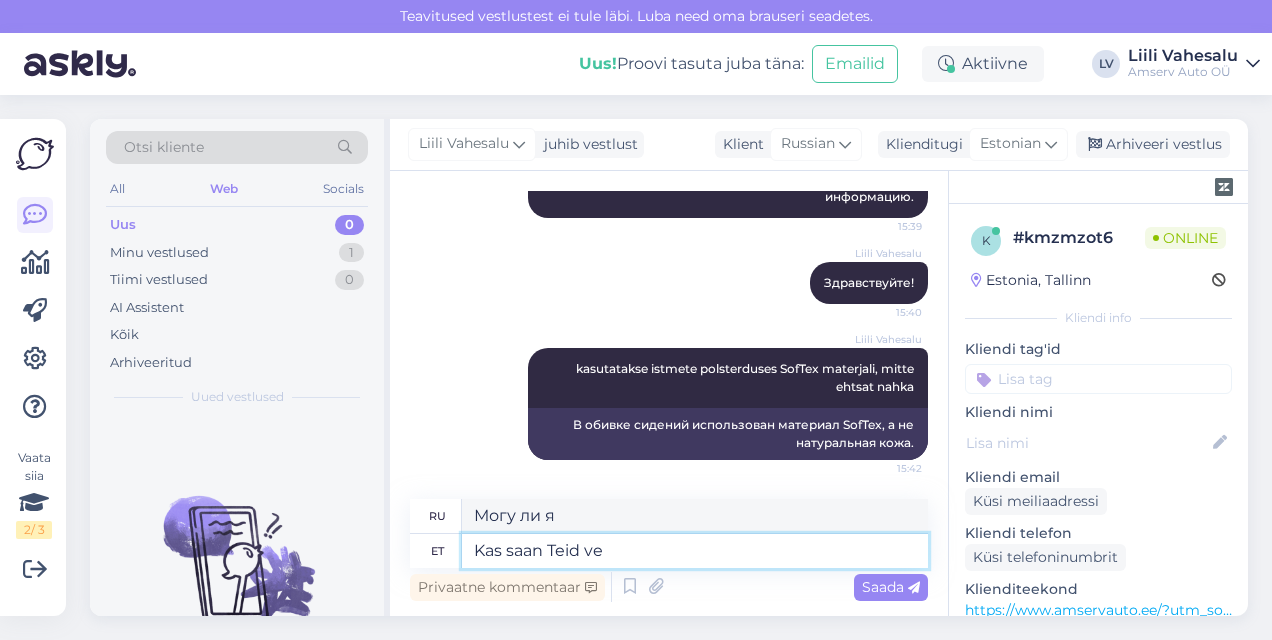 type on "Kas saan Teid vee" 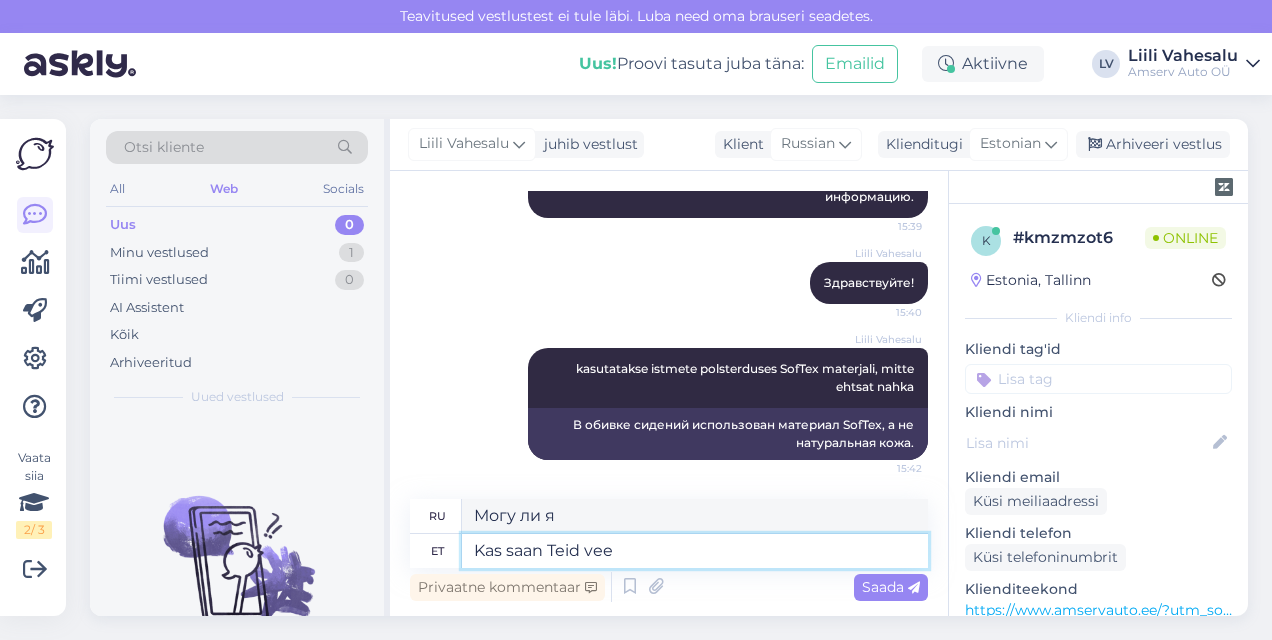 type on "Могу ли я взять тебя?" 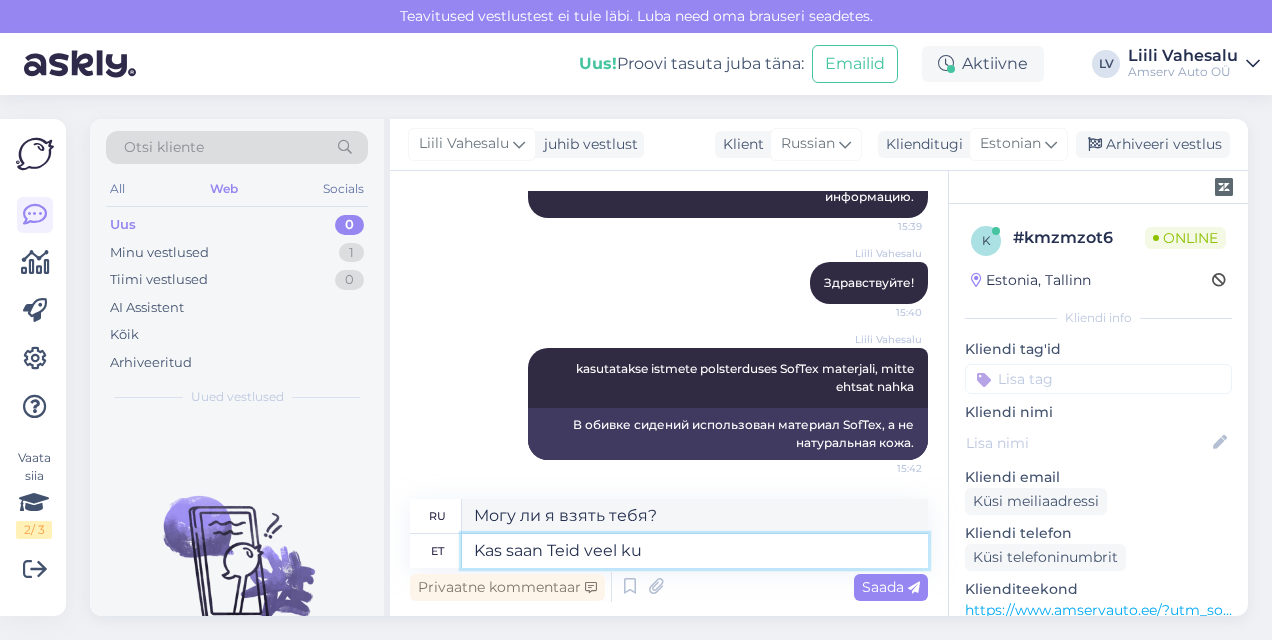 type on "Kas saan Teid veel kui" 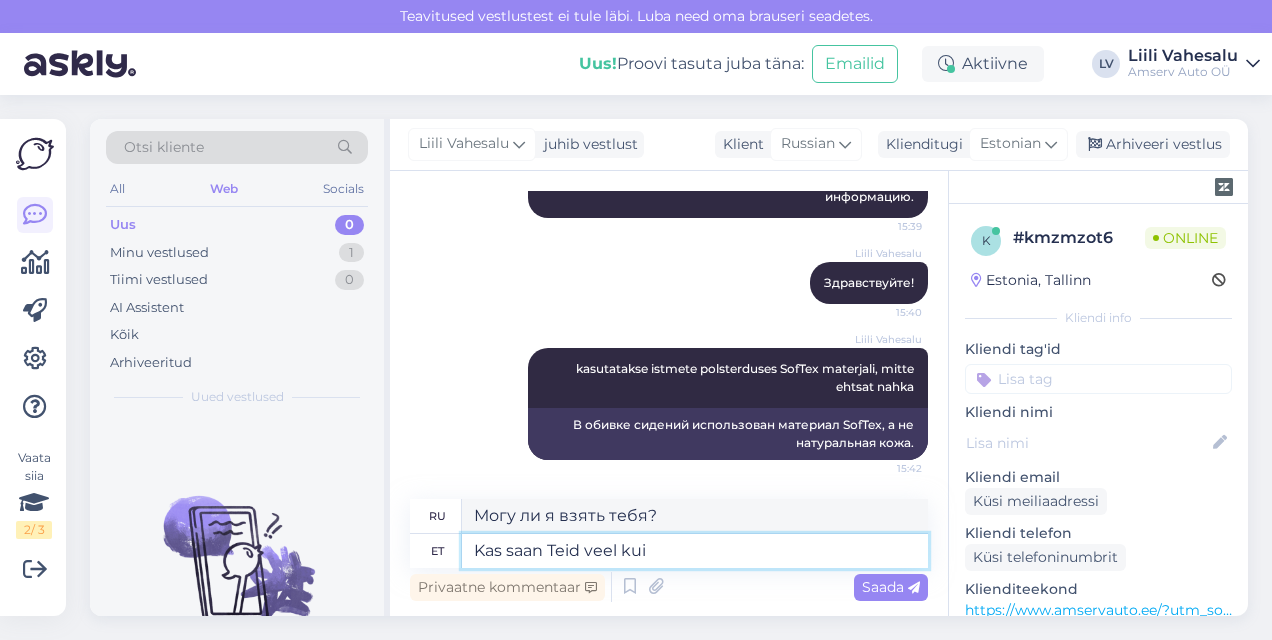 type on "Могу ли я все еще быть с тобой?" 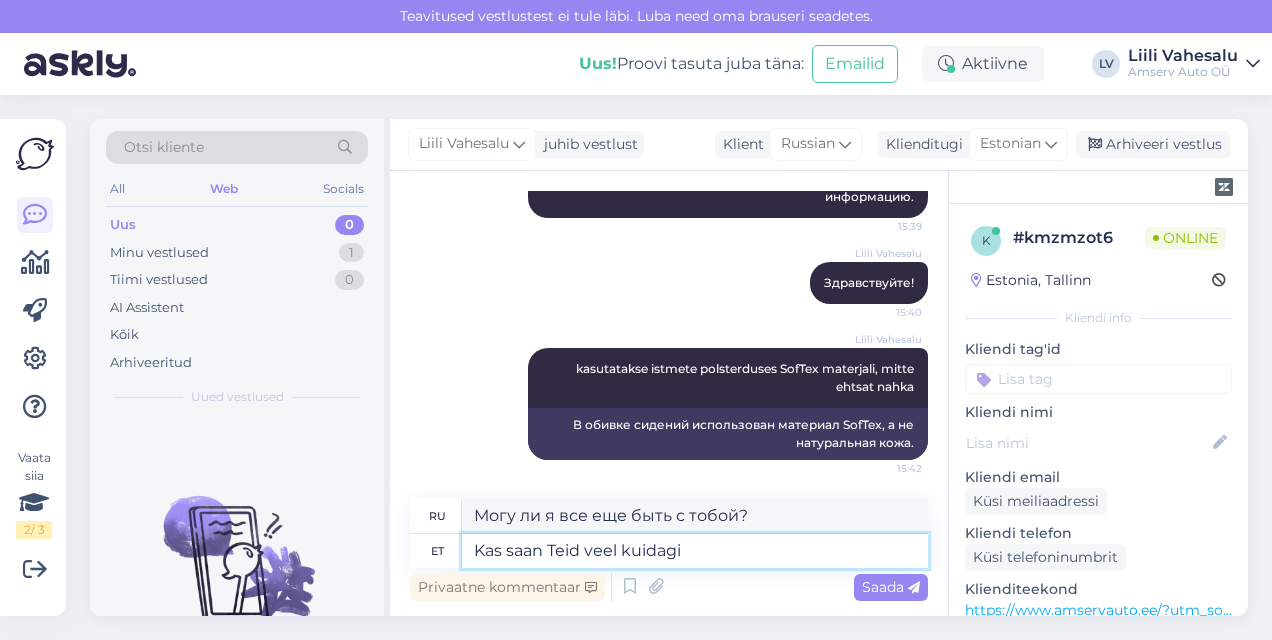 type on "Kas saan Teid veel kuidagi a" 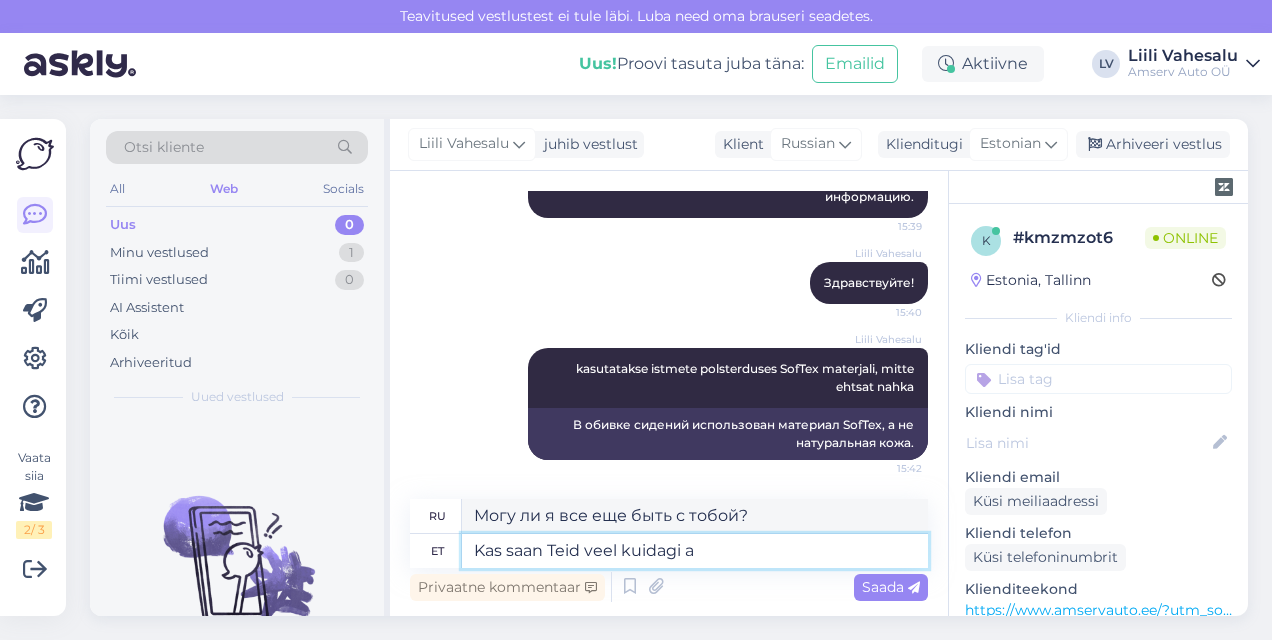 type on "Могу ли я как-то с вами связаться?" 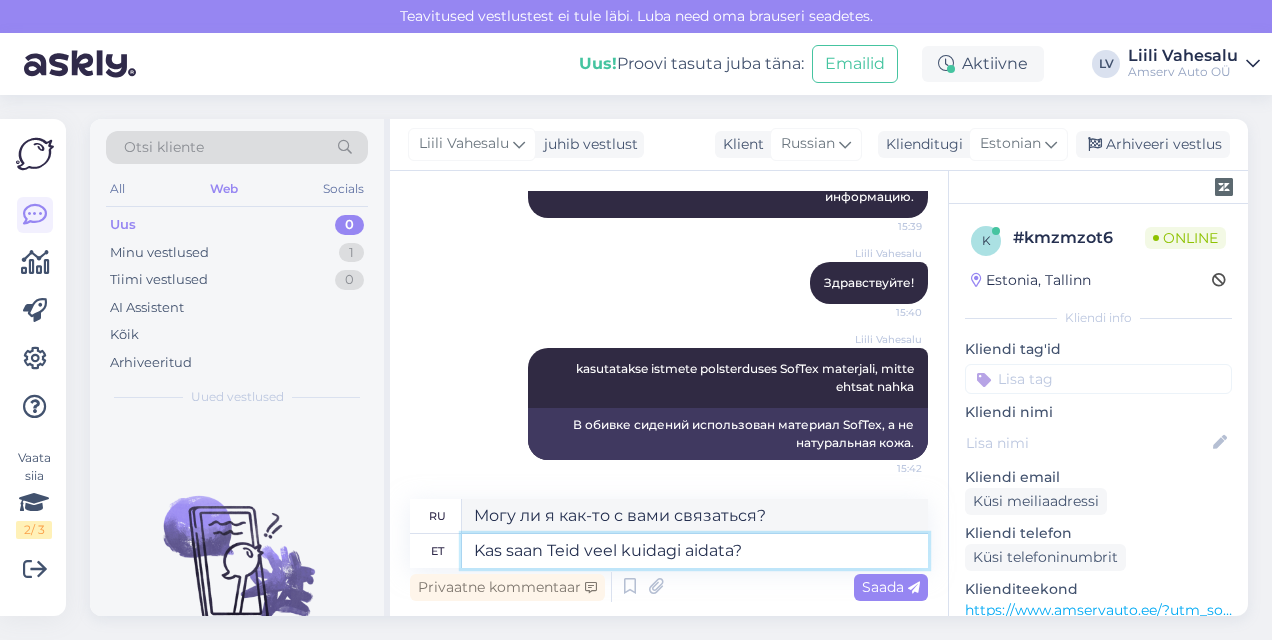 type on "Kas saan Teid veel kuidagi aidata?" 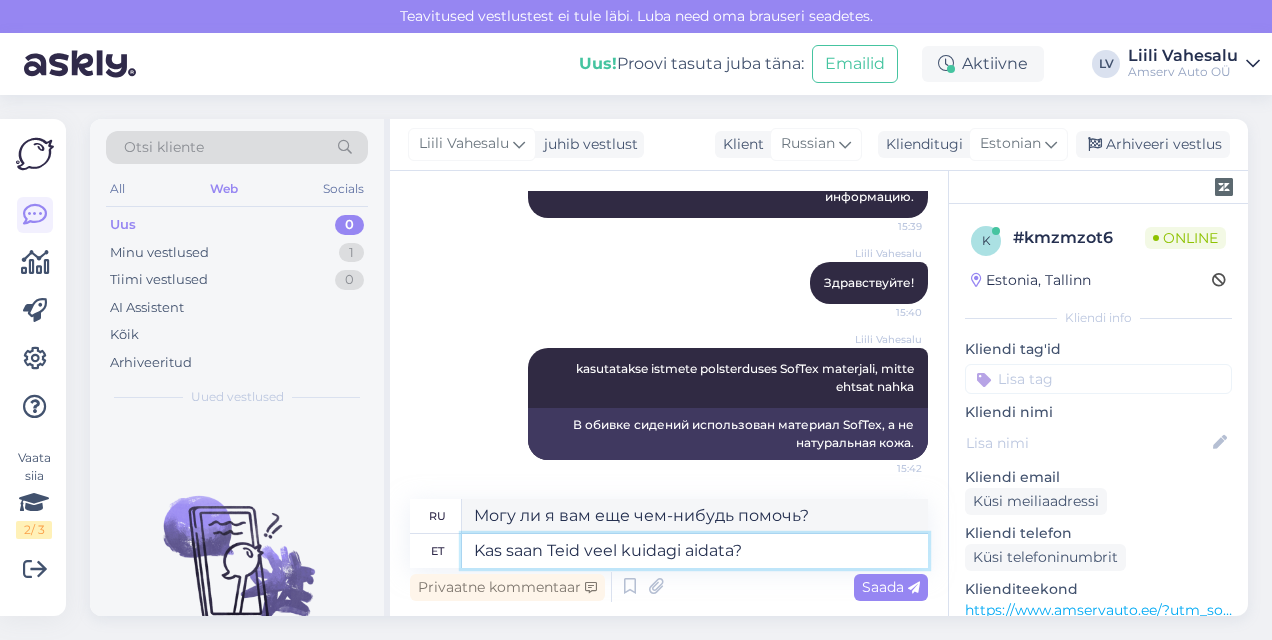 type 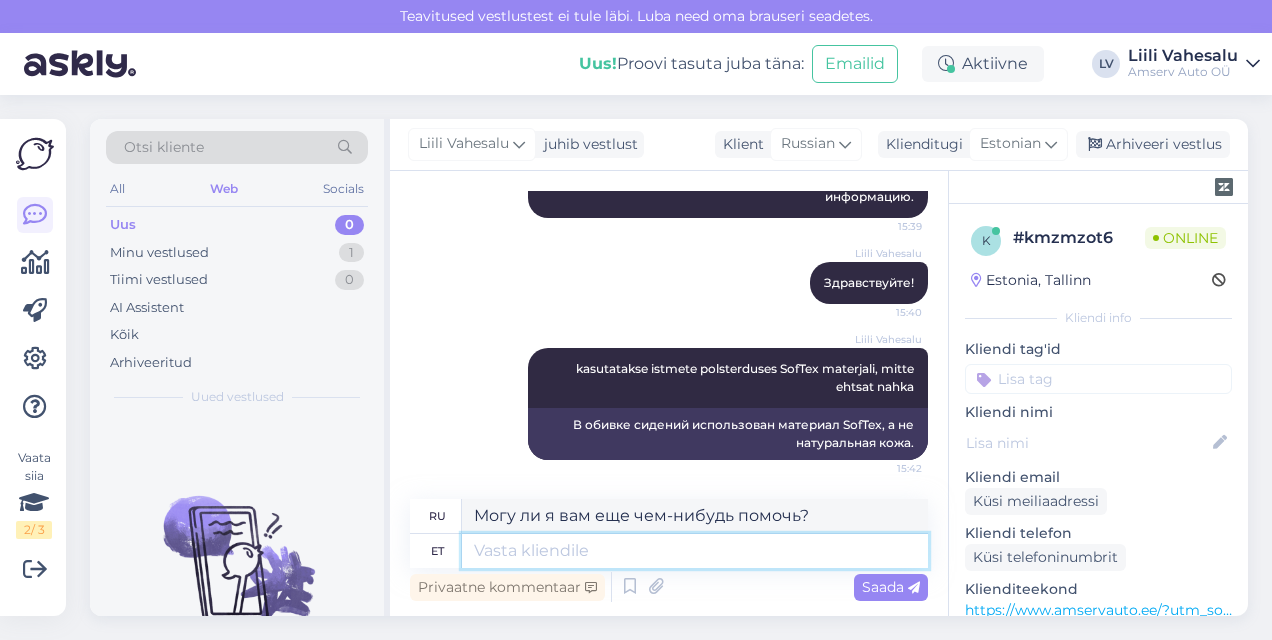 type 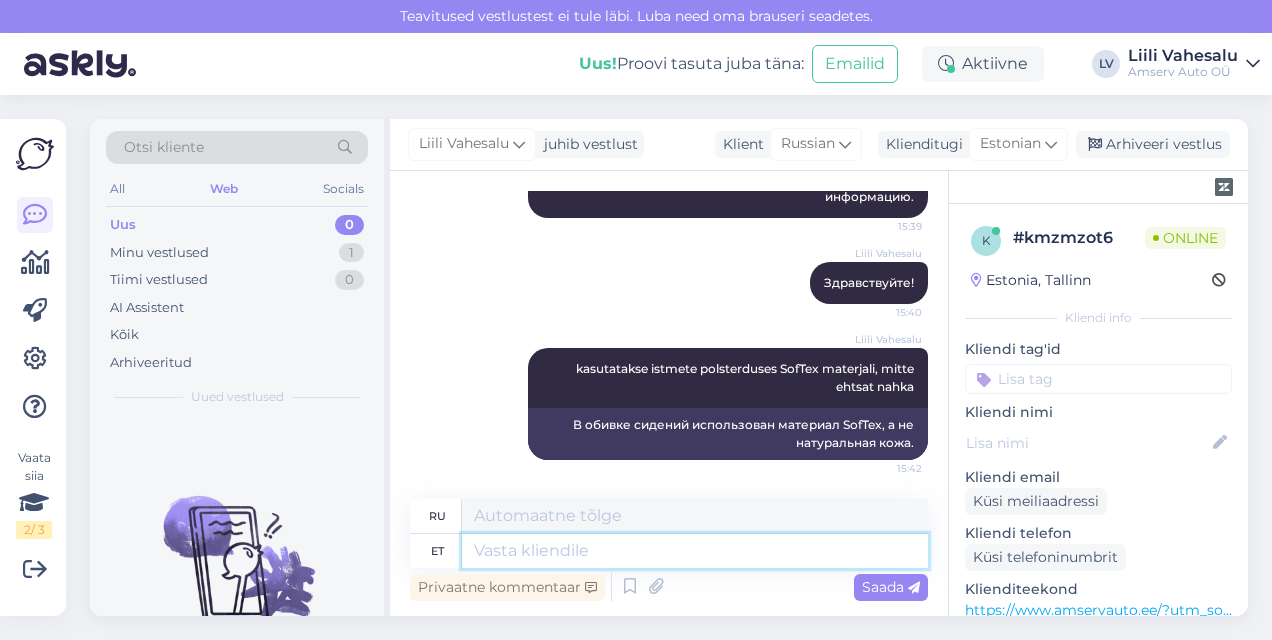 scroll, scrollTop: 649, scrollLeft: 0, axis: vertical 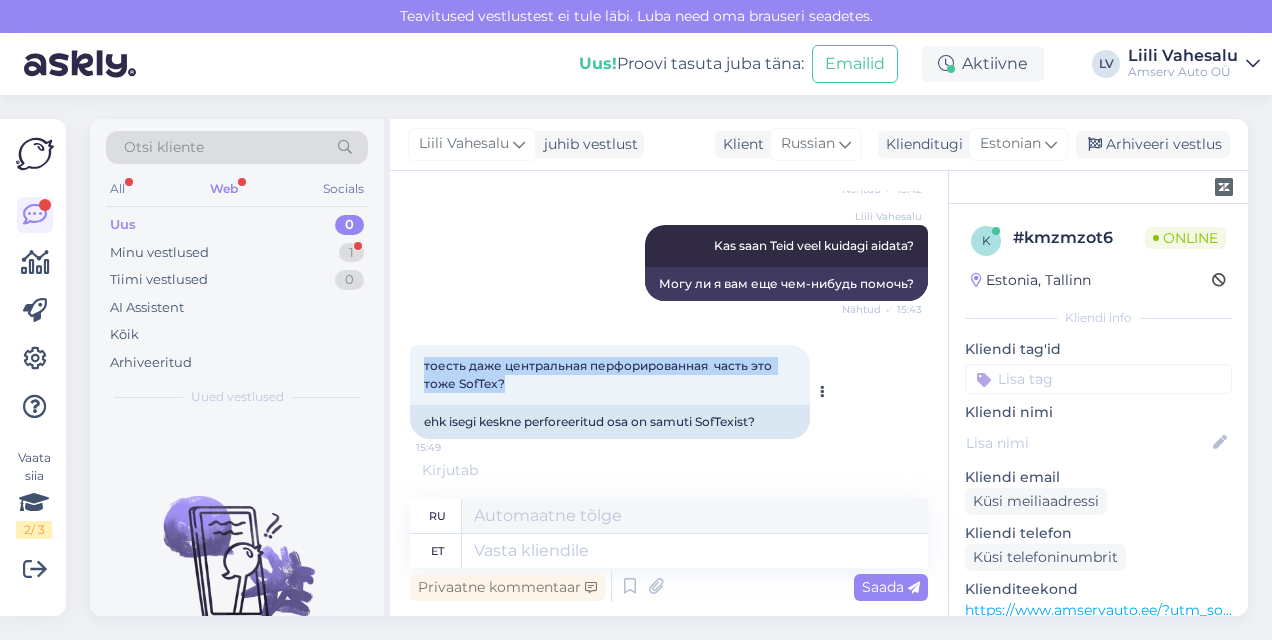 drag, startPoint x: 512, startPoint y: 378, endPoint x: 424, endPoint y: 367, distance: 88.68484 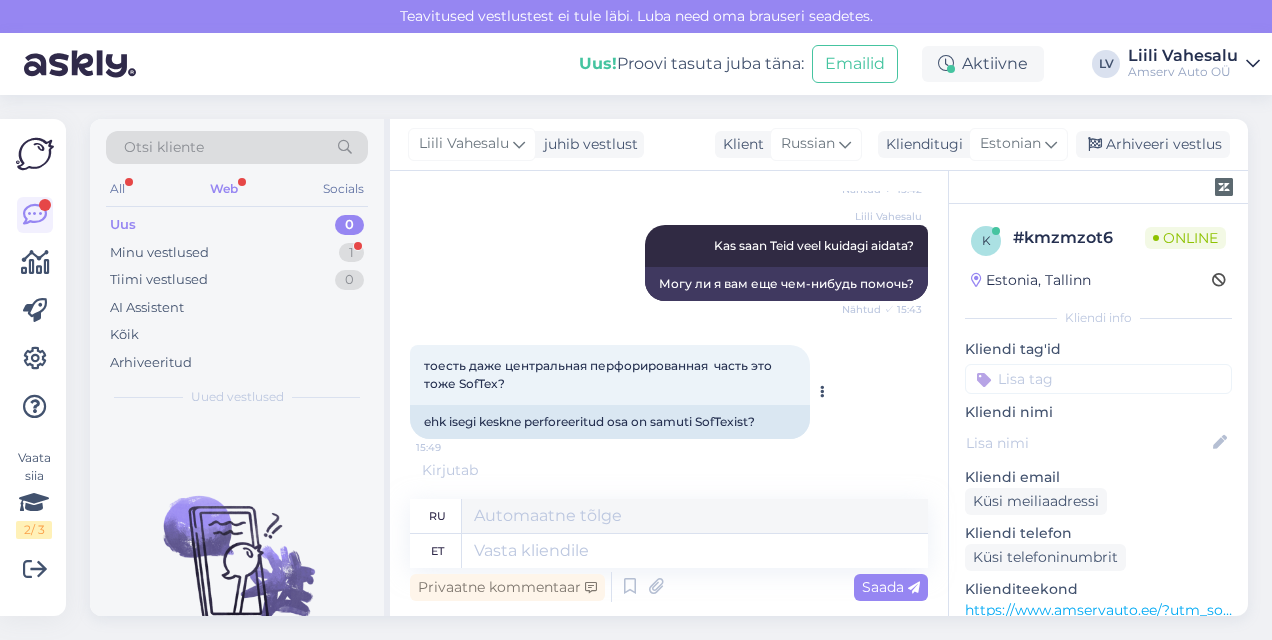 click on "ehk isegi keskne perforeeritud osa on samuti SofTexist?" at bounding box center [610, 422] 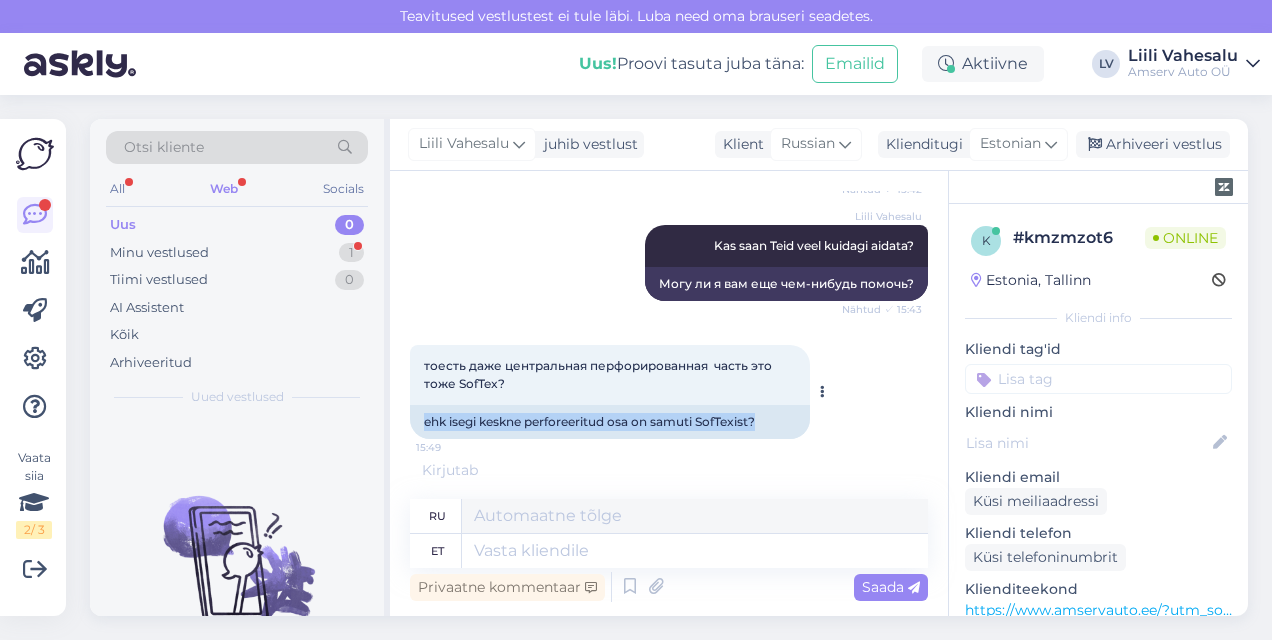 drag, startPoint x: 772, startPoint y: 419, endPoint x: 424, endPoint y: 424, distance: 348.03592 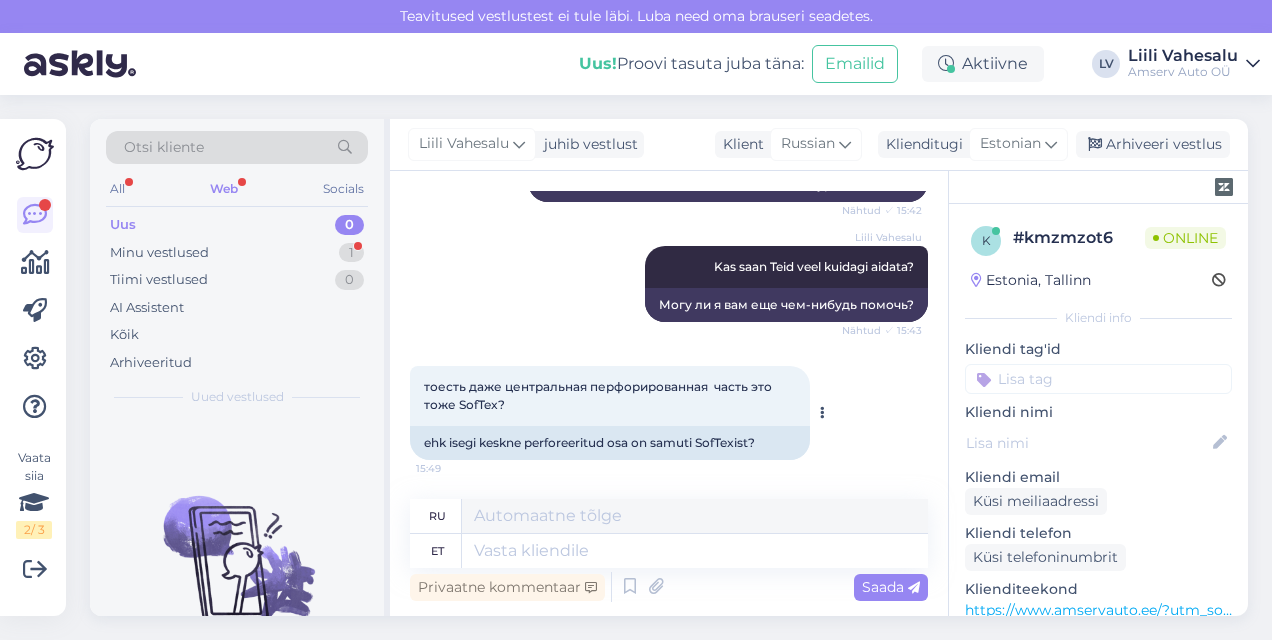 drag, startPoint x: 424, startPoint y: 424, endPoint x: 467, endPoint y: 424, distance: 43 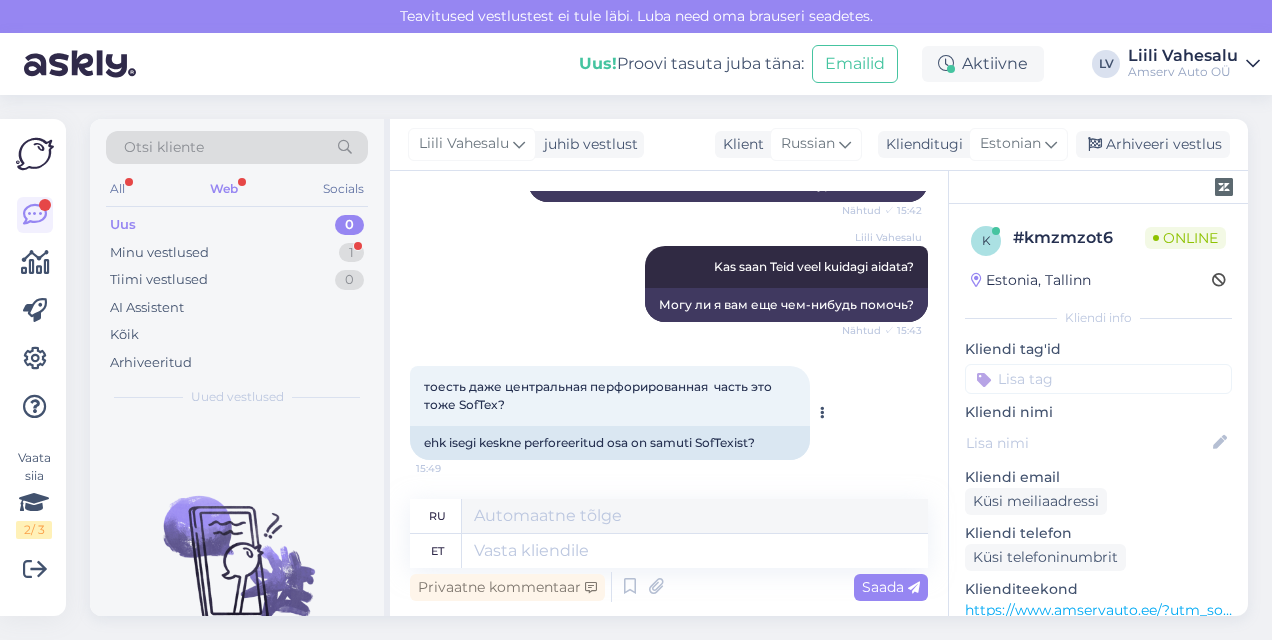 drag, startPoint x: 467, startPoint y: 424, endPoint x: 723, endPoint y: 456, distance: 257.99225 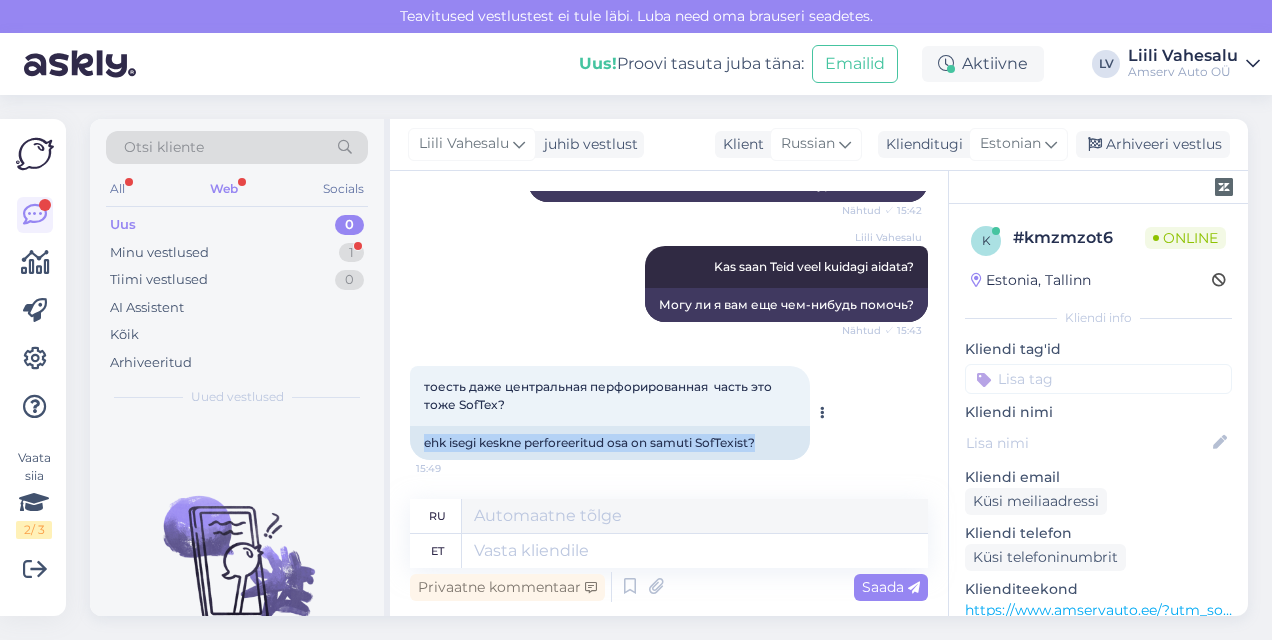 drag, startPoint x: 769, startPoint y: 444, endPoint x: 422, endPoint y: 448, distance: 347.02304 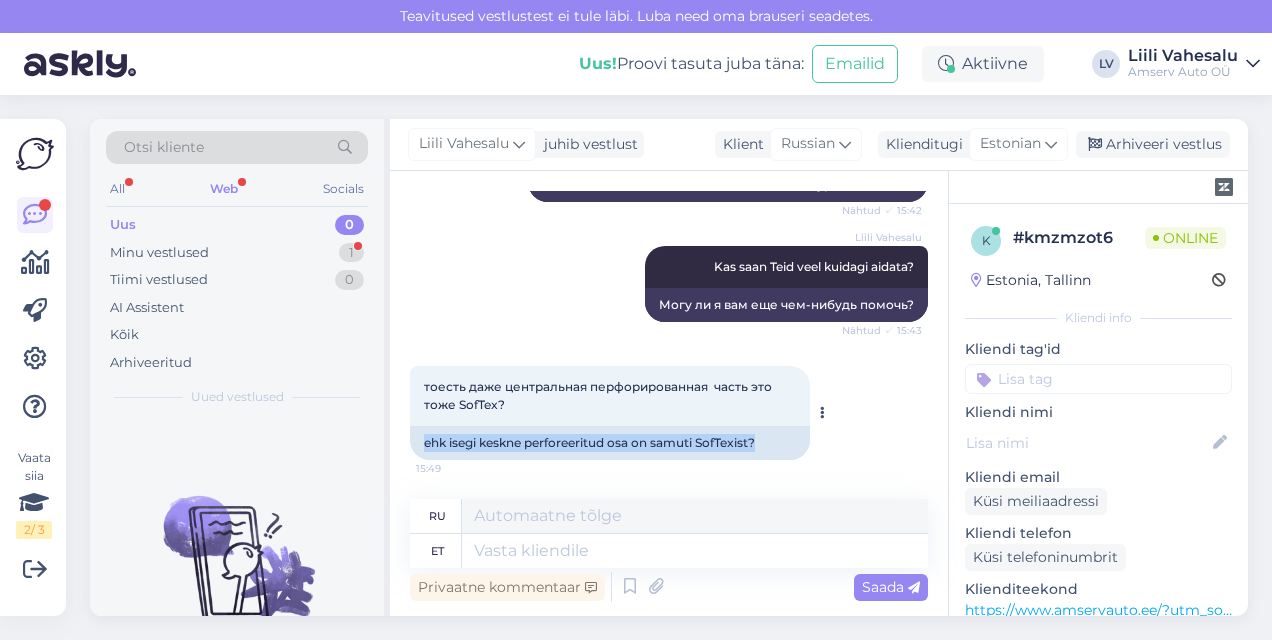 copy on "ehk isegi keskne perforeeritud osa on samuti SofTexist?" 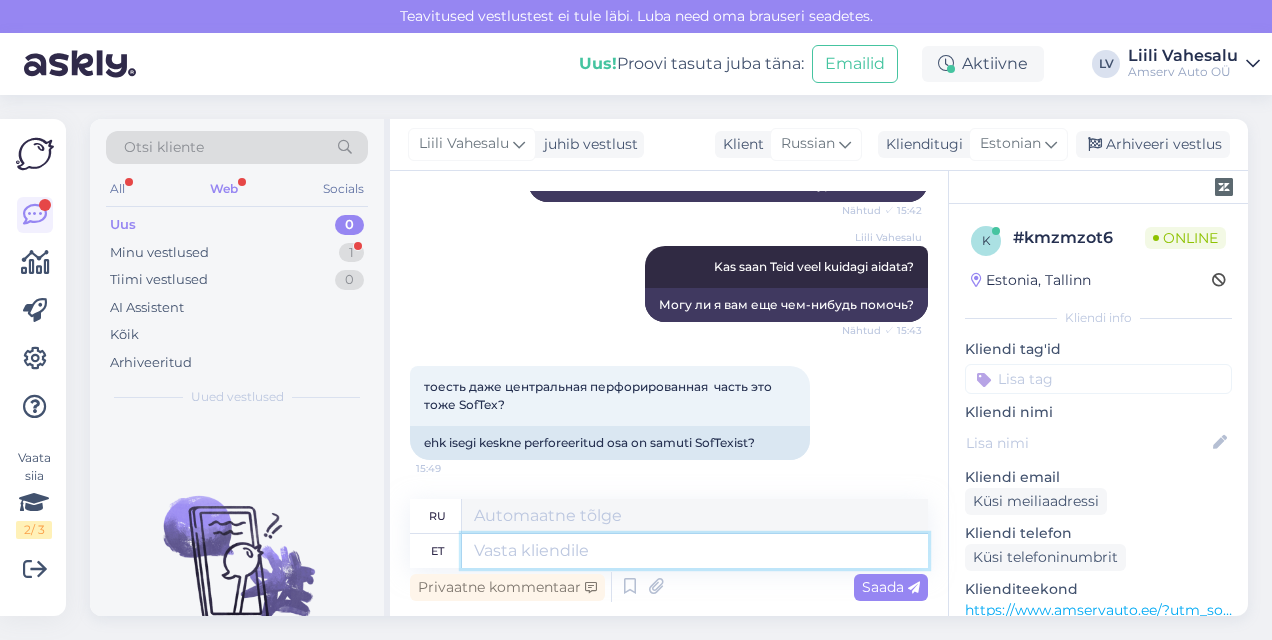 drag, startPoint x: 504, startPoint y: 552, endPoint x: 492, endPoint y: 561, distance: 15 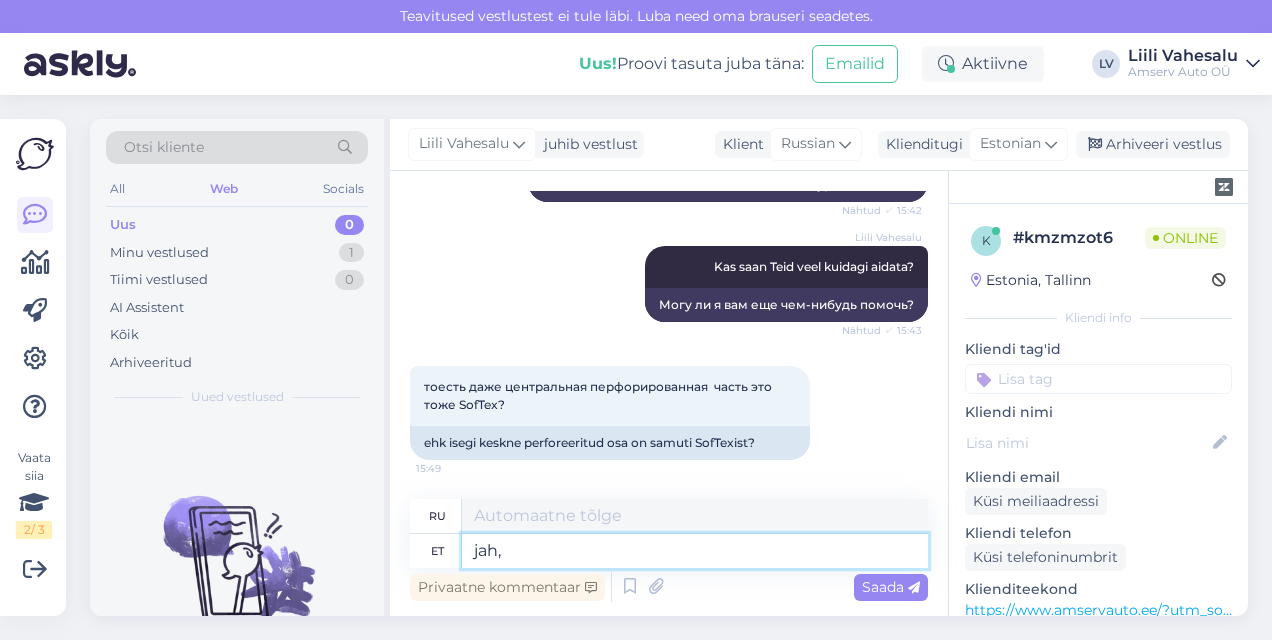 type on "jah, t" 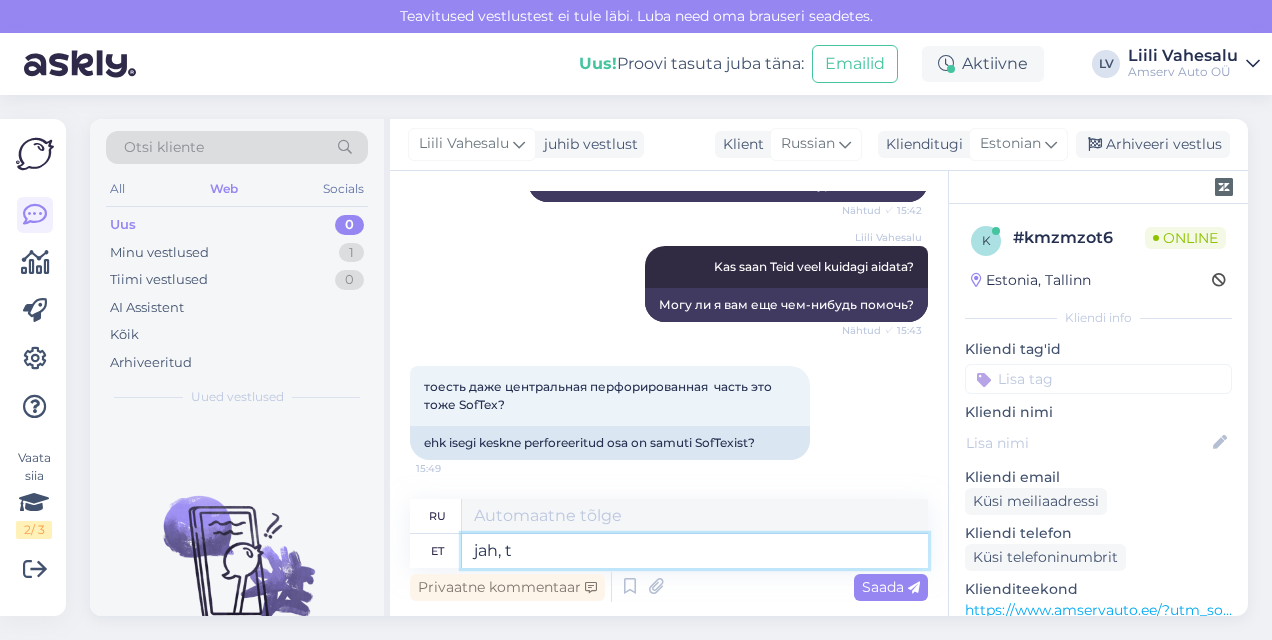 type on "да," 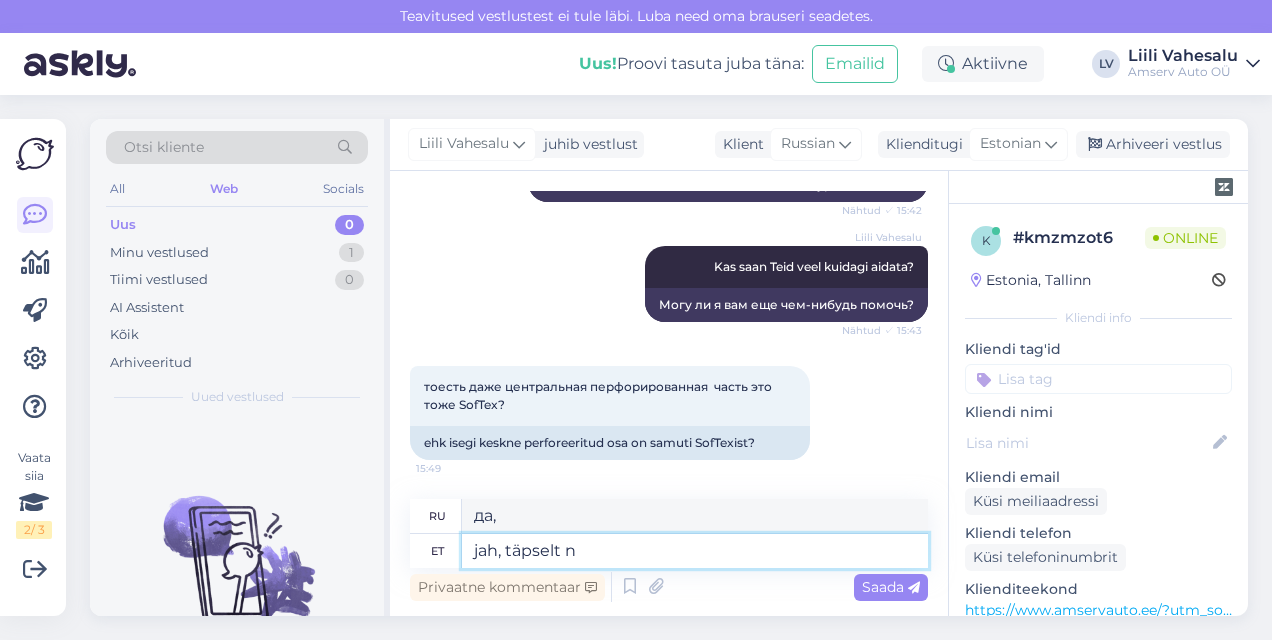 type on "jah, täpselt ni" 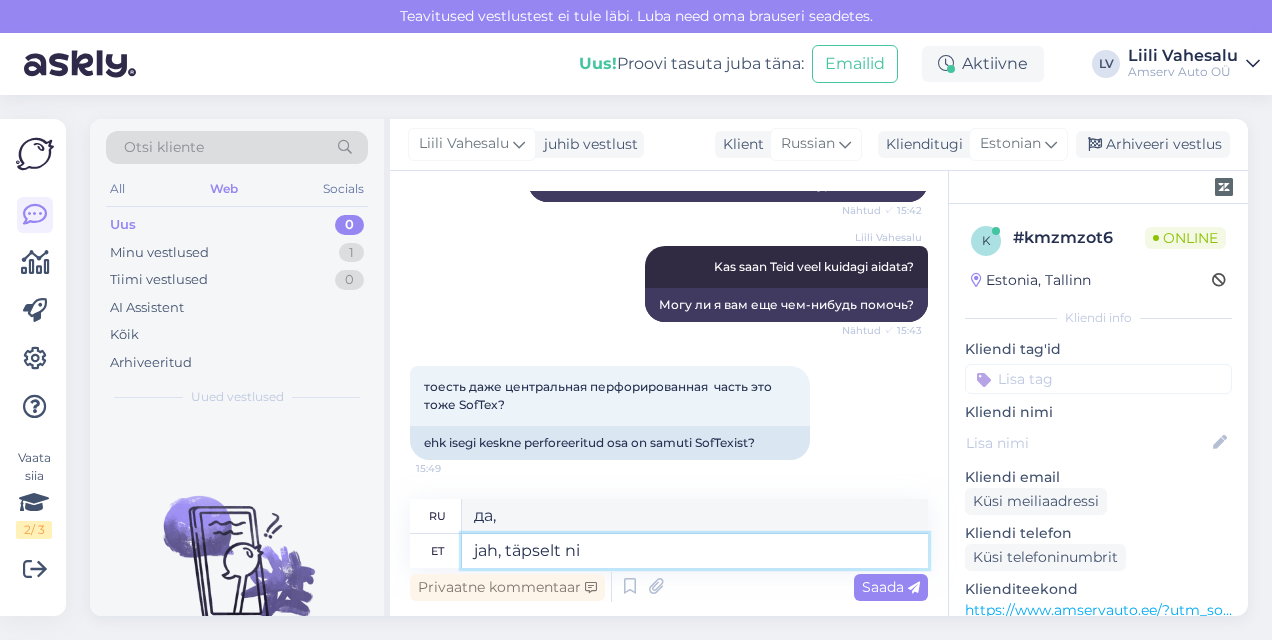 type on "да, именно так" 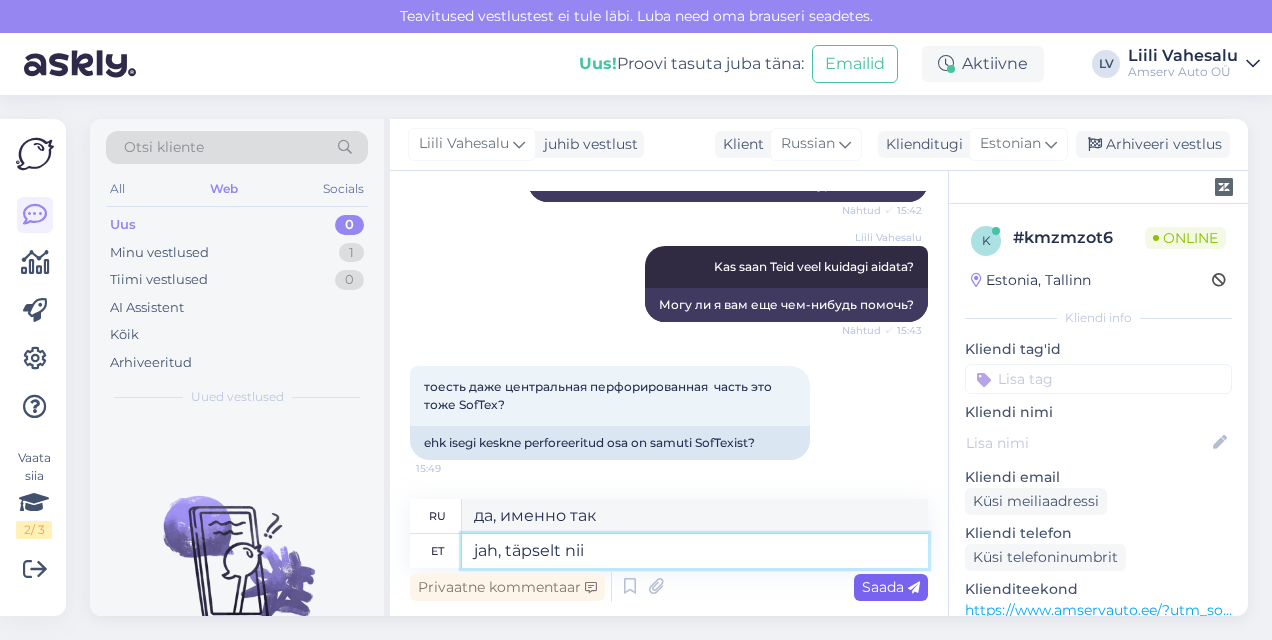 type on "jah, täpselt nii" 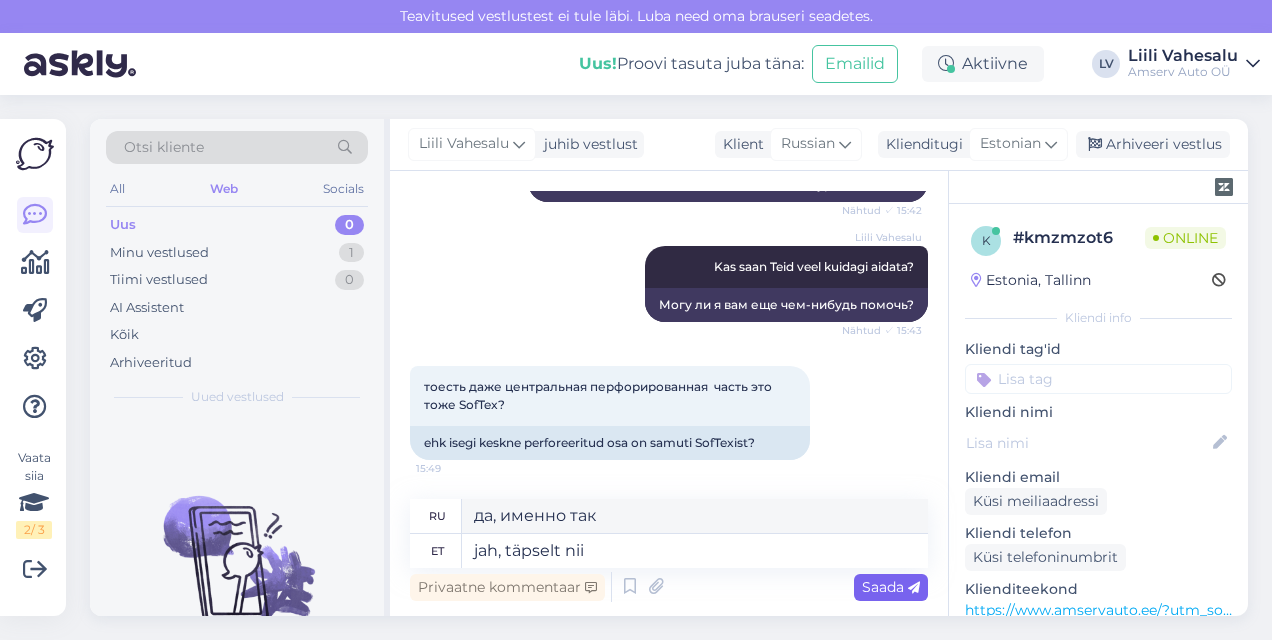 click on "Saada" at bounding box center [891, 587] 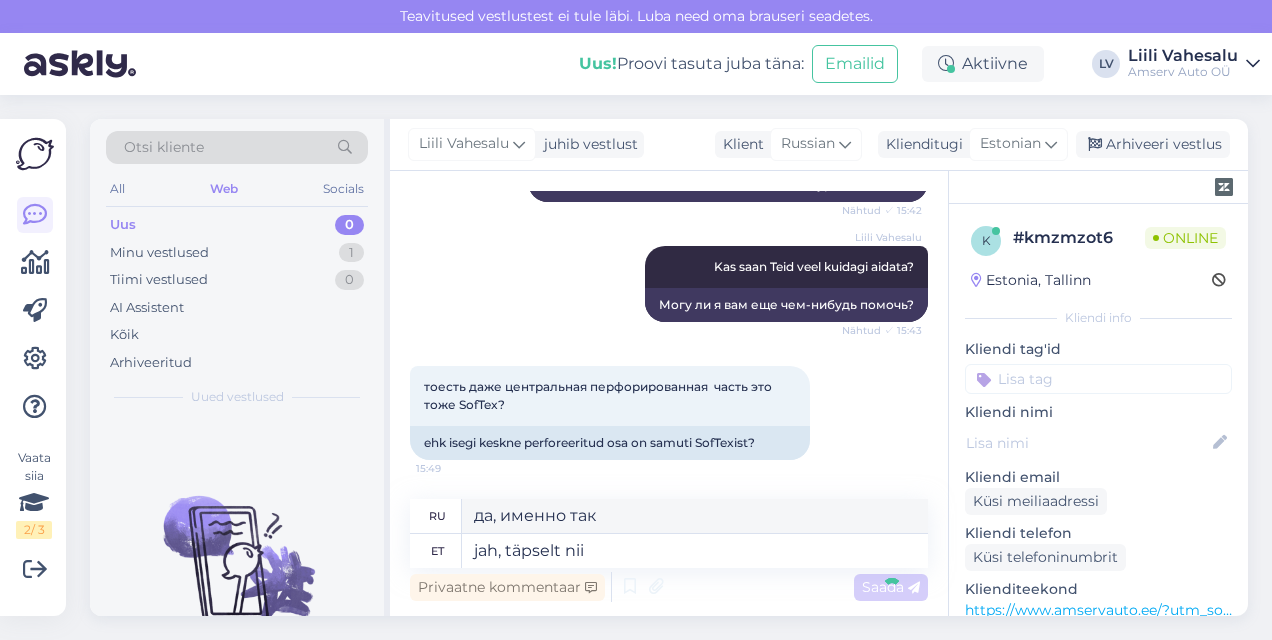 type 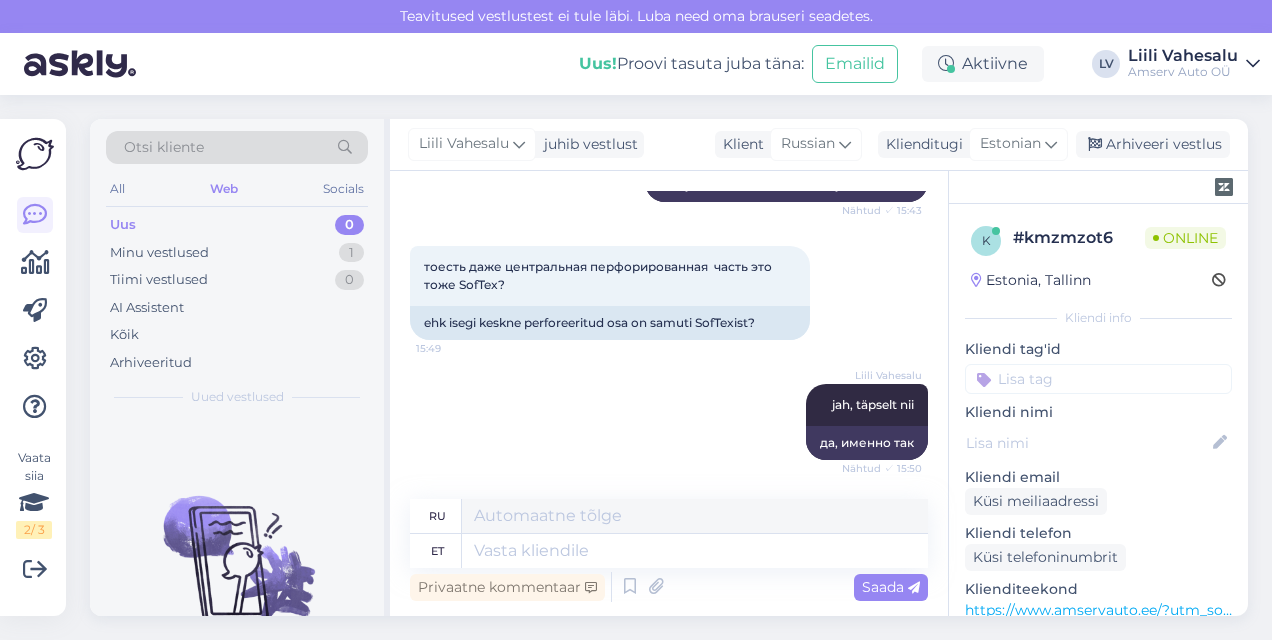 scroll, scrollTop: 1117, scrollLeft: 0, axis: vertical 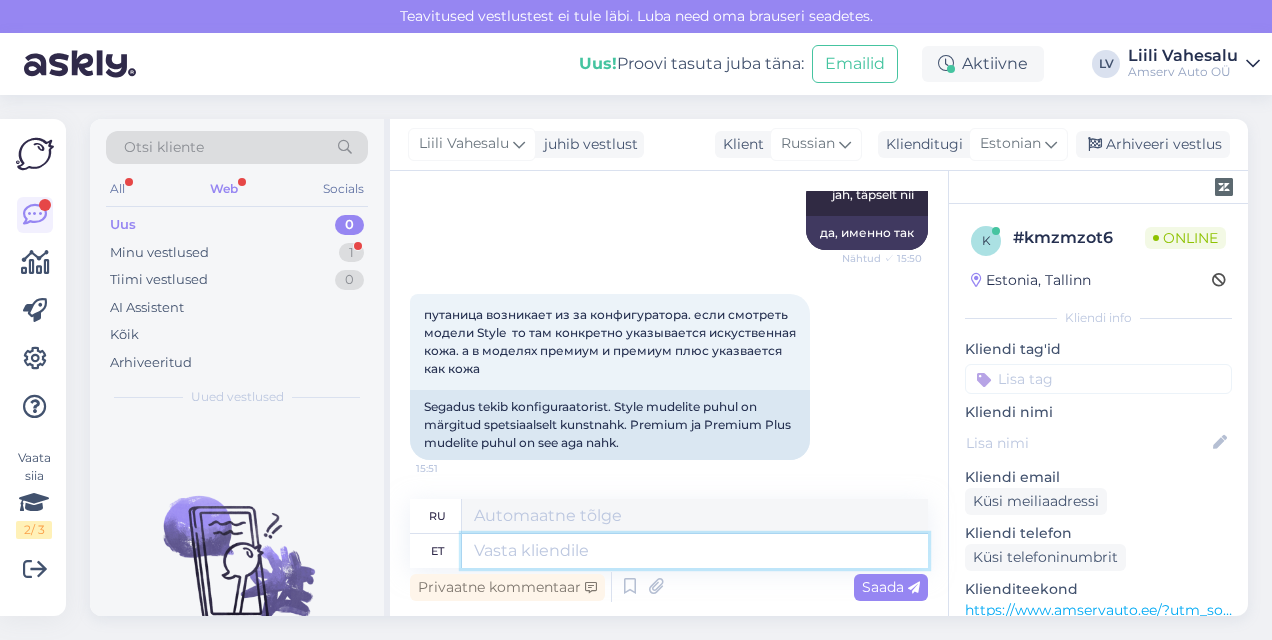 click at bounding box center (695, 551) 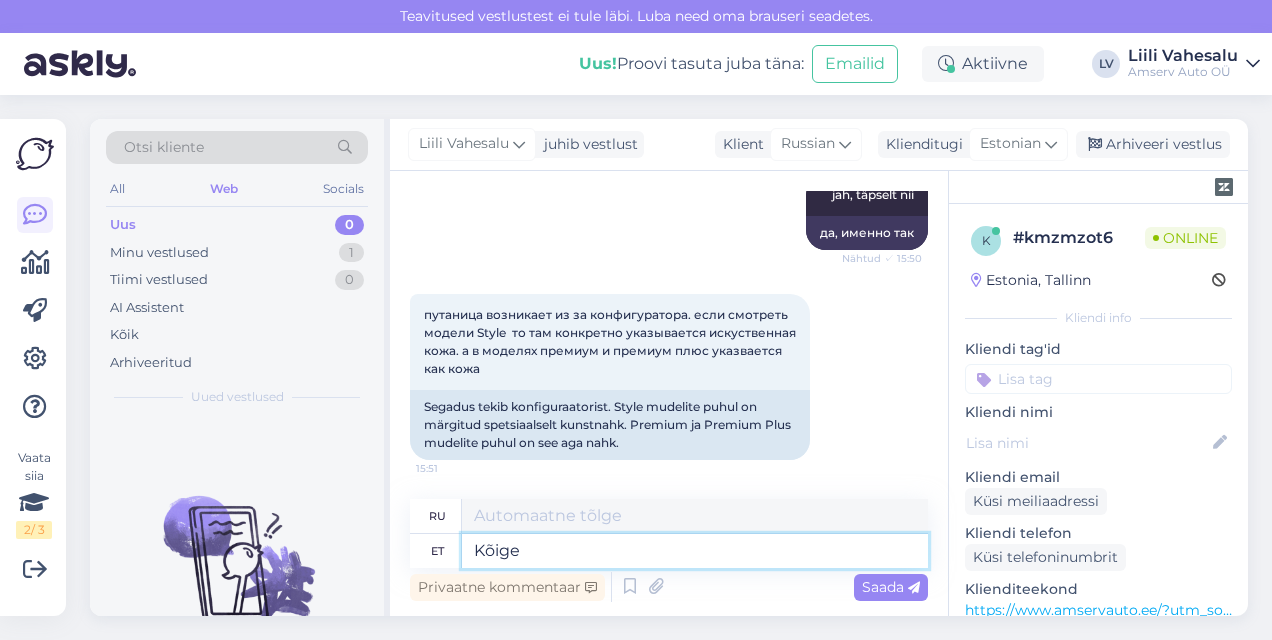 type on "Kõige p" 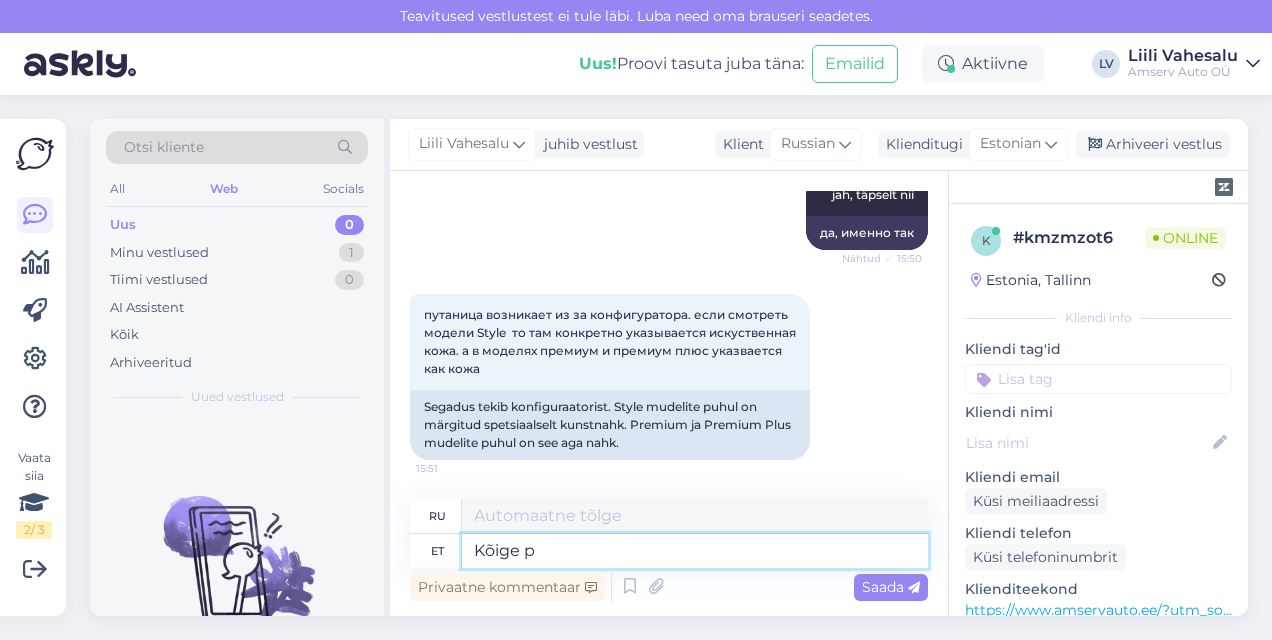 type on "Самый" 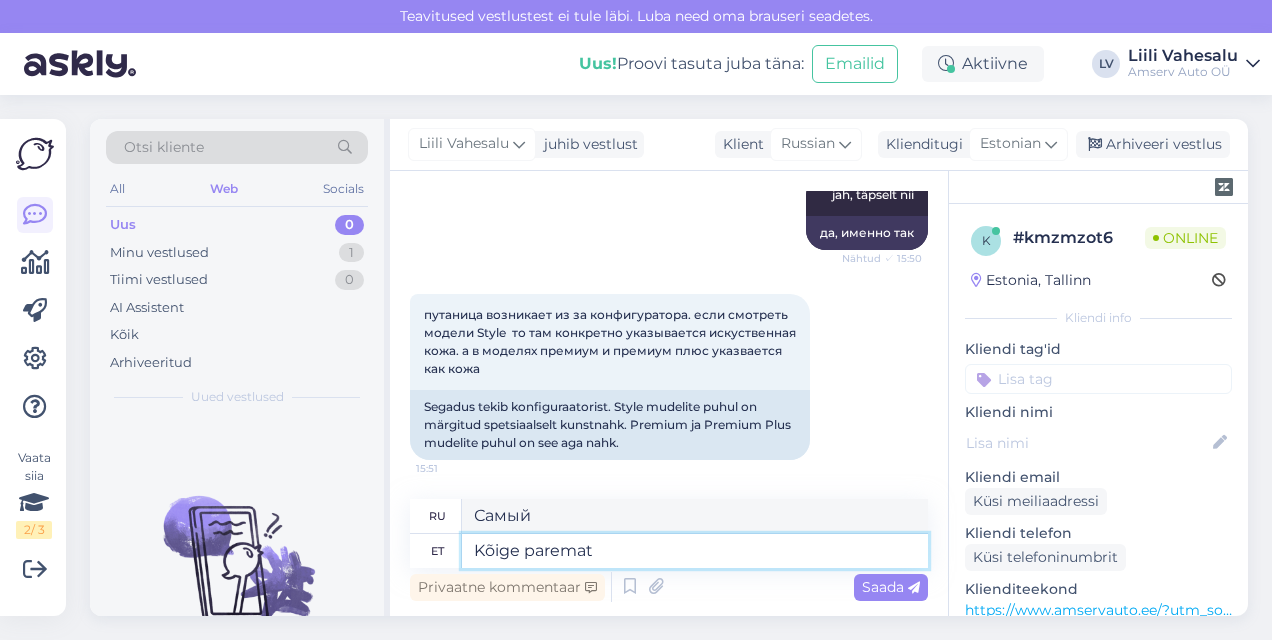 type on "Kõige paremat" 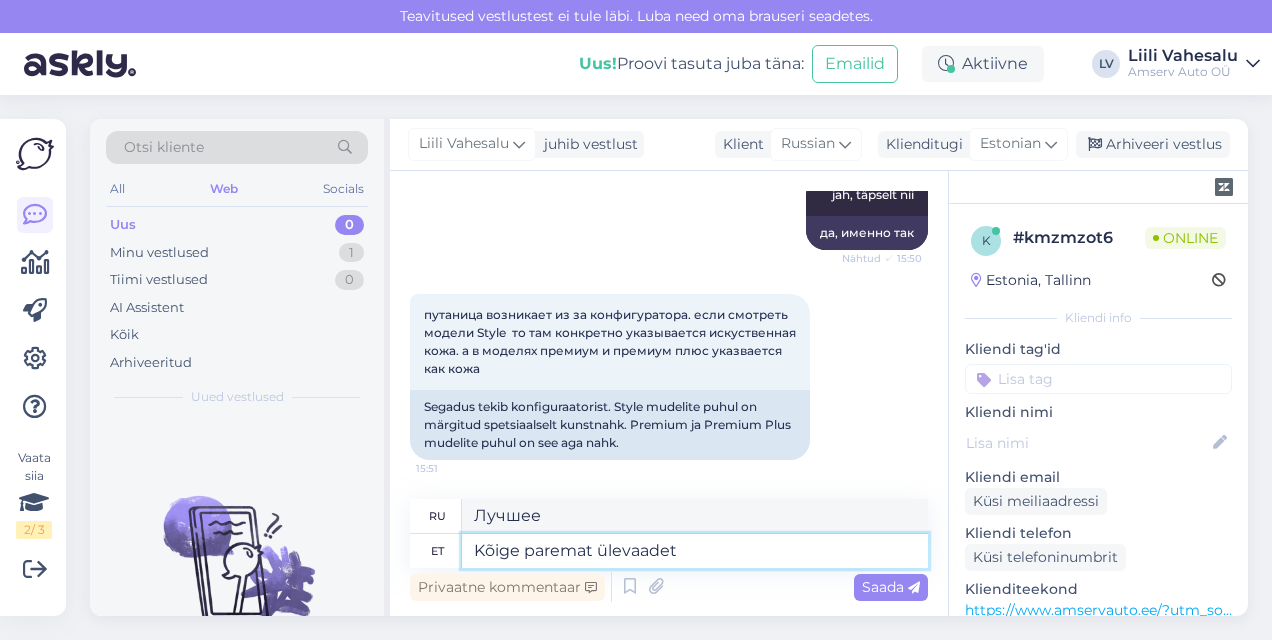 type on "Kõige paremat ülevaadet" 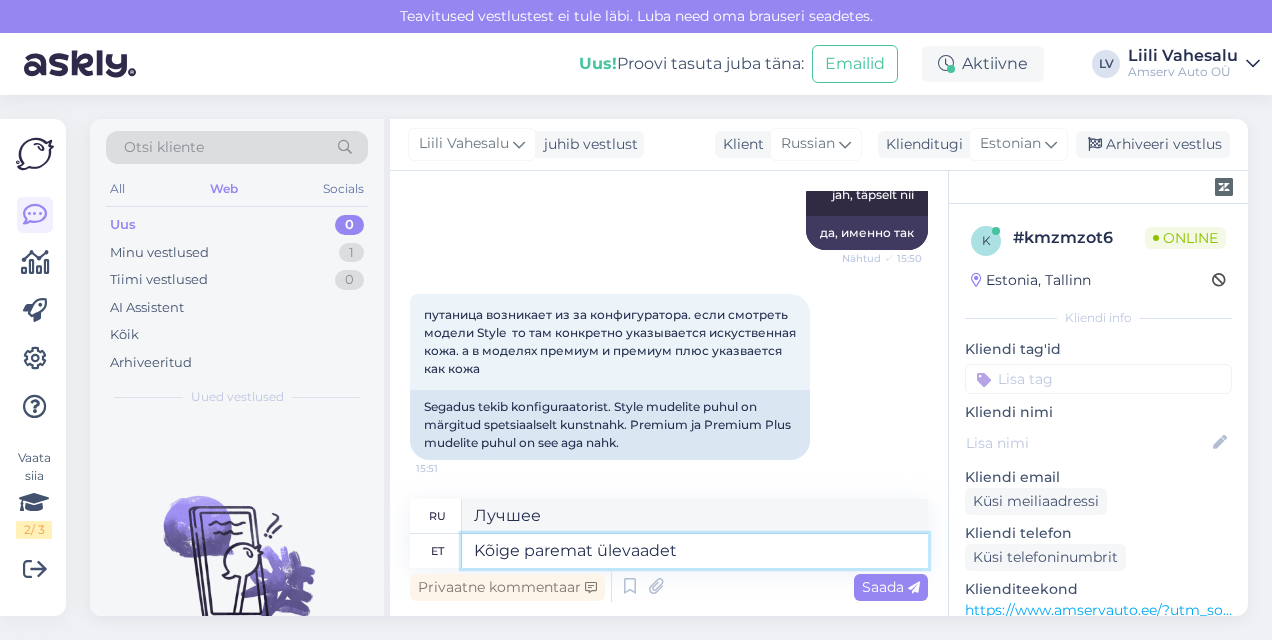 type on "Лучший обзор" 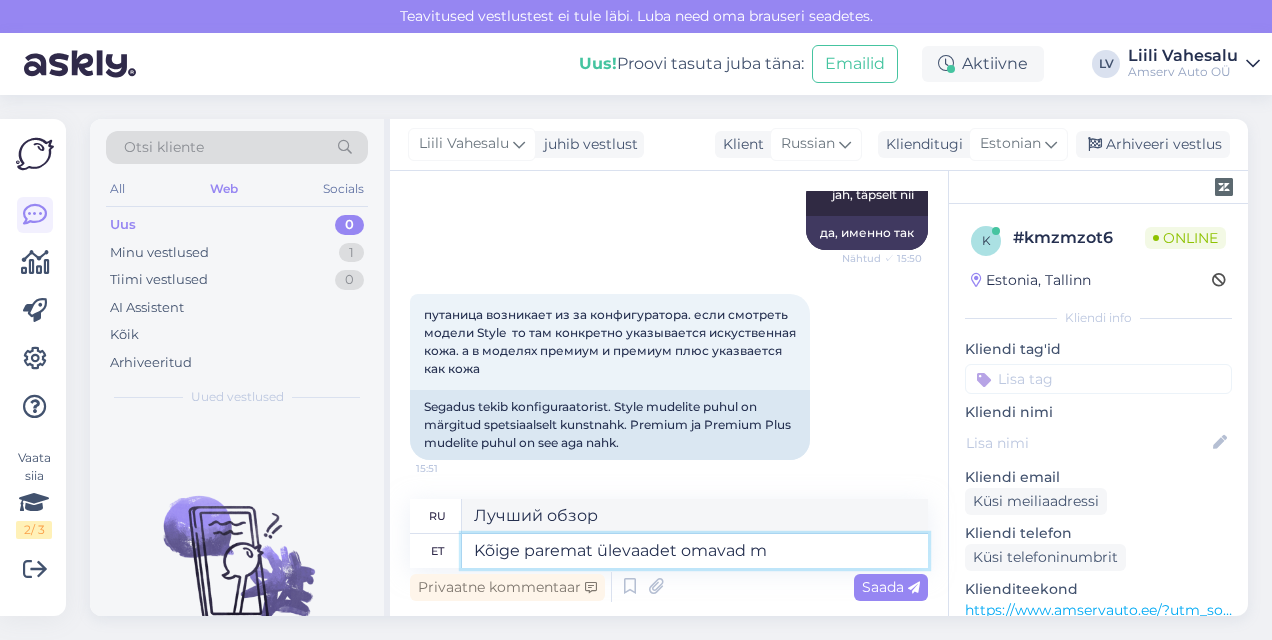 type on "Kõige paremat ülevaadet omavad me" 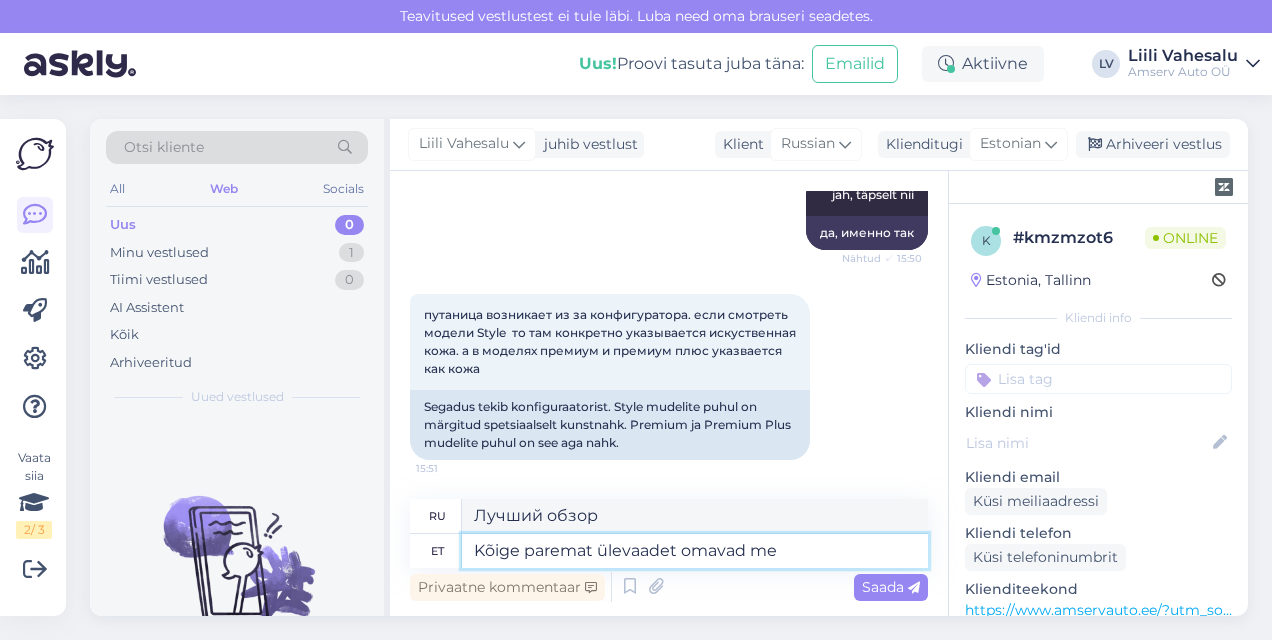 type on "Те, у кого лучший обзор" 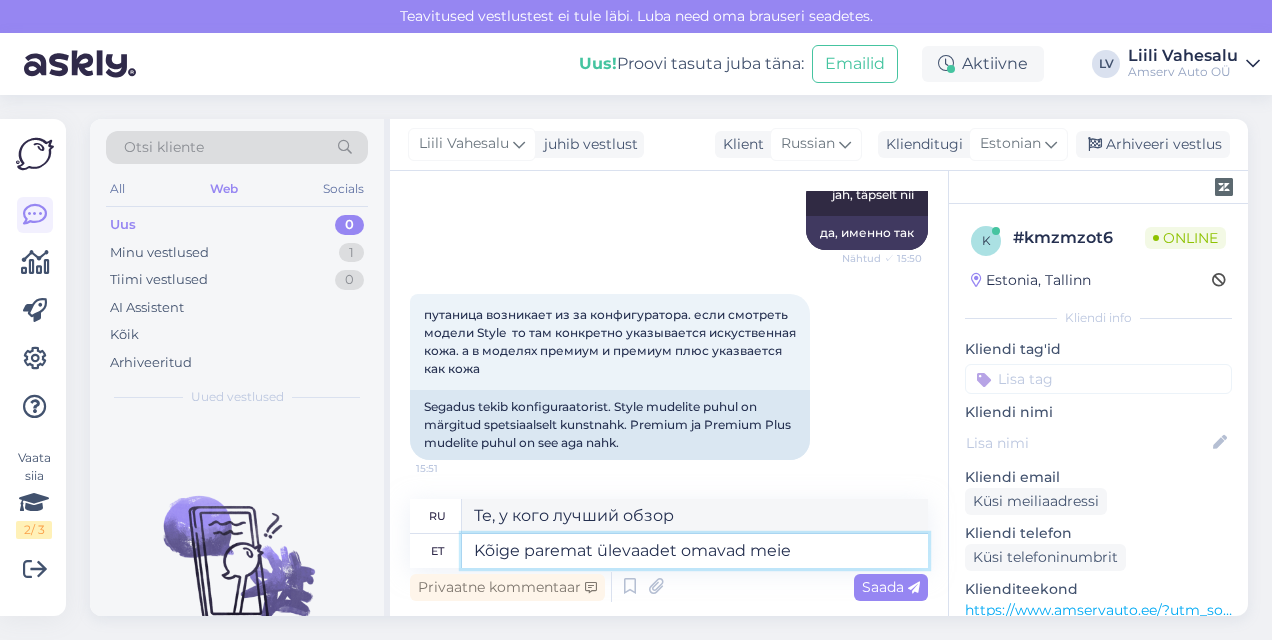 type on "Kõige paremat ülevaadet omavad meie a" 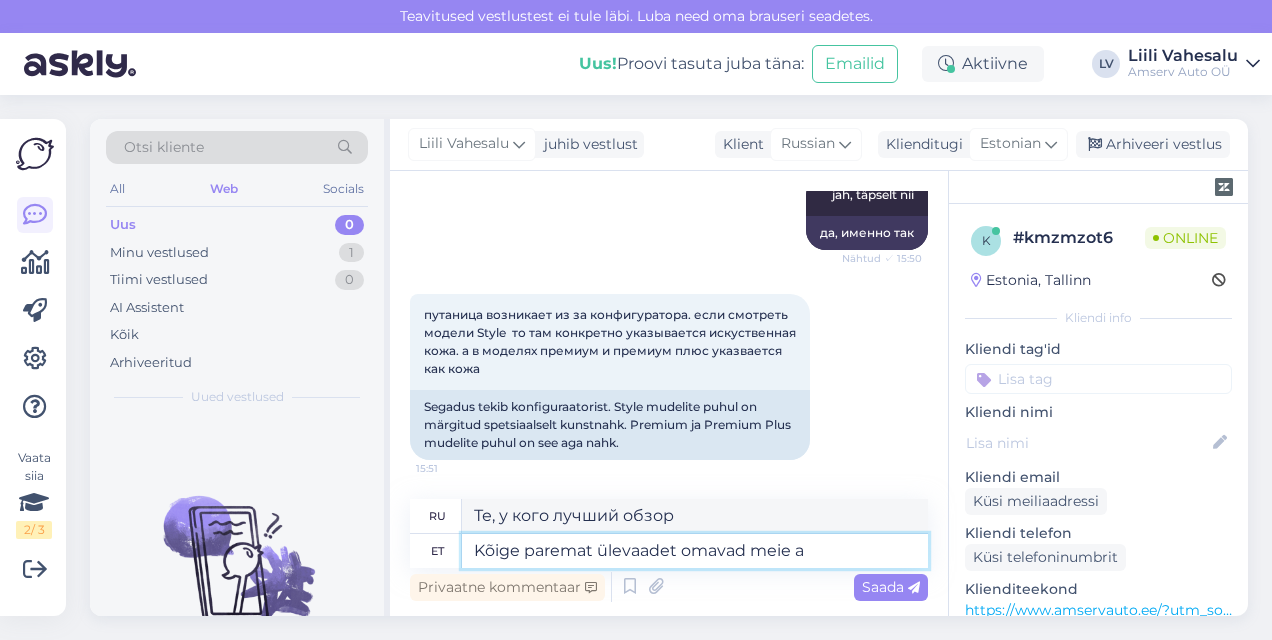 type on "У нас лучший обзор." 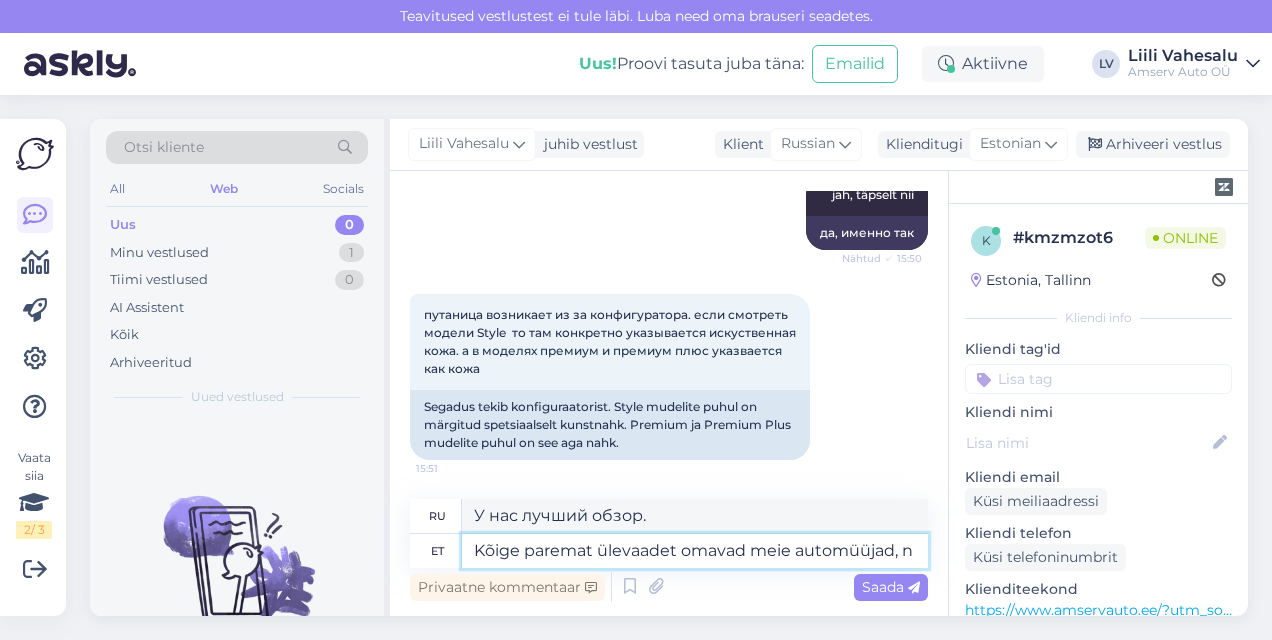 type on "Kõige paremat ülevaadet omavad meie automüüjad, ne" 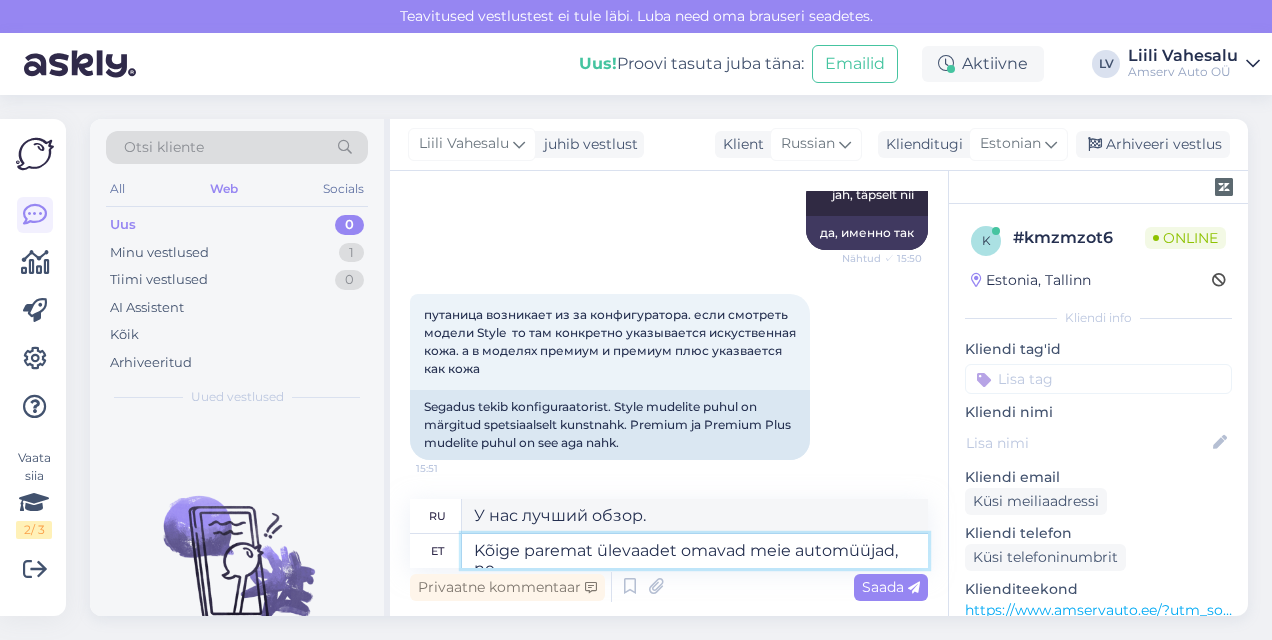 type on "Наши автодилеры имеют лучший обзор," 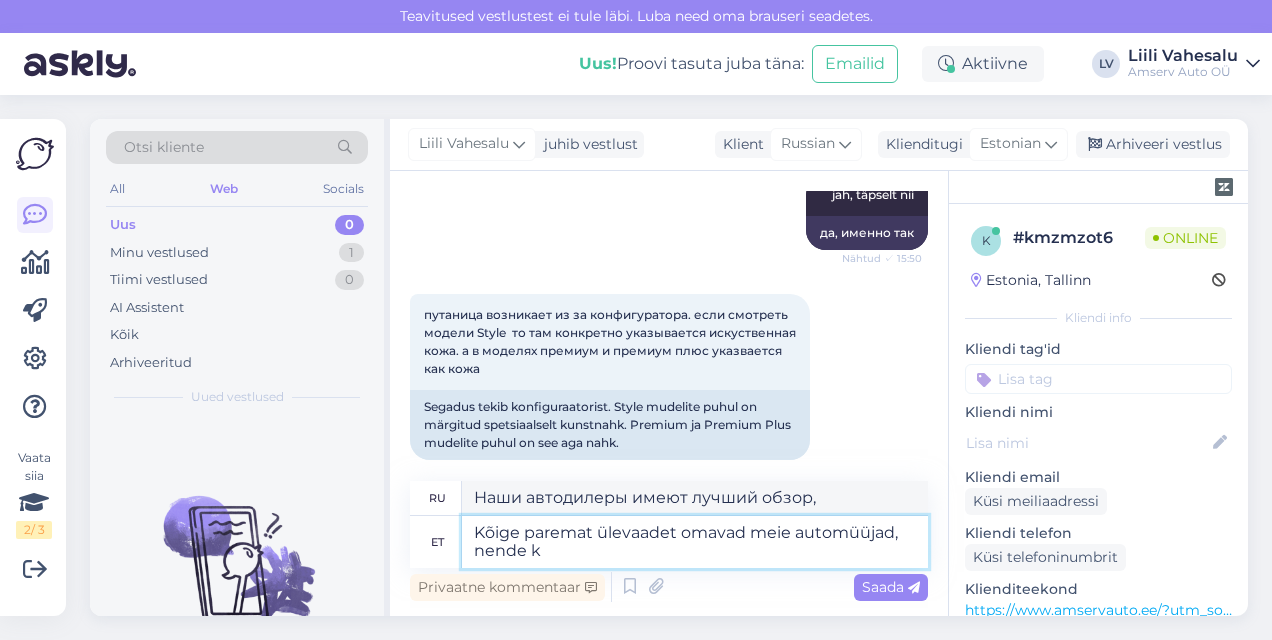 type on "Kõige paremat ülevaadet omavad meie automüüjad, nende kä" 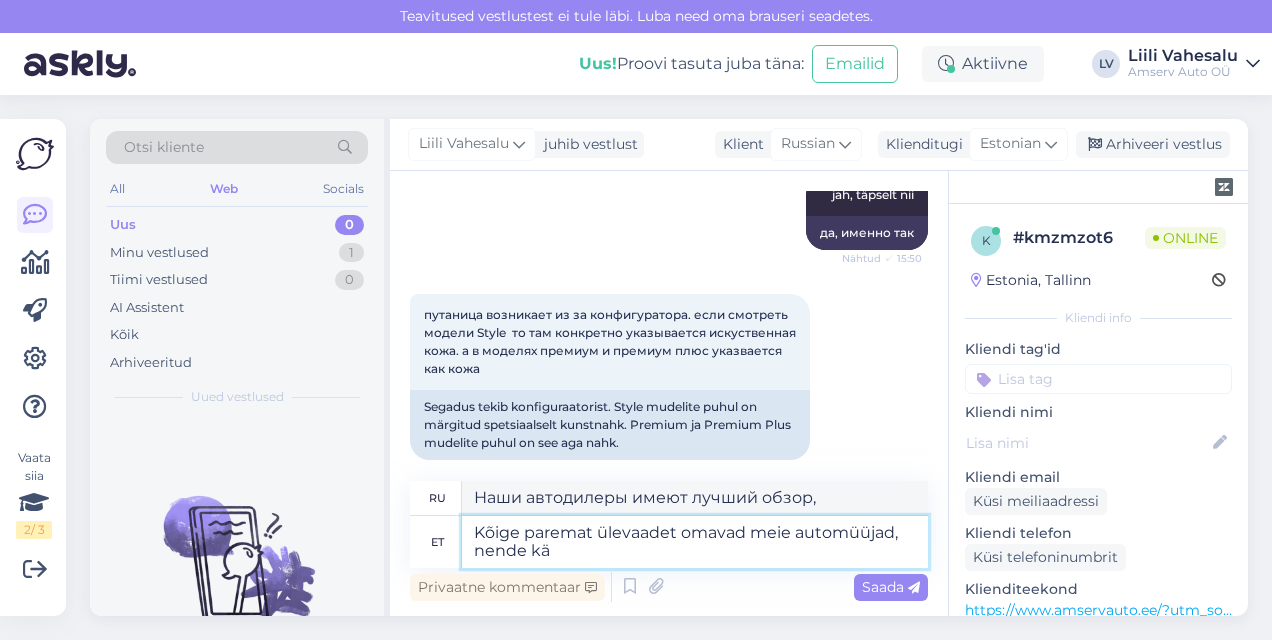 type on "Наши автодилеры имеют лучший обзор, их" 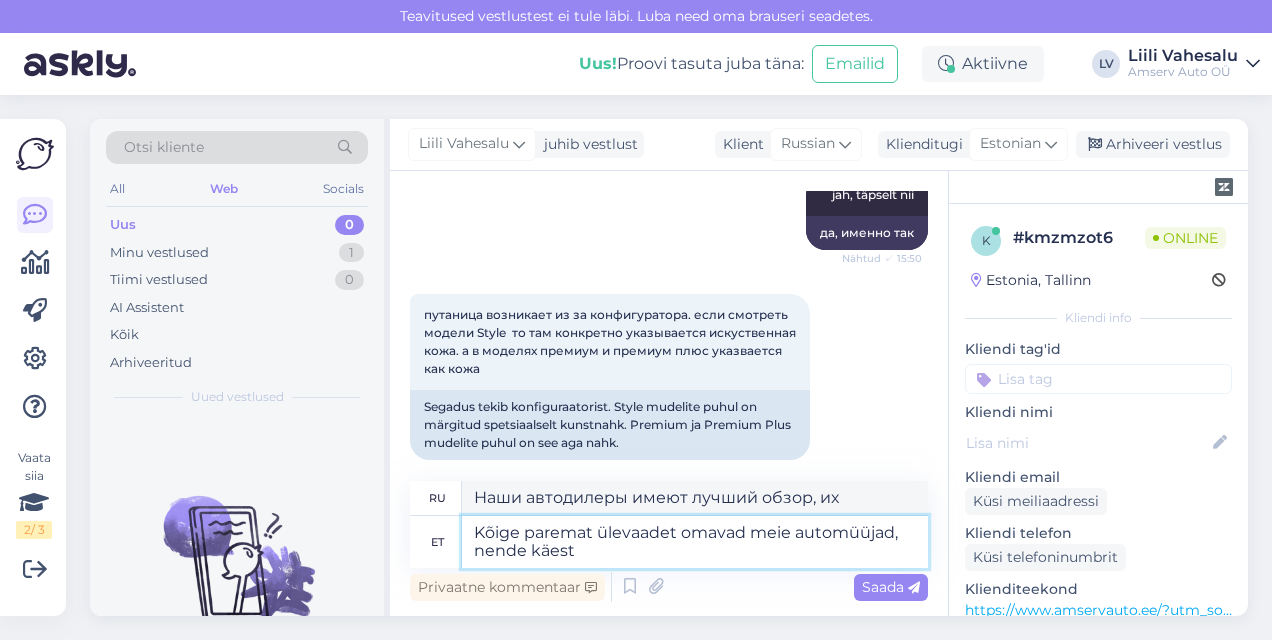 type on "Kõige paremat ülevaadet omavad meie automüüjad, nende käest" 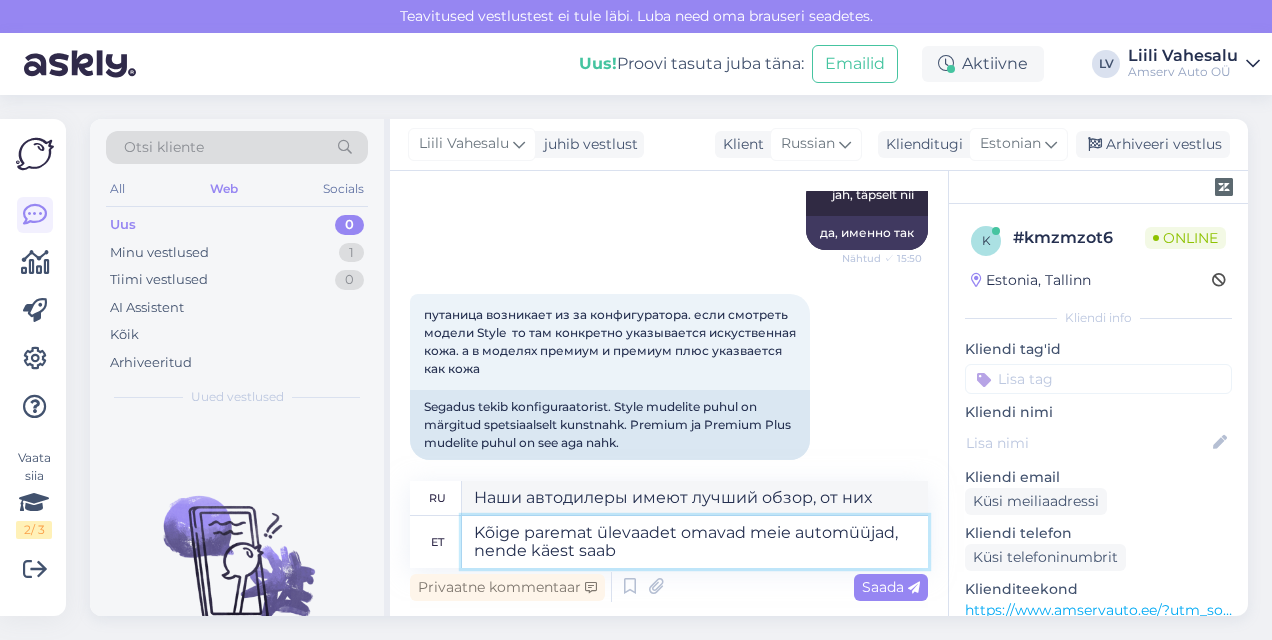 type on "Kõige paremat ülevaadet omavad meie automüüjad, nende käest saab" 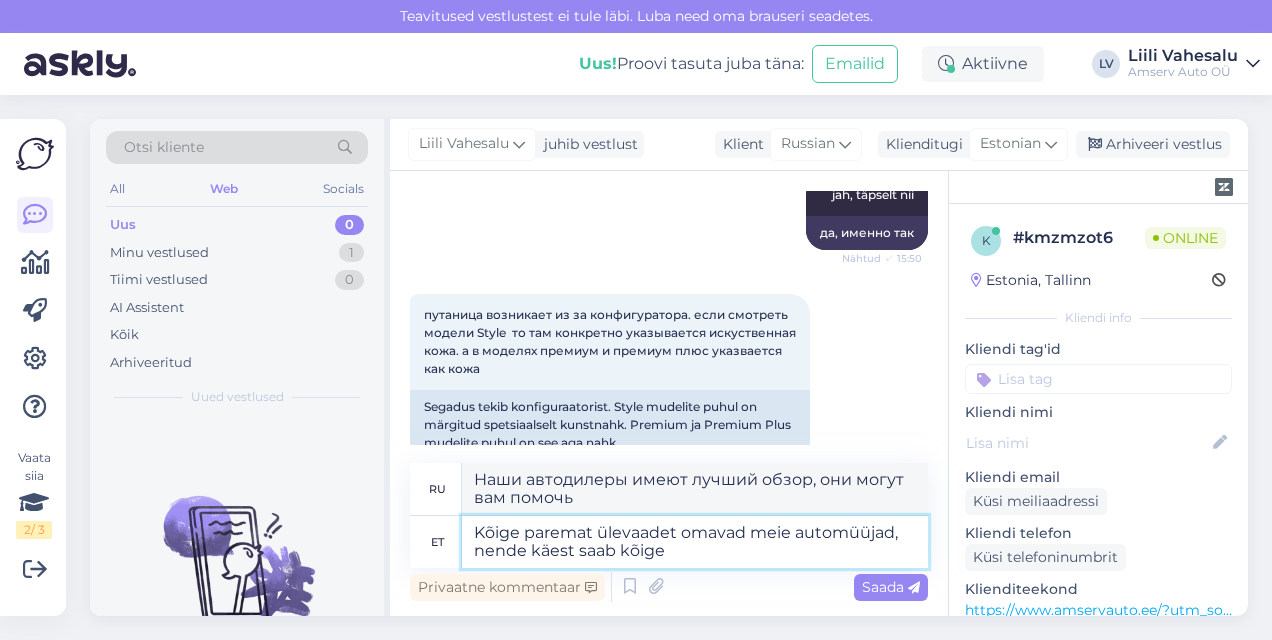 type on "Kõige paremat ülevaadet omavad meie automüüjad, nende käest saab kõige t" 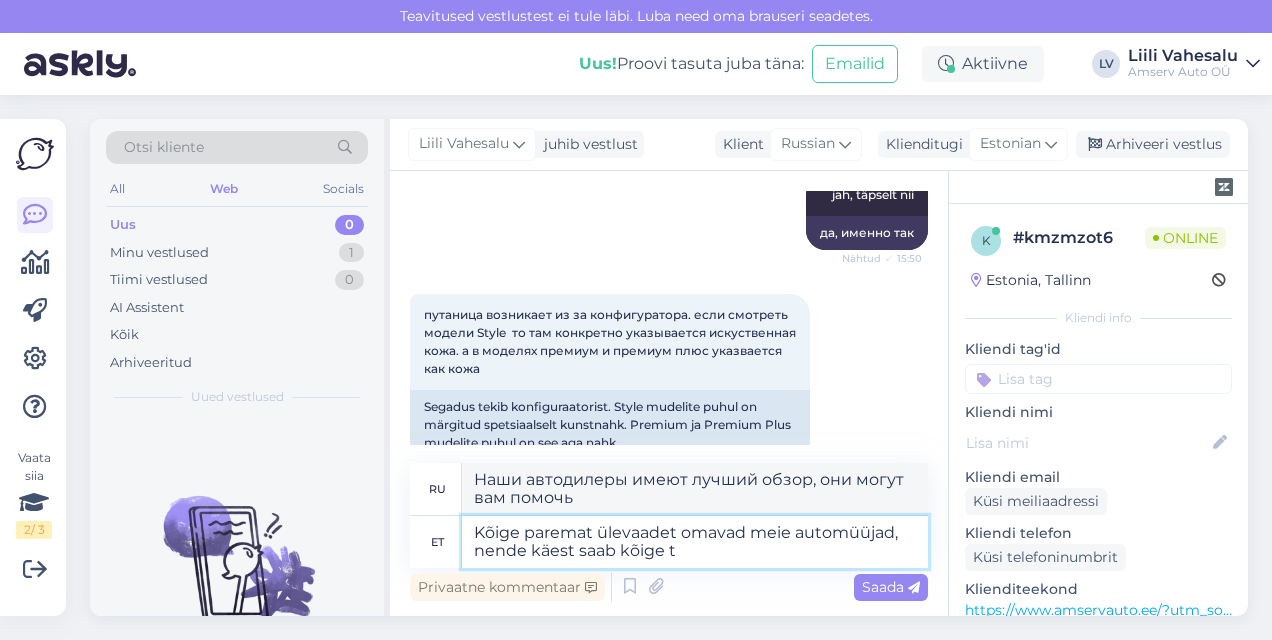 type on "Наши автодилеры имеют лучший обзор, они могут помочь вам с самыми" 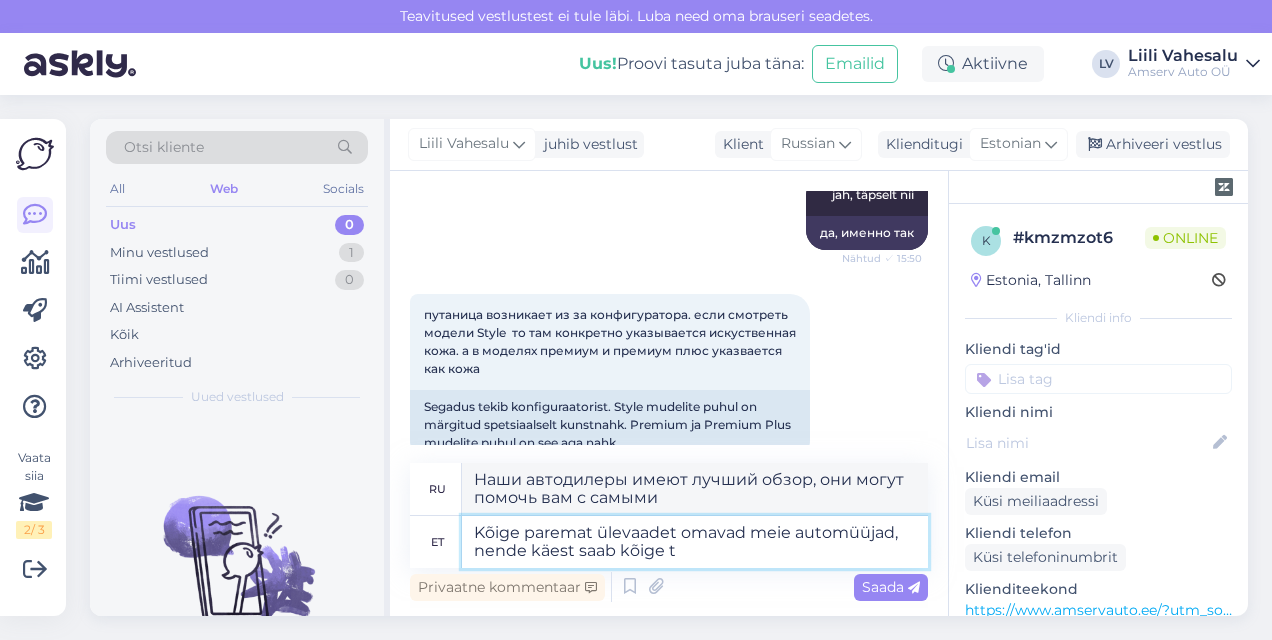 type on "Kõige paremat ülevaadet omavad meie automüüjad, nende käest saab kõige tä" 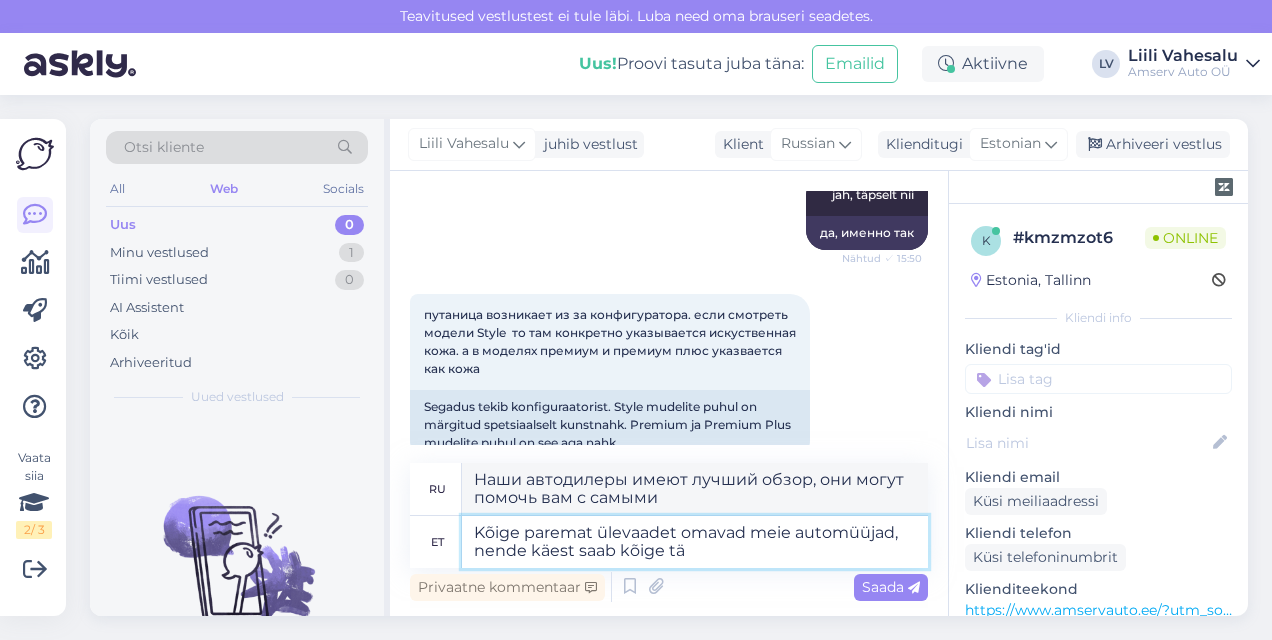 type on "Наши автодилеры имеют лучший обзор, они могут предоставить вам самую точную информацию." 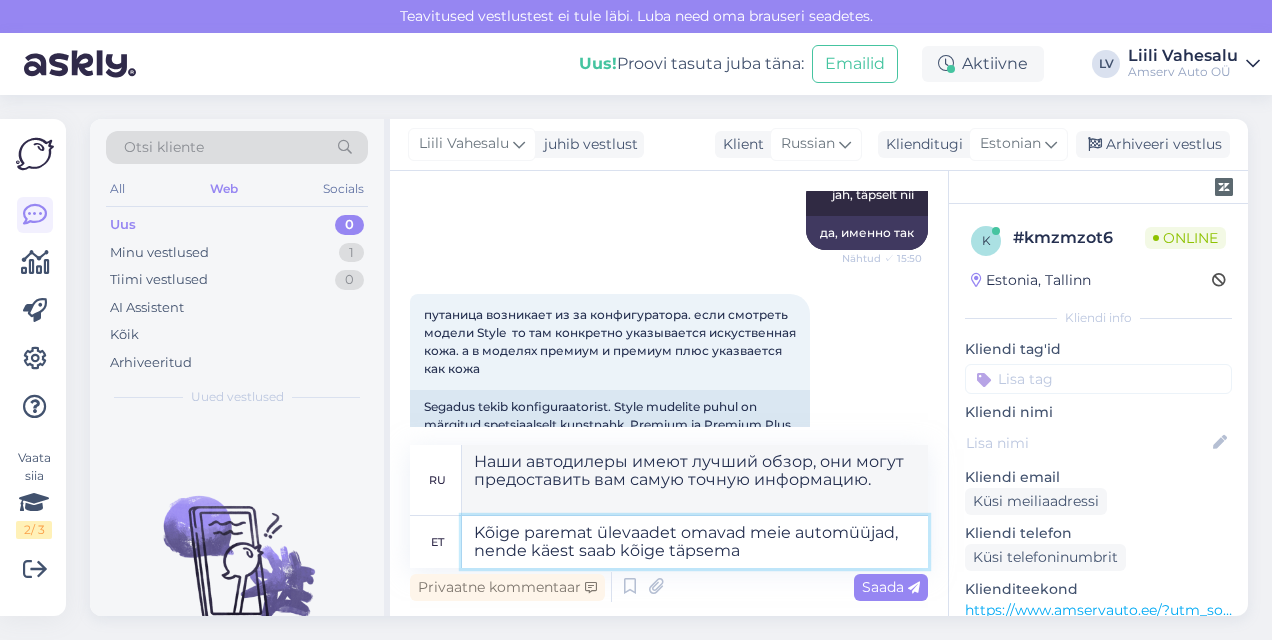 type on "Kõige paremat ülevaadet omavad meie automüüjad, nende käest saab kõige täpsema i" 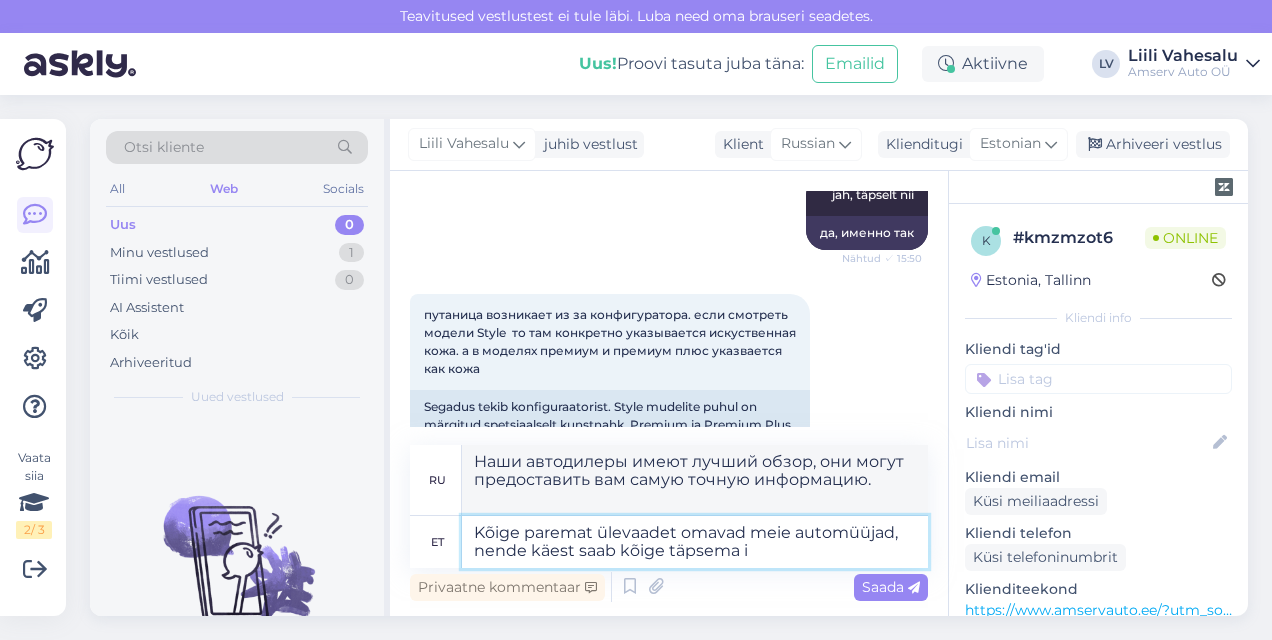 type on "Наши автодилеры имеют лучший обзор, они предоставляют самую точную информацию." 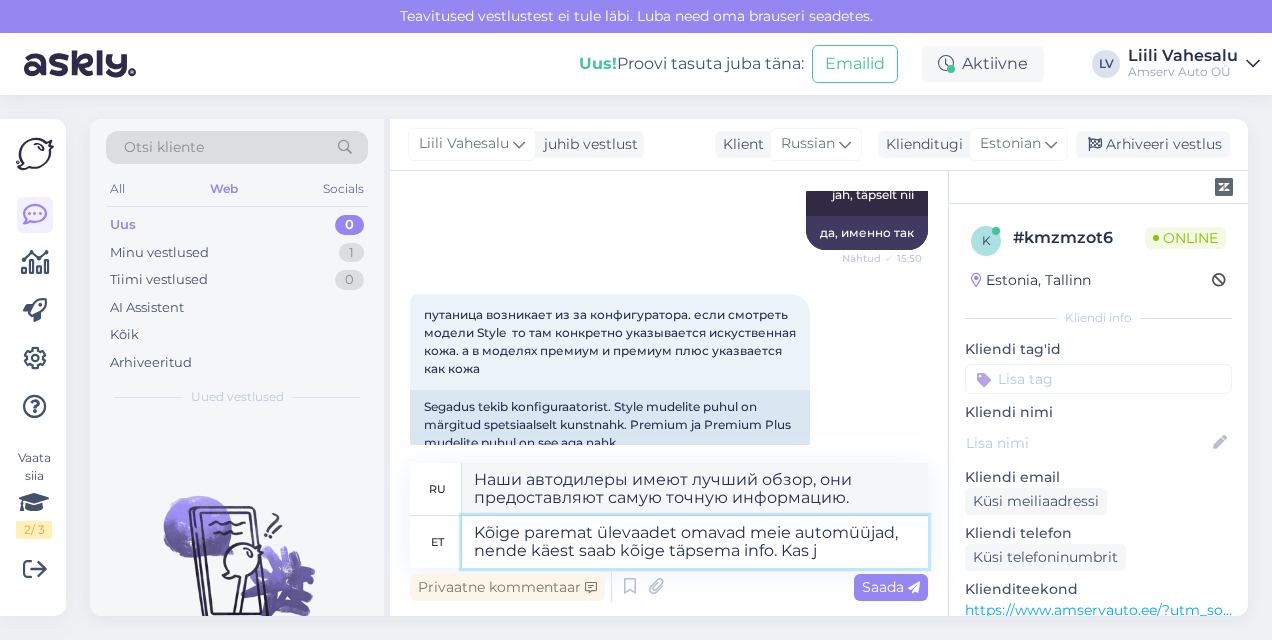 type on "Kõige paremat ülevaadet omavad meie automüüjad, nende käest saab kõige täpsema info. Kas ja" 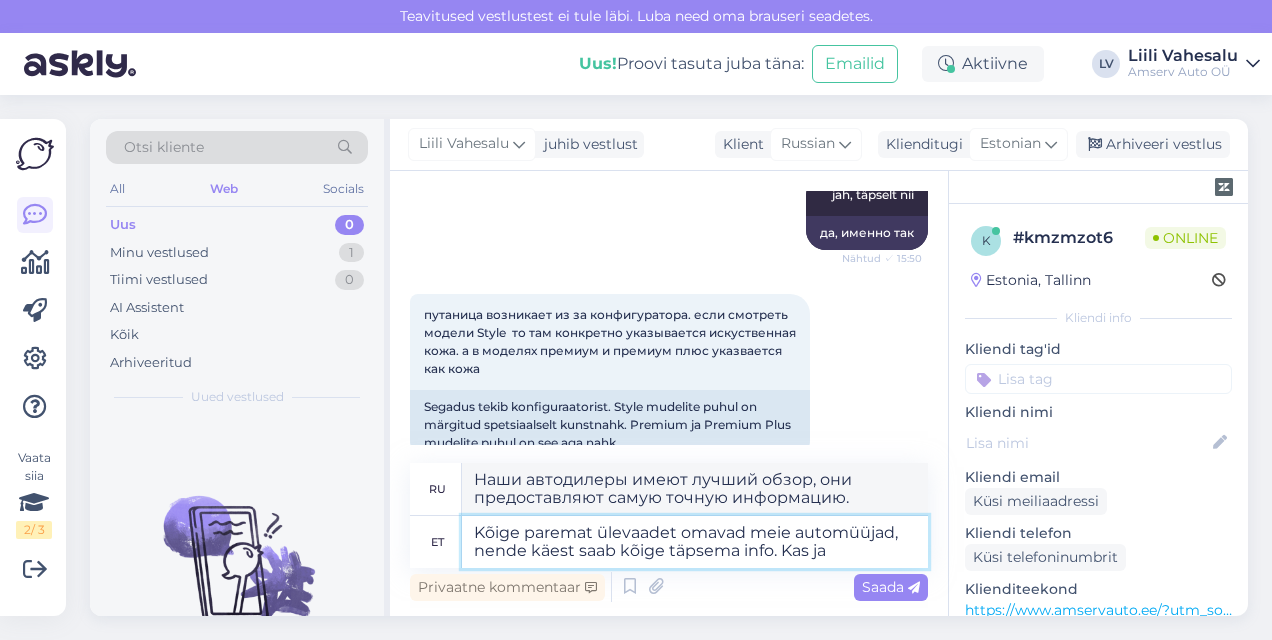 type on "Наши автодилеры имеют лучший обзор и предоставляют самую точную информацию." 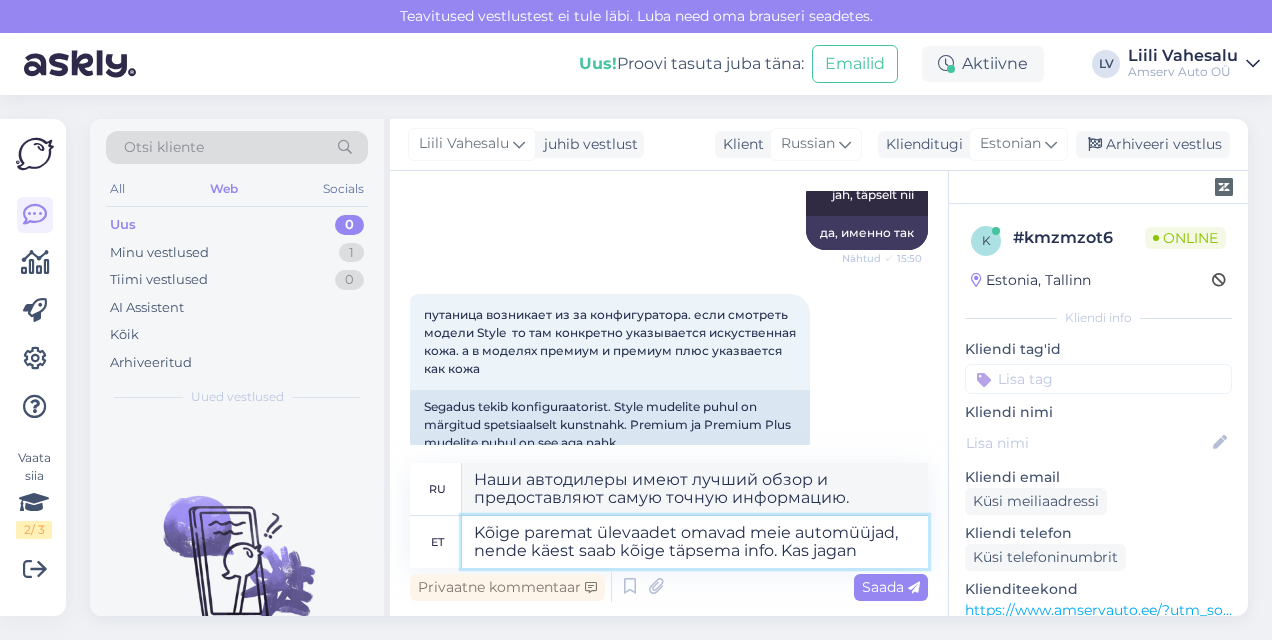 type on "Kõige paremat ülevaadet omavad meie automüüjad, nende käest saab kõige täpsema info. Kas jagan" 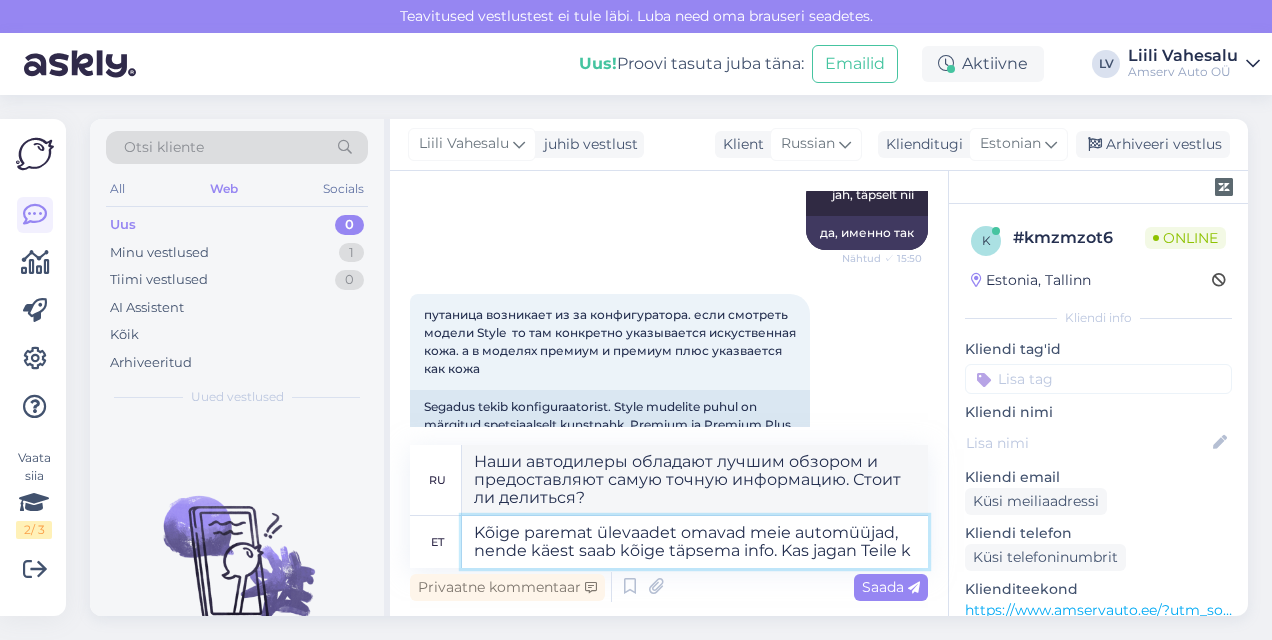 type on "Kõige paremat ülevaadet omavad meie automüüjad, nende käest saab kõige täpsema info. Kas jagan Teile ko" 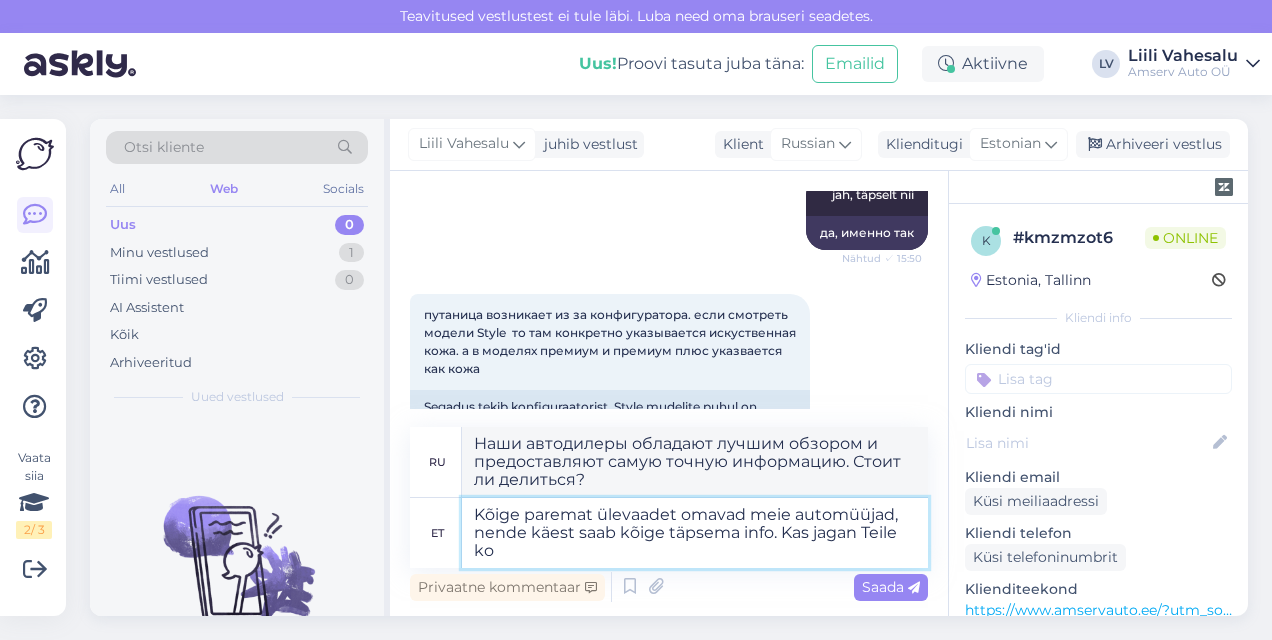 type on "Наши автодилеры обладают лучшим обзором и предоставляют самую точную информацию. Хотите поделиться ею с вами?" 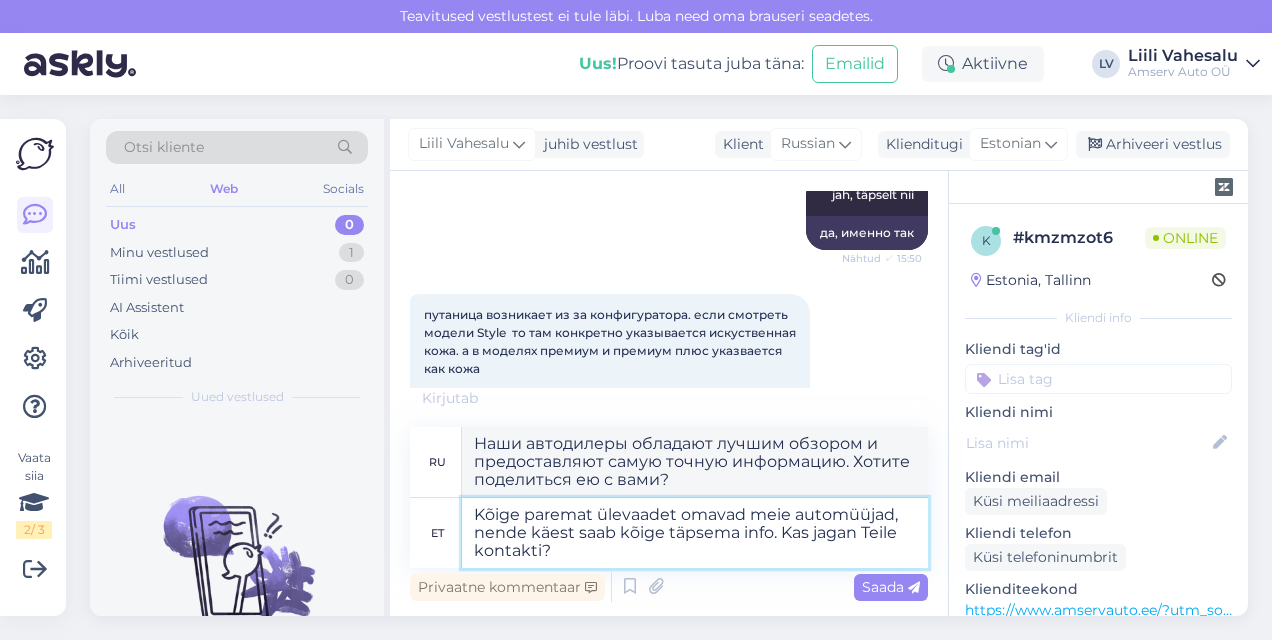 type on "Kõige paremat ülevaadet omavad meie automüüjad, nende käest saab kõige täpsema info. Kas jagan Teile kontakti?" 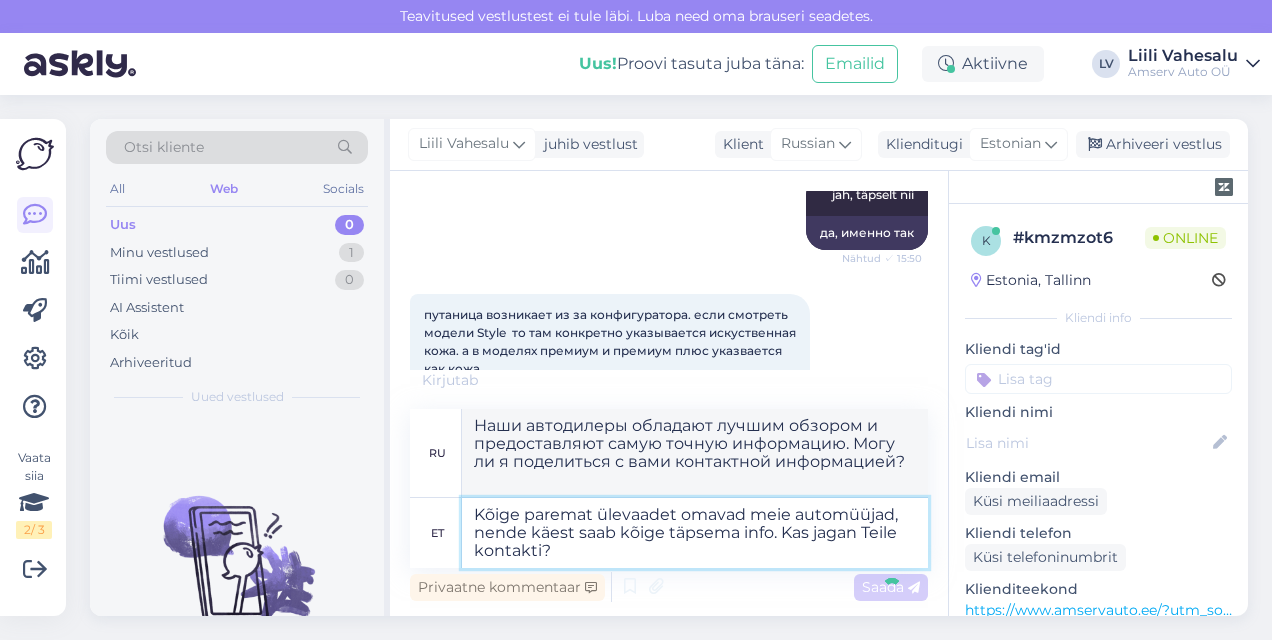 type 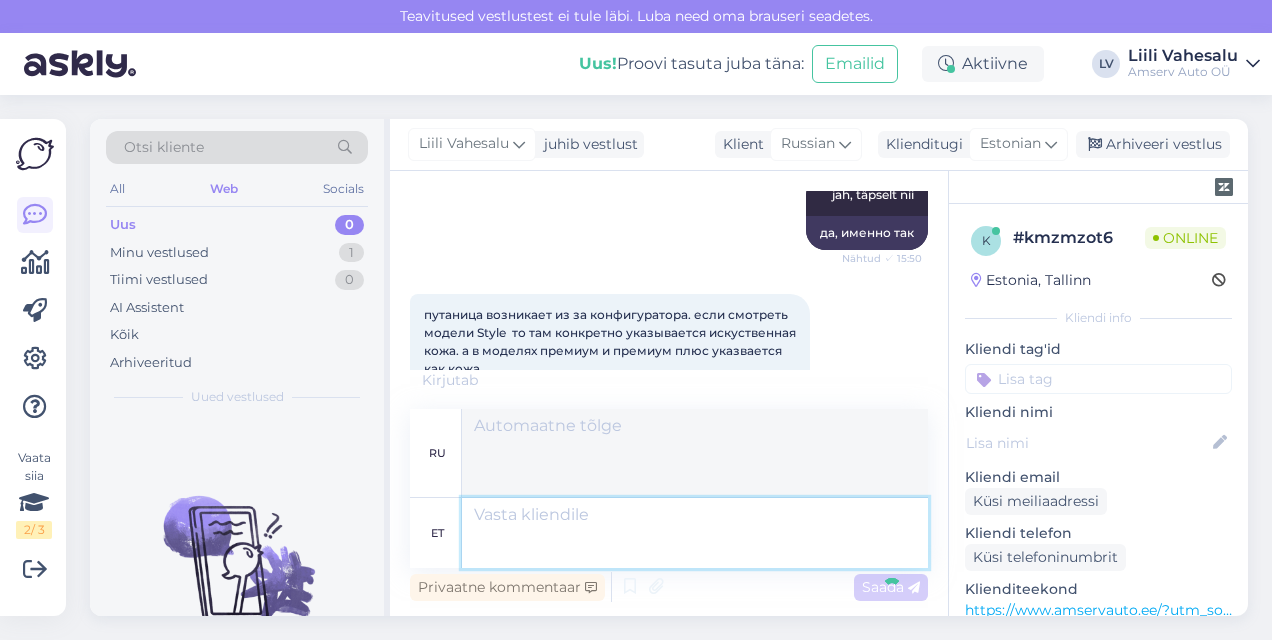 scroll, scrollTop: 1291, scrollLeft: 0, axis: vertical 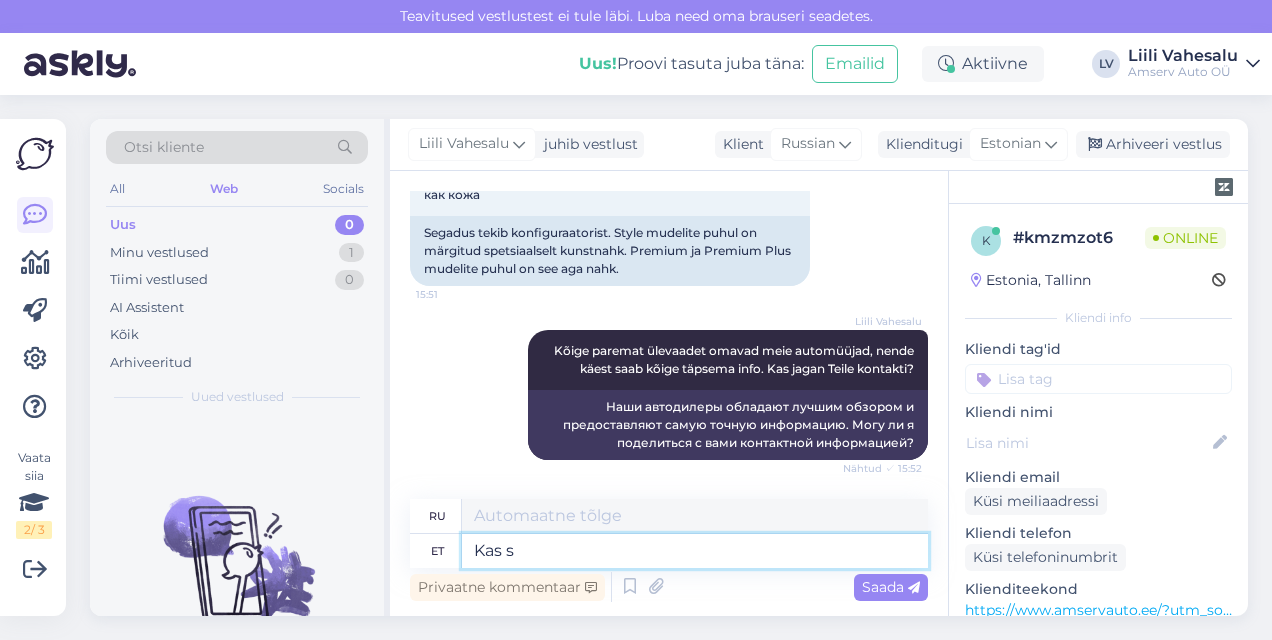 type on "Kas so" 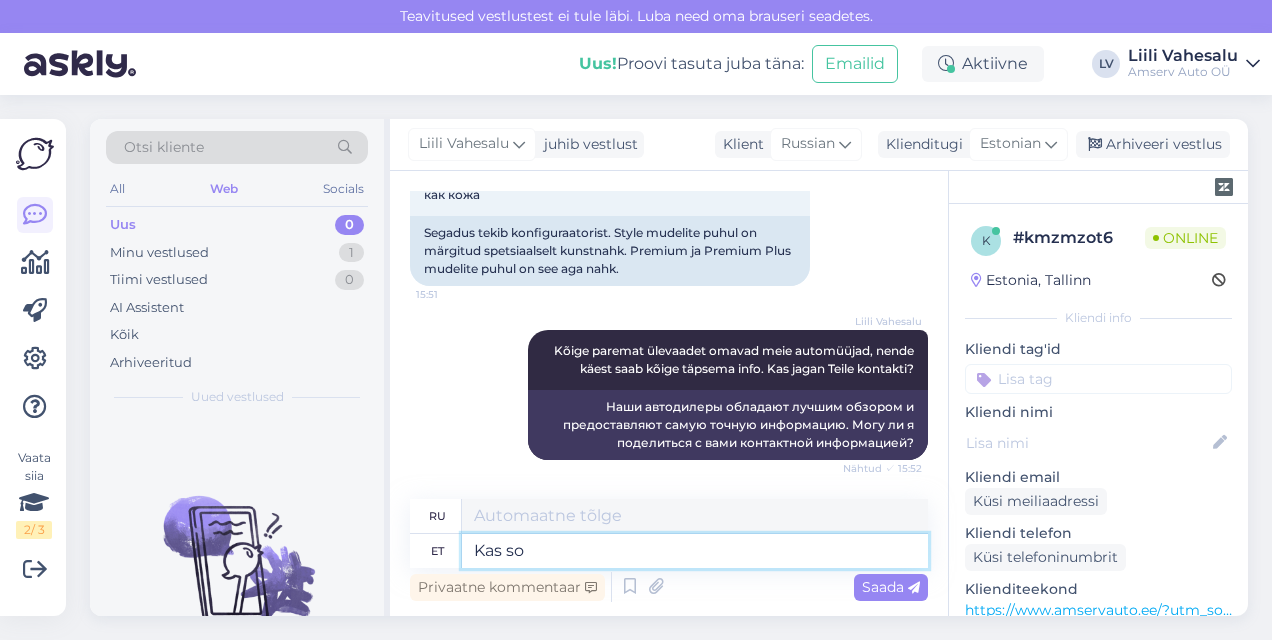 type on "Является" 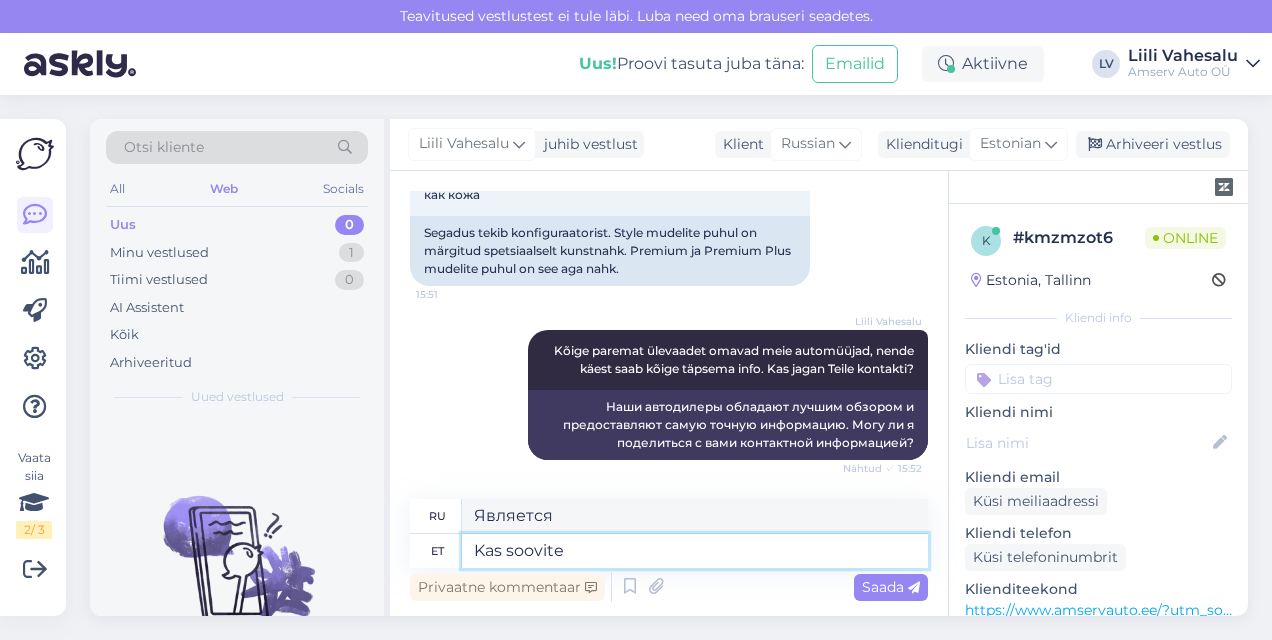 type on "Kas soovite n" 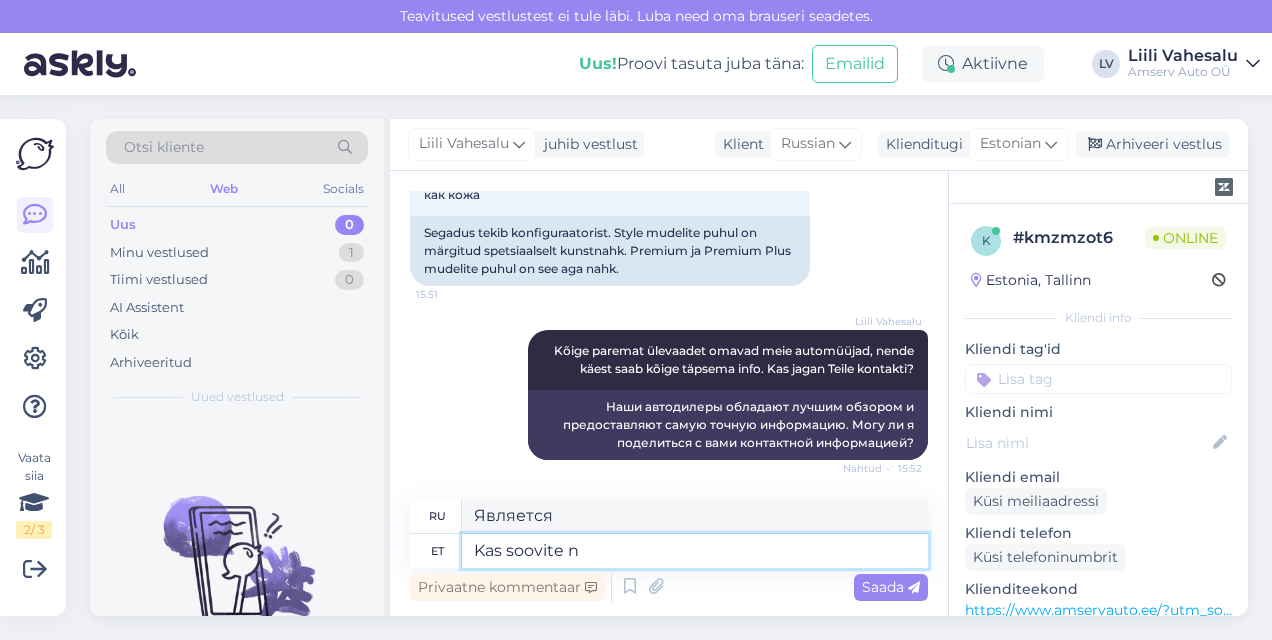 type on "Вы хотите" 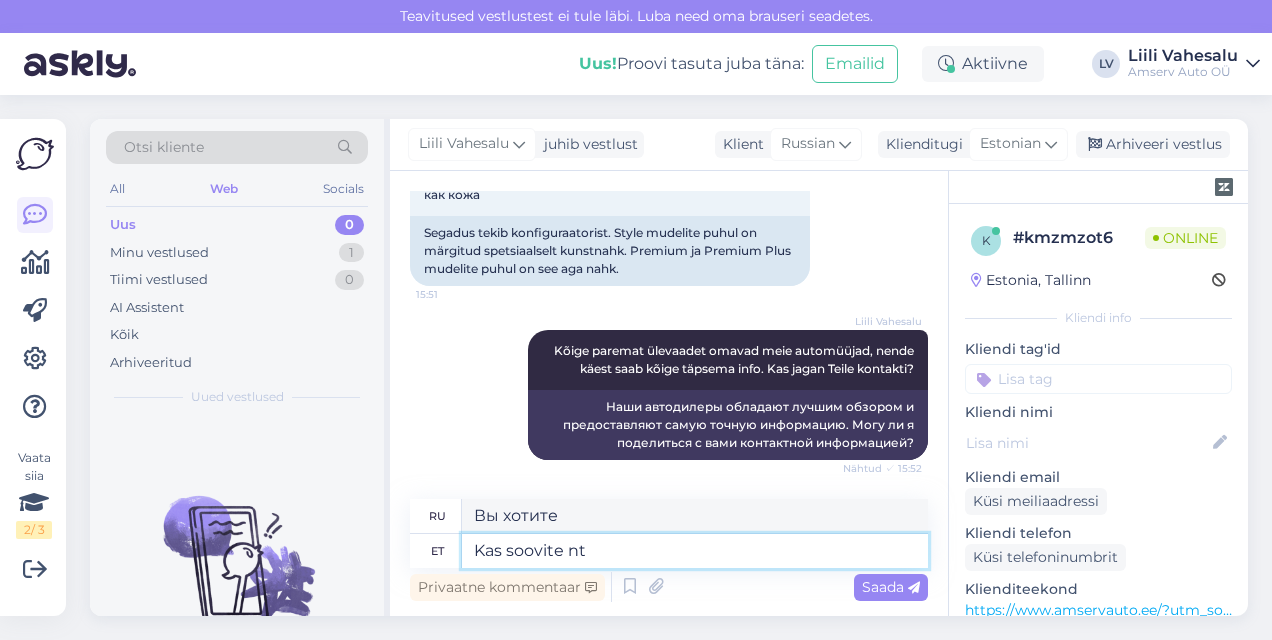 type on "Kas soovite nt" 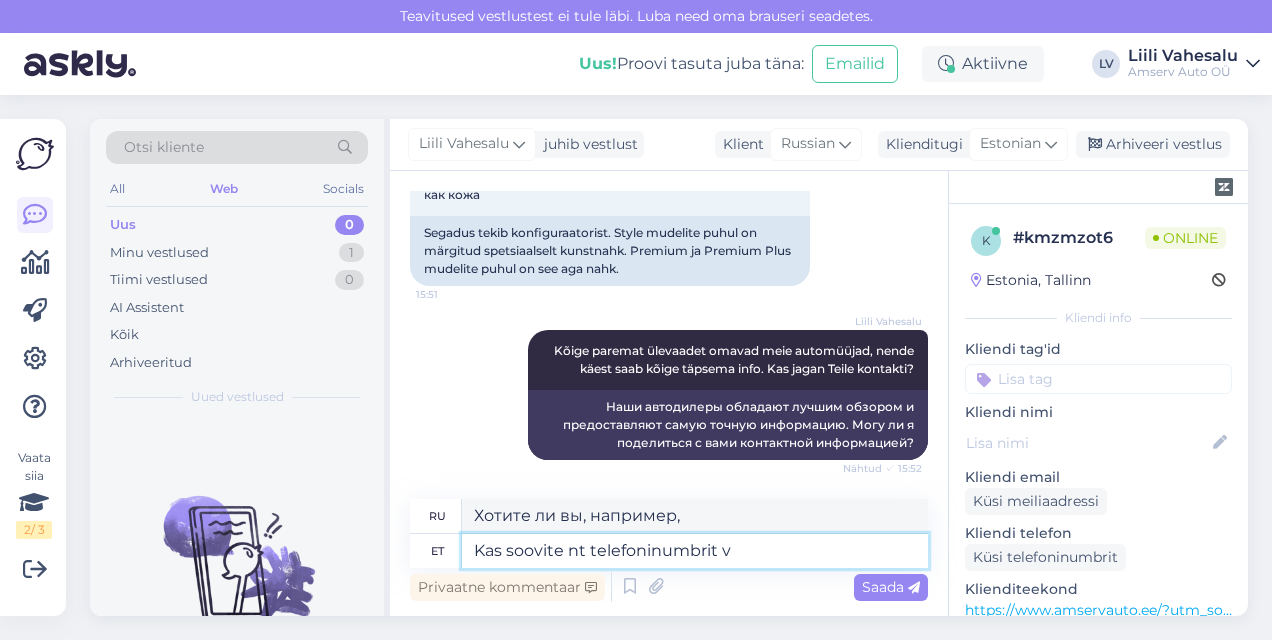type on "Kas soovite nt telefoninumbrit võ" 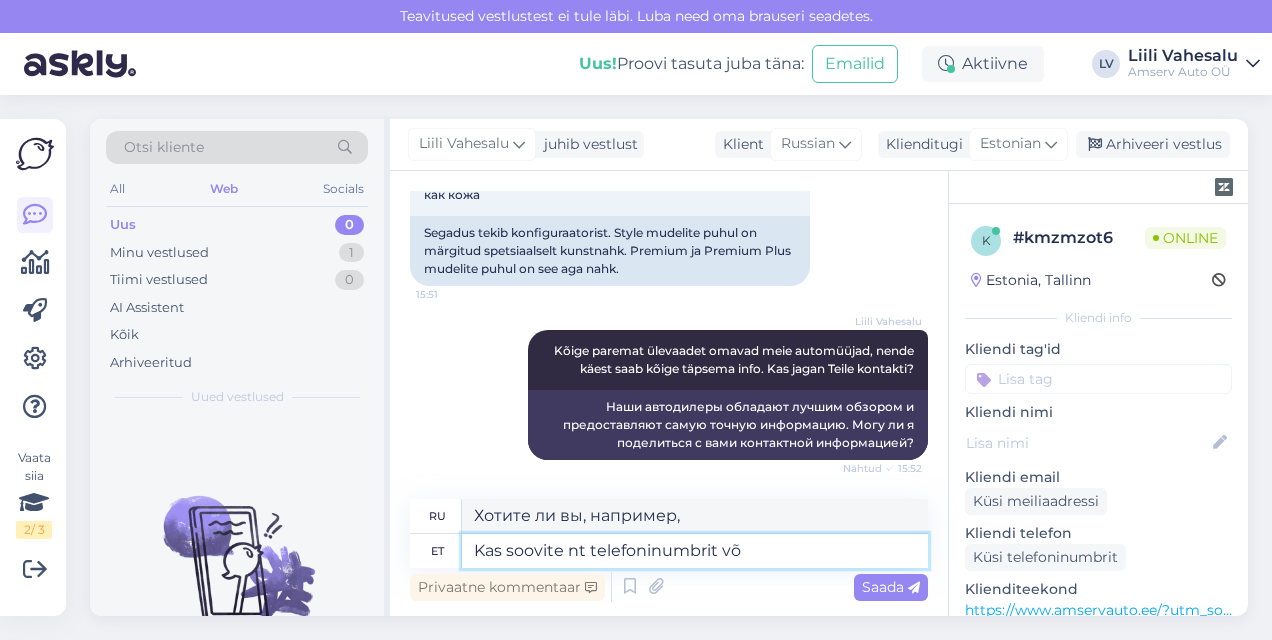 type on "Например, вам нужен номер телефона?" 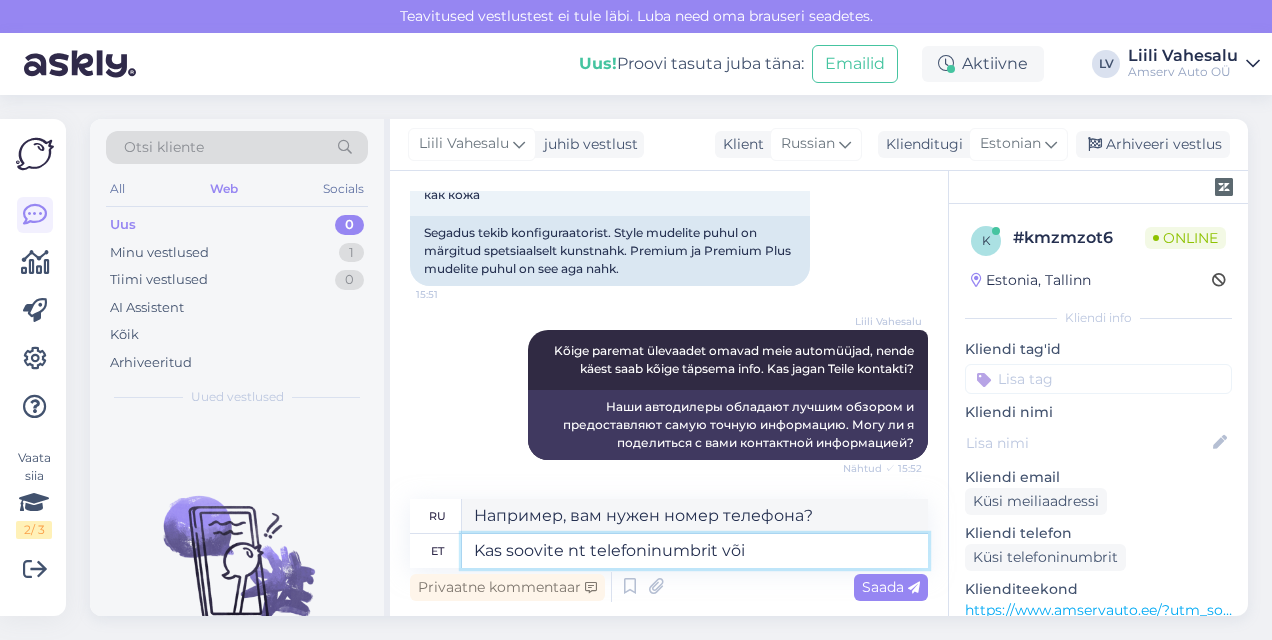 type on "Kas soovite nt telefoninumbrit või m" 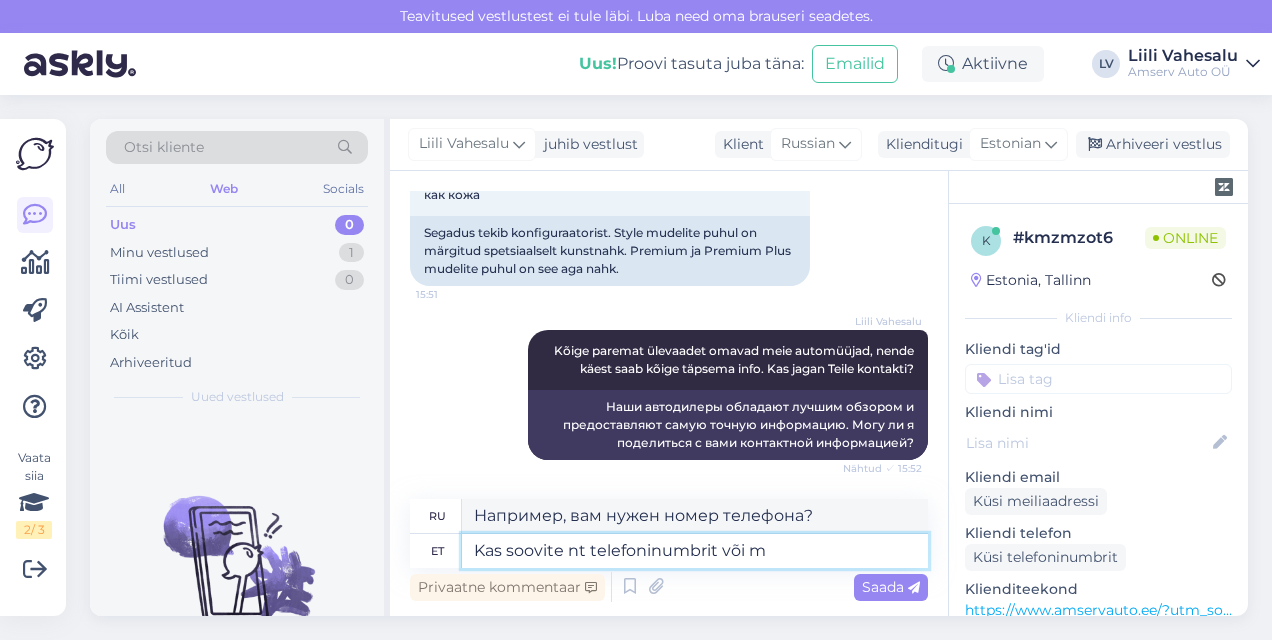 type on "Хотите ли вы, например, номер телефона или" 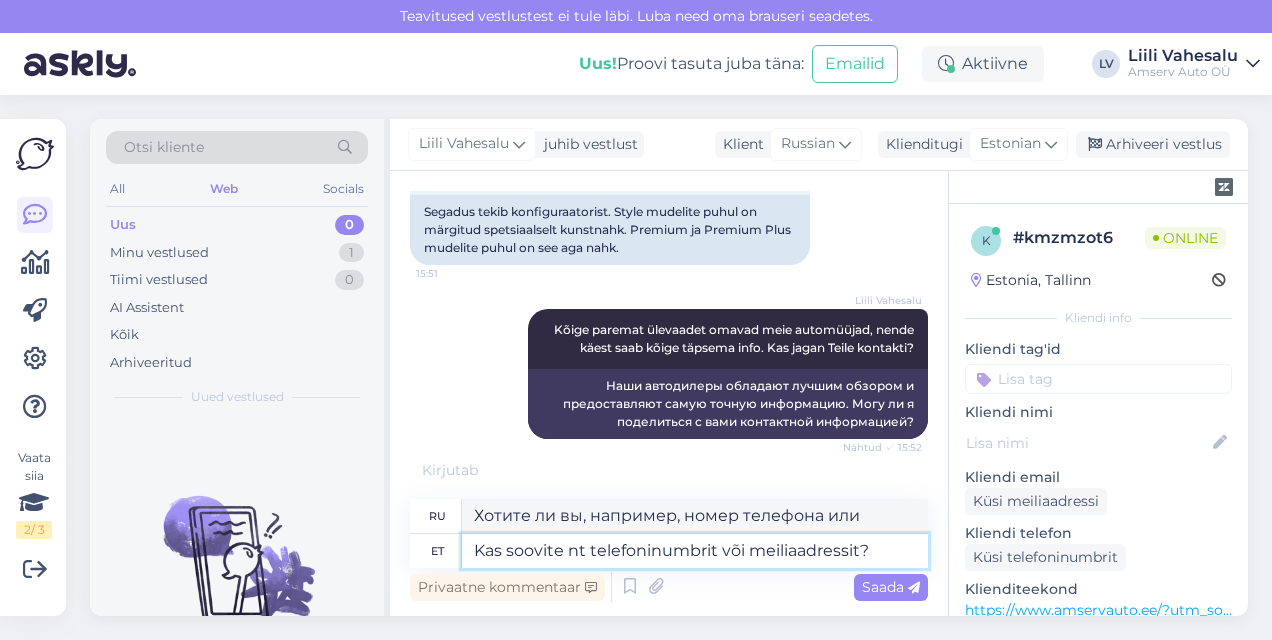 type on "Kas soovite nt telefoninumbrit või meiliaadressit?" 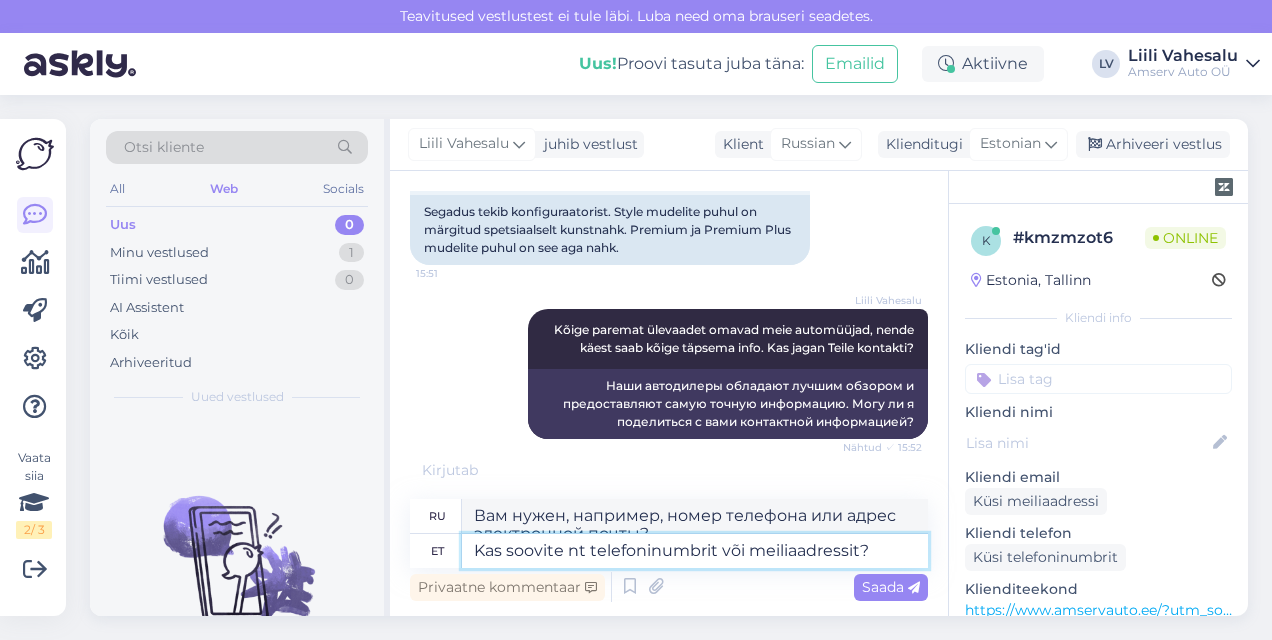 scroll, scrollTop: 1330, scrollLeft: 0, axis: vertical 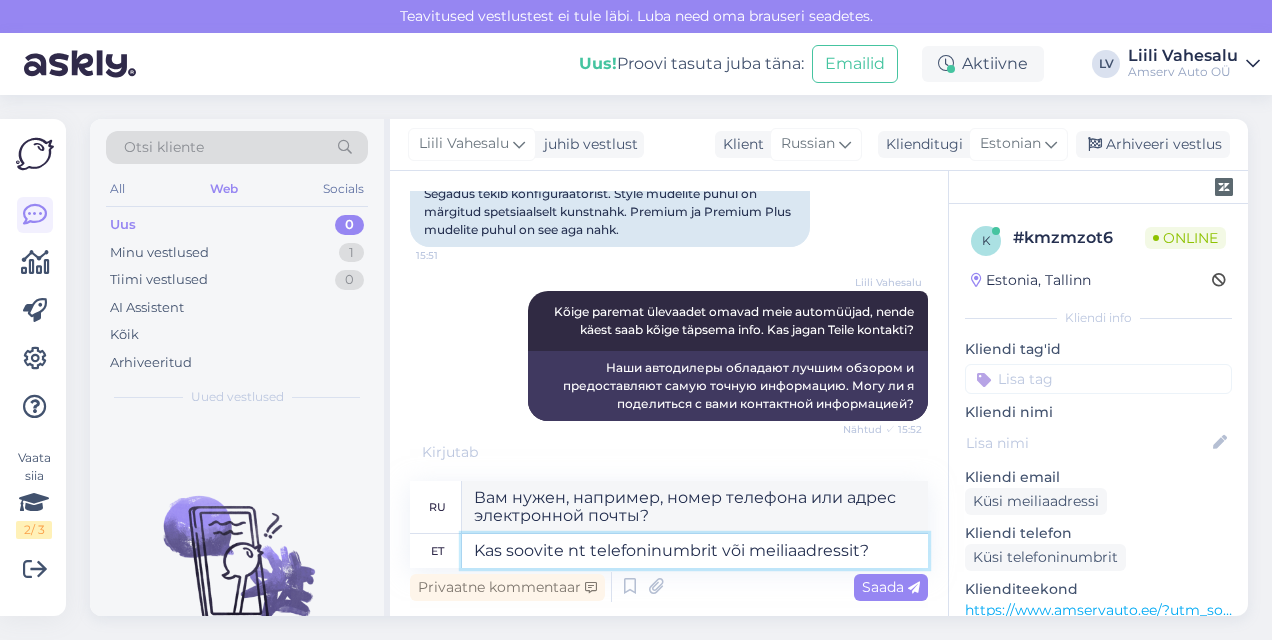 type 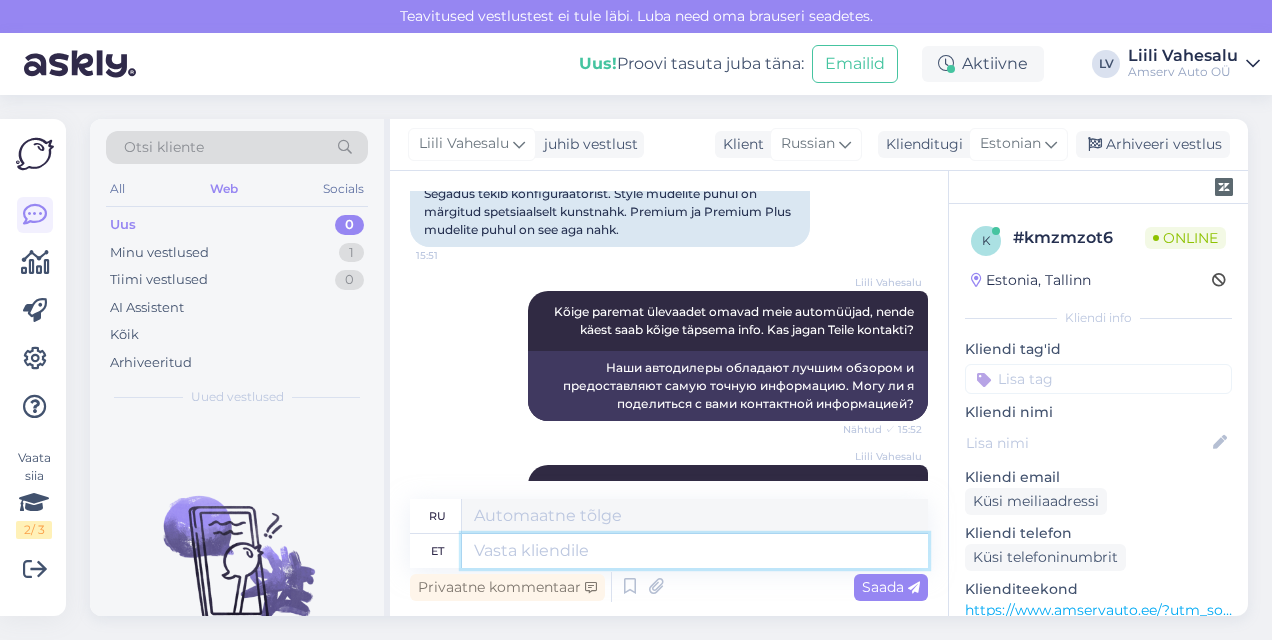 scroll, scrollTop: 1429, scrollLeft: 0, axis: vertical 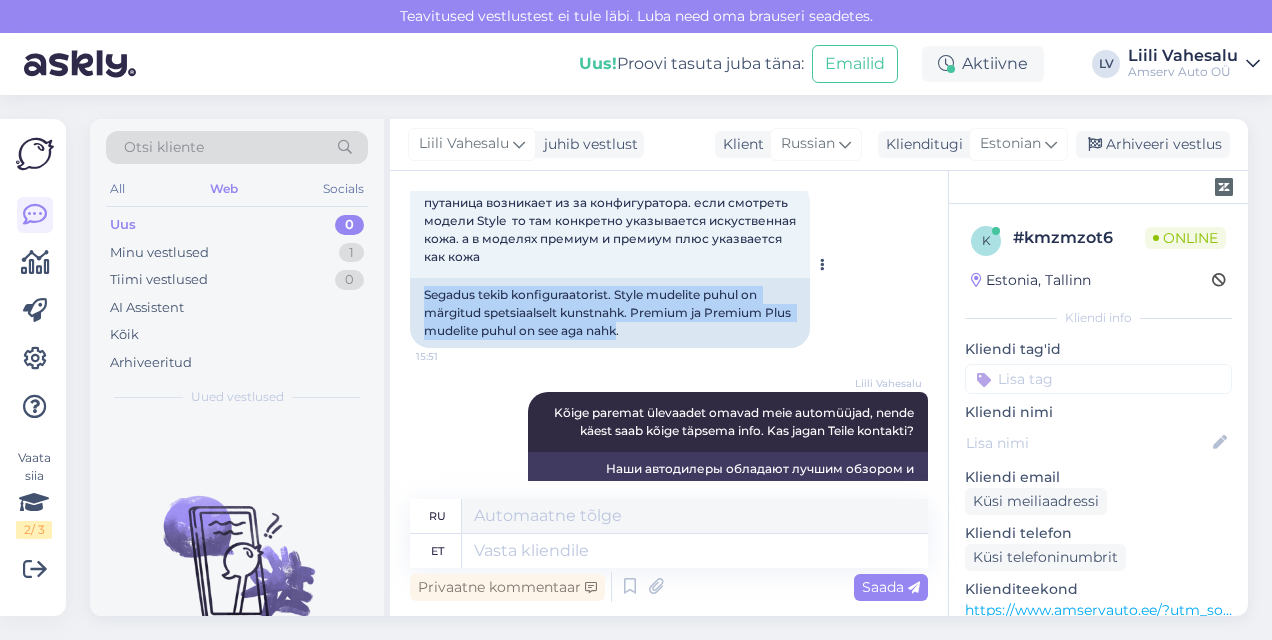 drag, startPoint x: 528, startPoint y: 307, endPoint x: 424, endPoint y: 294, distance: 104.80935 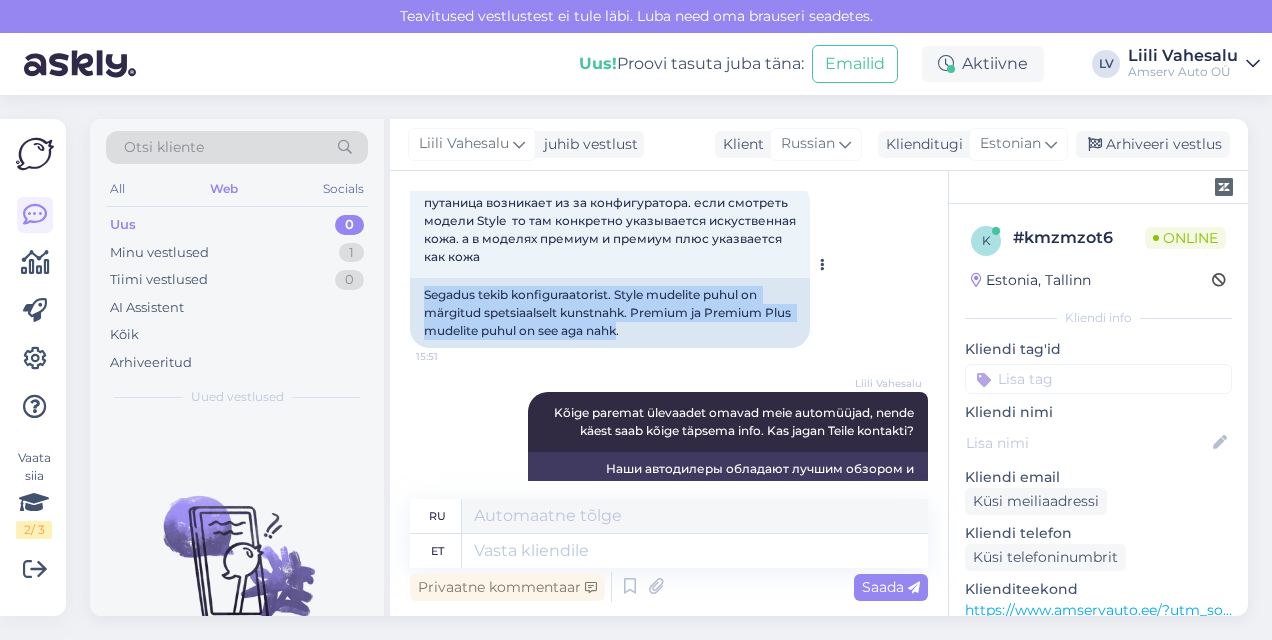 click on "Segadus tekib konfiguraatorist. Style mudelite puhul on märgitud spetsiaalselt kunstnahk. Premium ja Premium Plus mudelite puhul on see aga nahk." at bounding box center [610, 313] 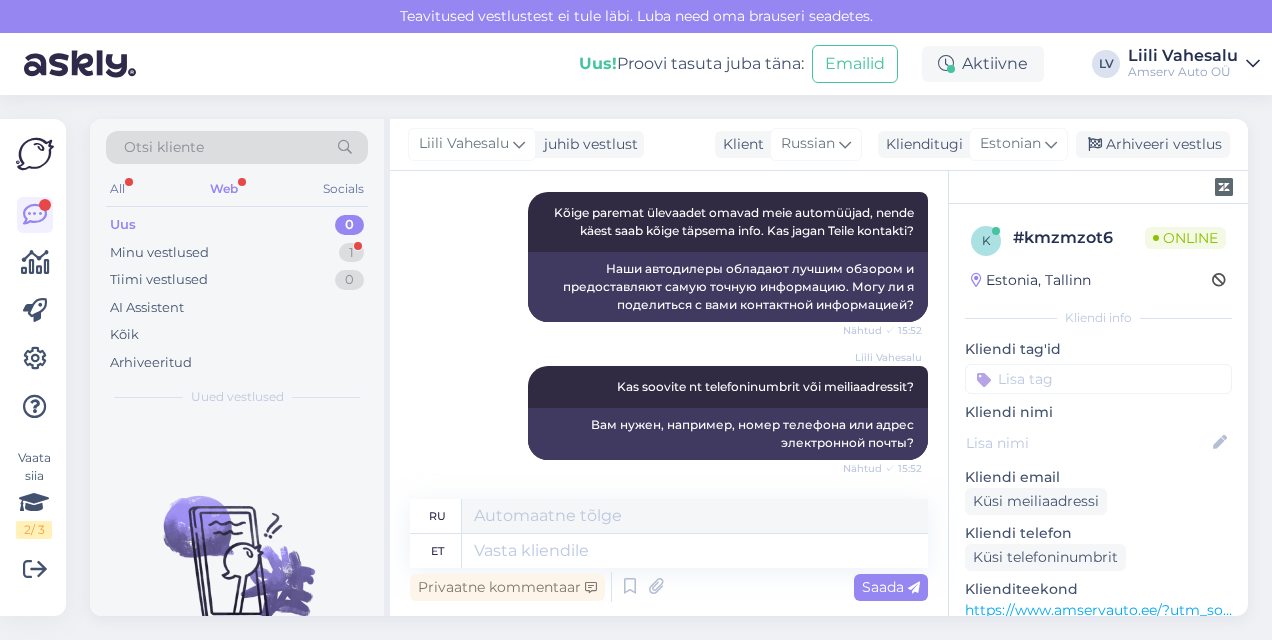 scroll, scrollTop: 1657, scrollLeft: 0, axis: vertical 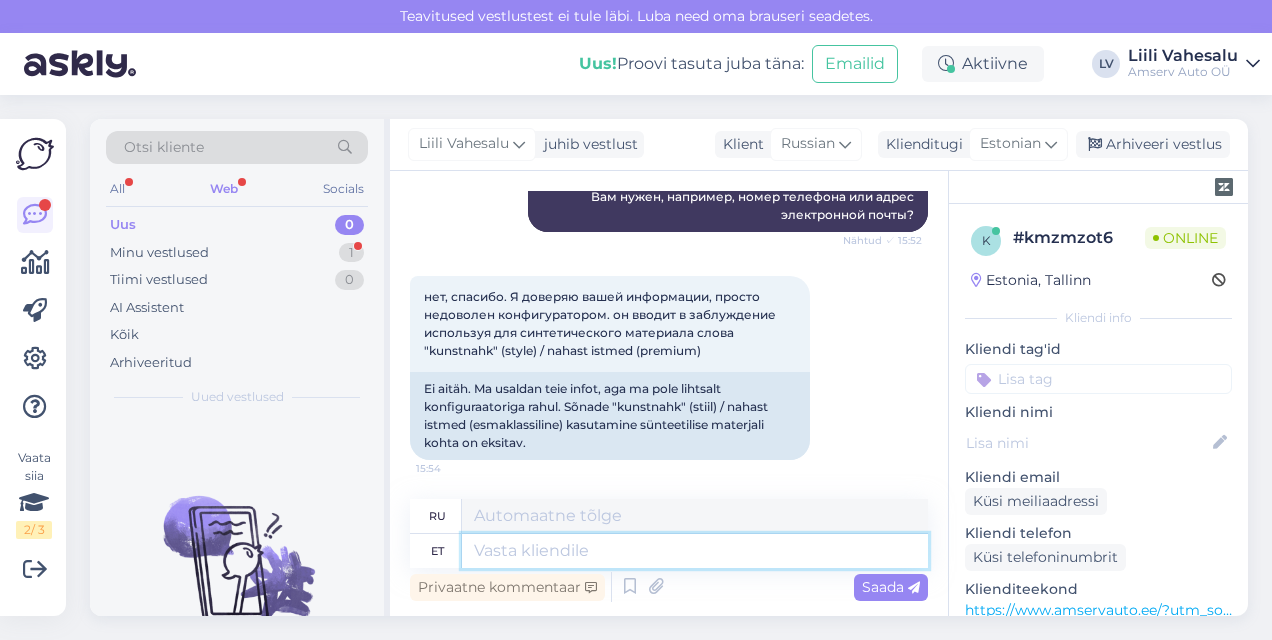 click at bounding box center [695, 551] 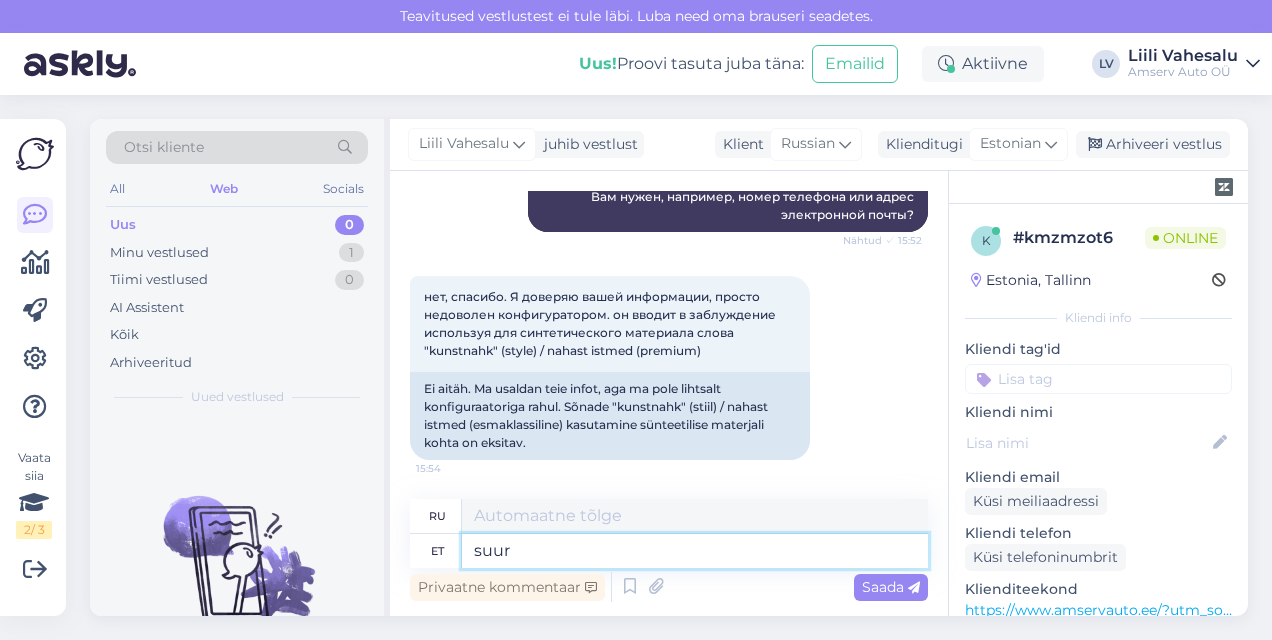 type on "suur t" 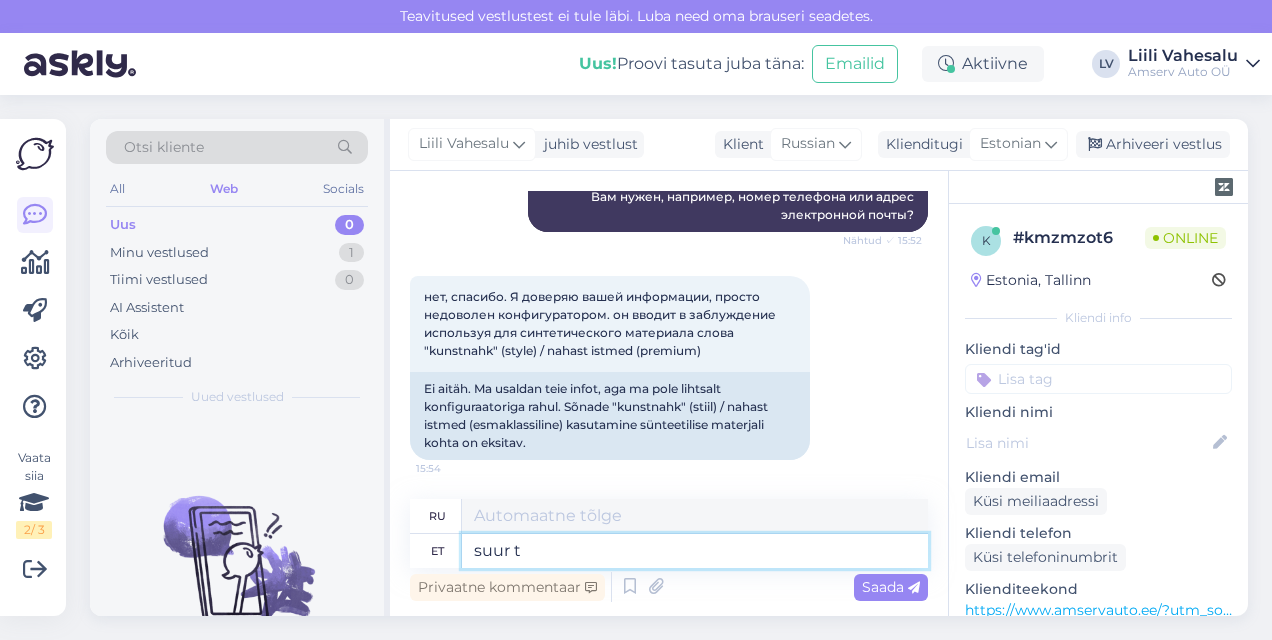 type on "большой" 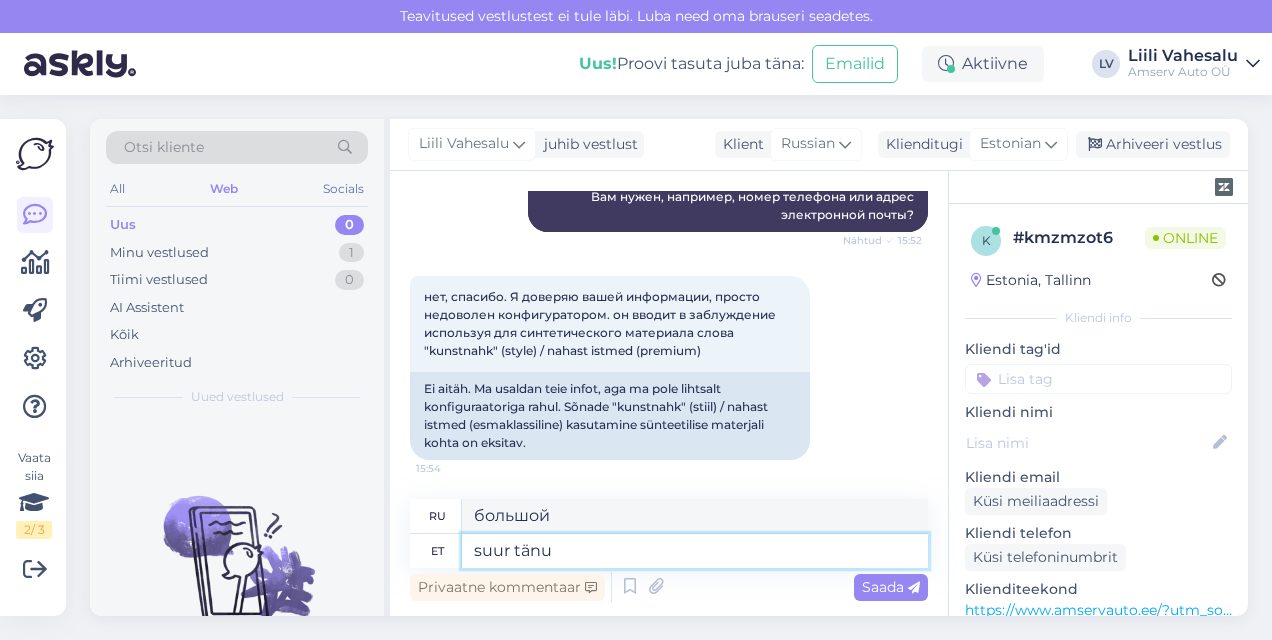 type on "suur tänu" 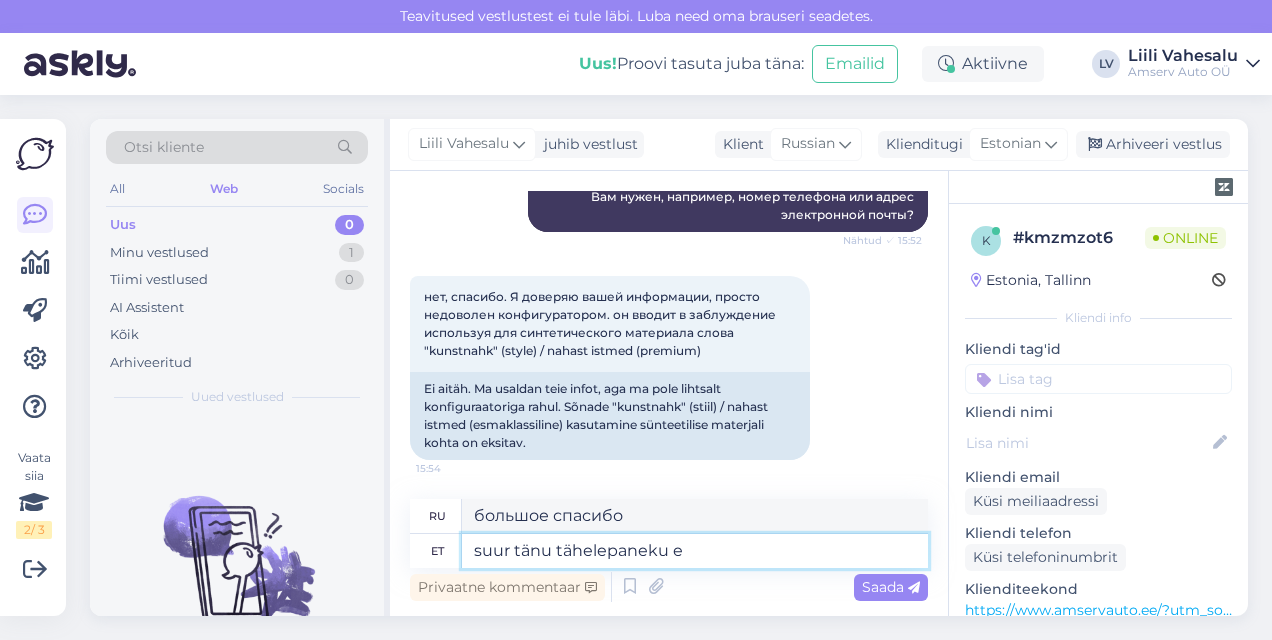 type on "suur tänu tähelepaneku ee" 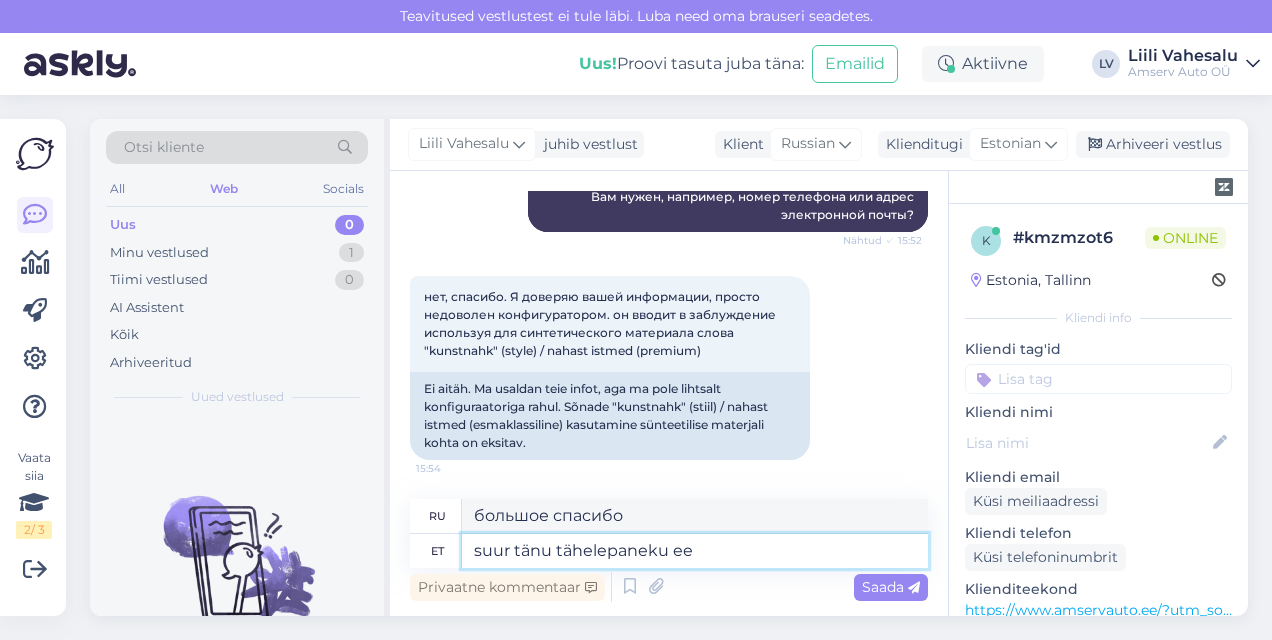 type on "Большое спасибо за ваши наблюдения." 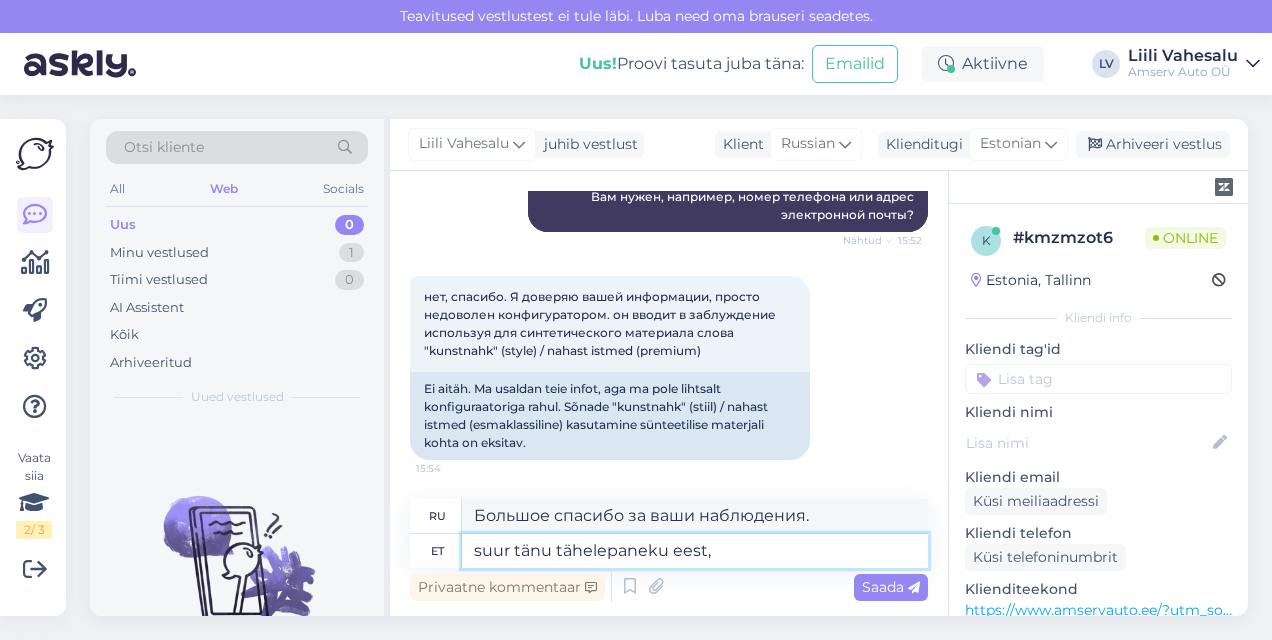 type on "suur tänu tähelepaneku eest," 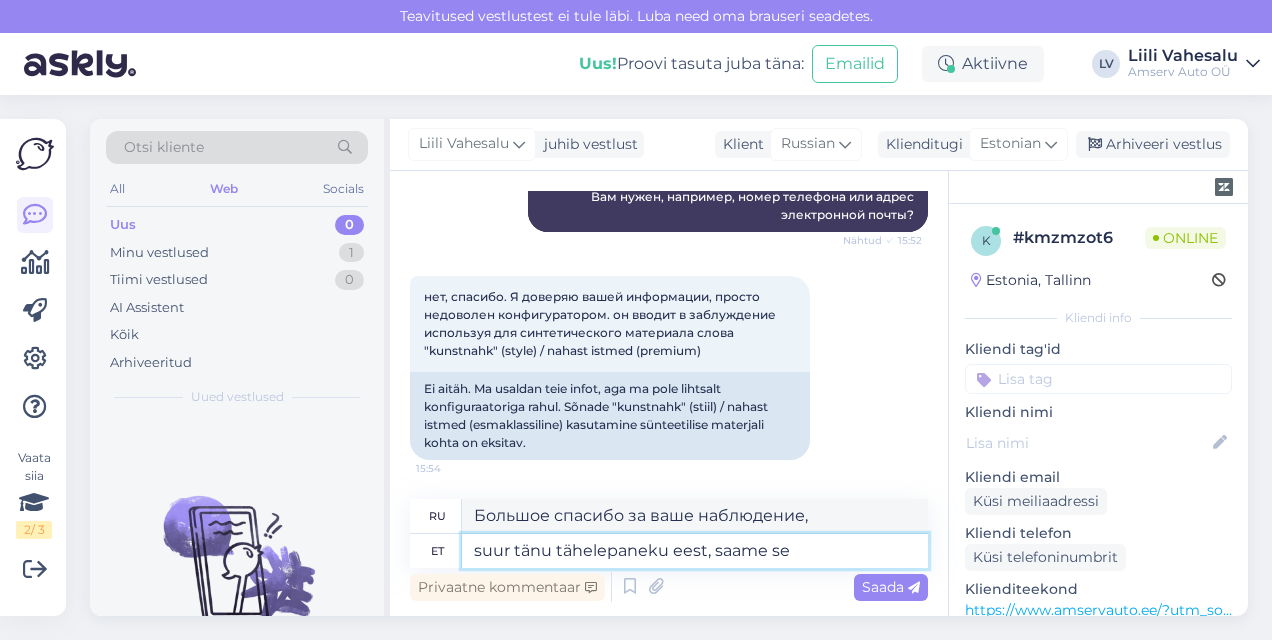 type on "suur tänu tähelepaneku eest, saame sel" 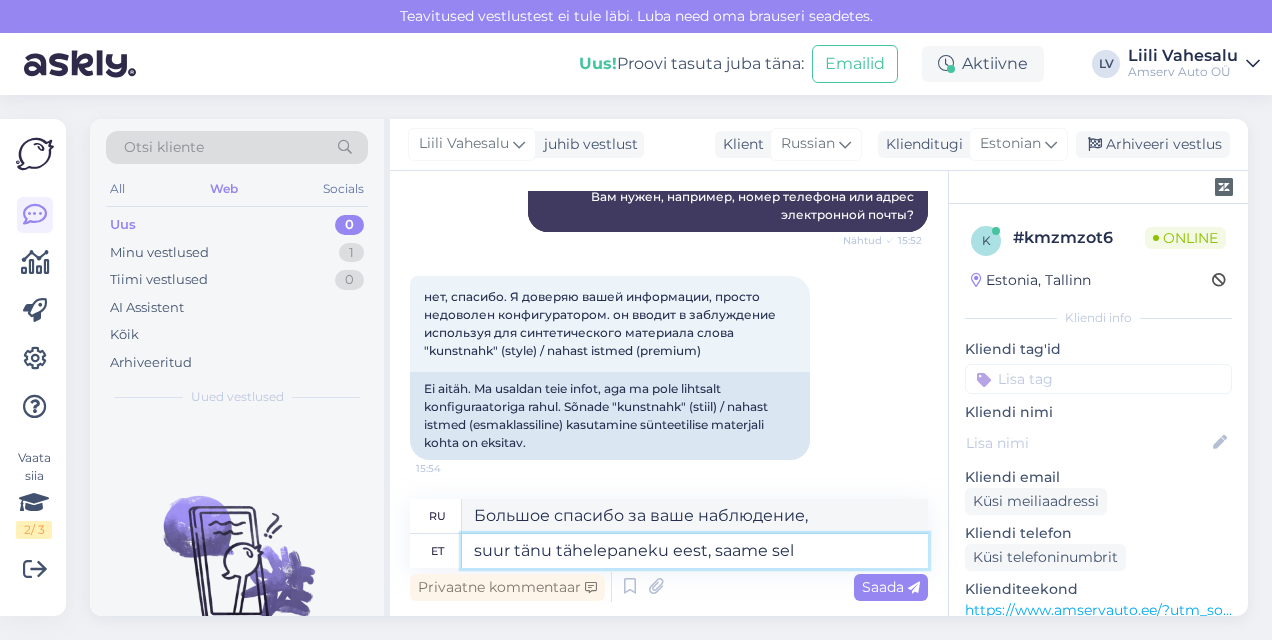 type on "Большое спасибо за ваше наблюдение, мы можем" 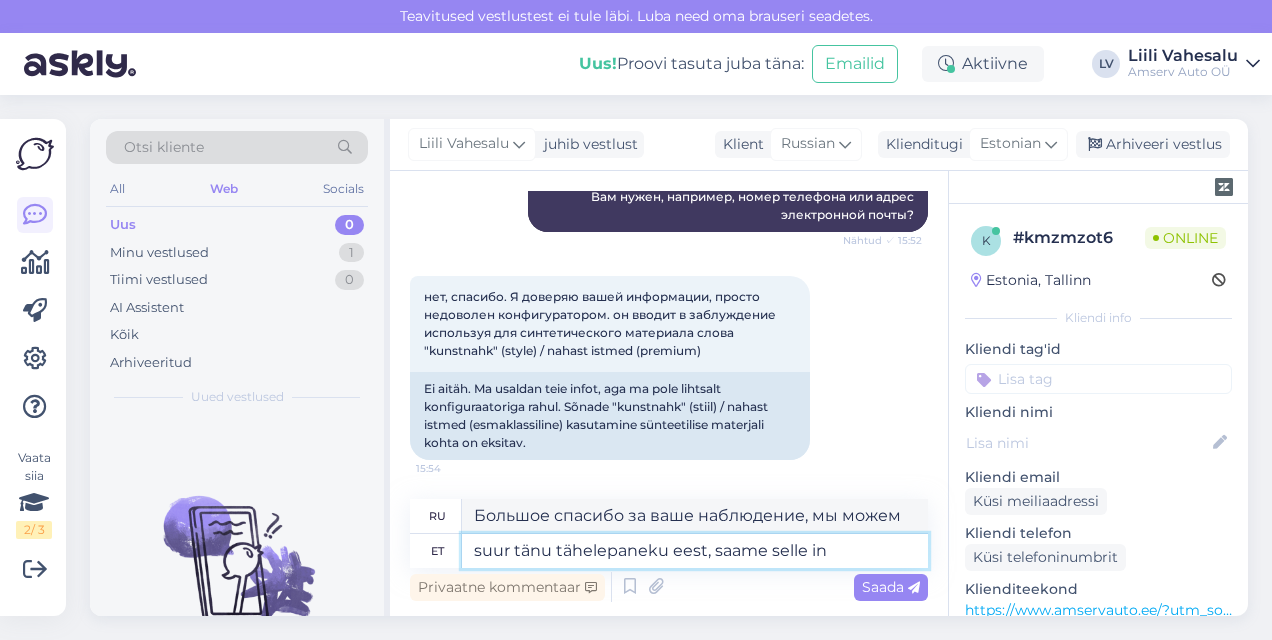 type on "suur tänu tähelepaneku eest, saame selle inf" 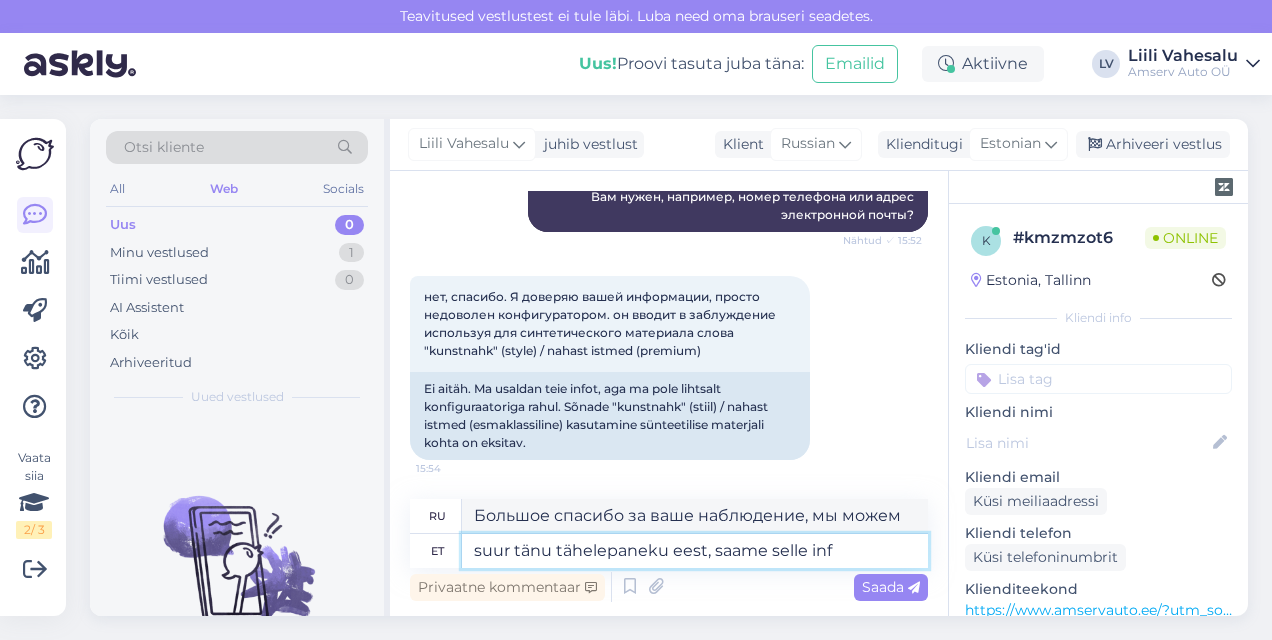 type on "Большое спасибо за ваше наблюдение, мы его учтём." 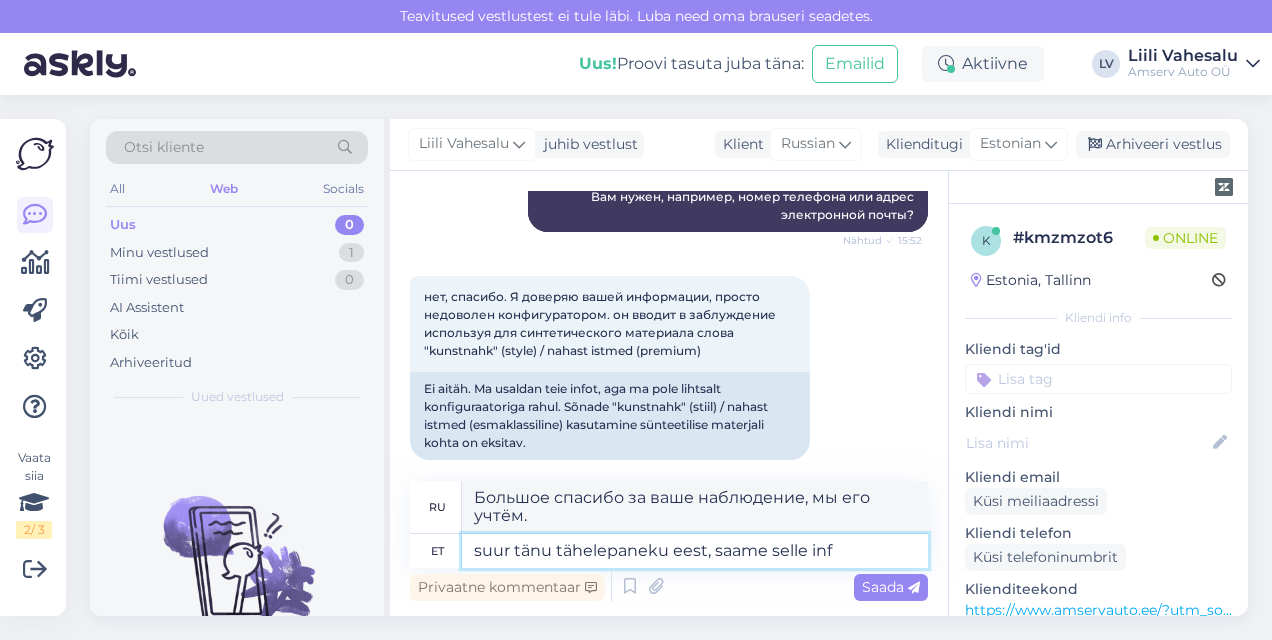 scroll, scrollTop: 1675, scrollLeft: 0, axis: vertical 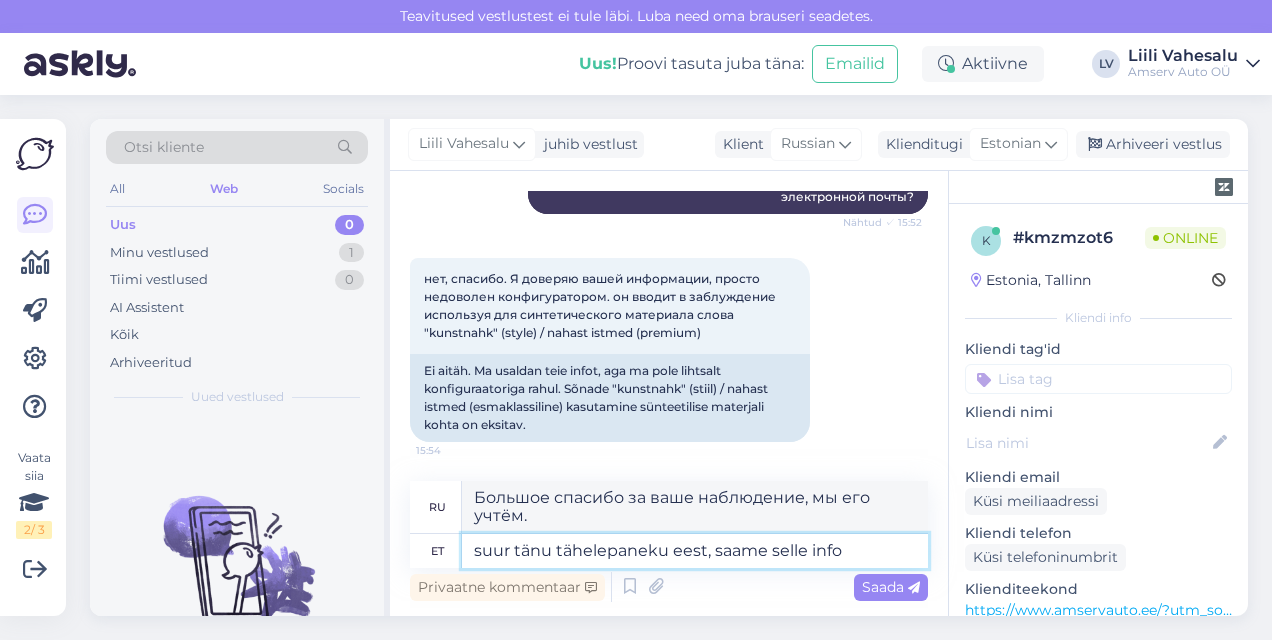type on "suur tänu tähelepaneku eest, saame selle info ü" 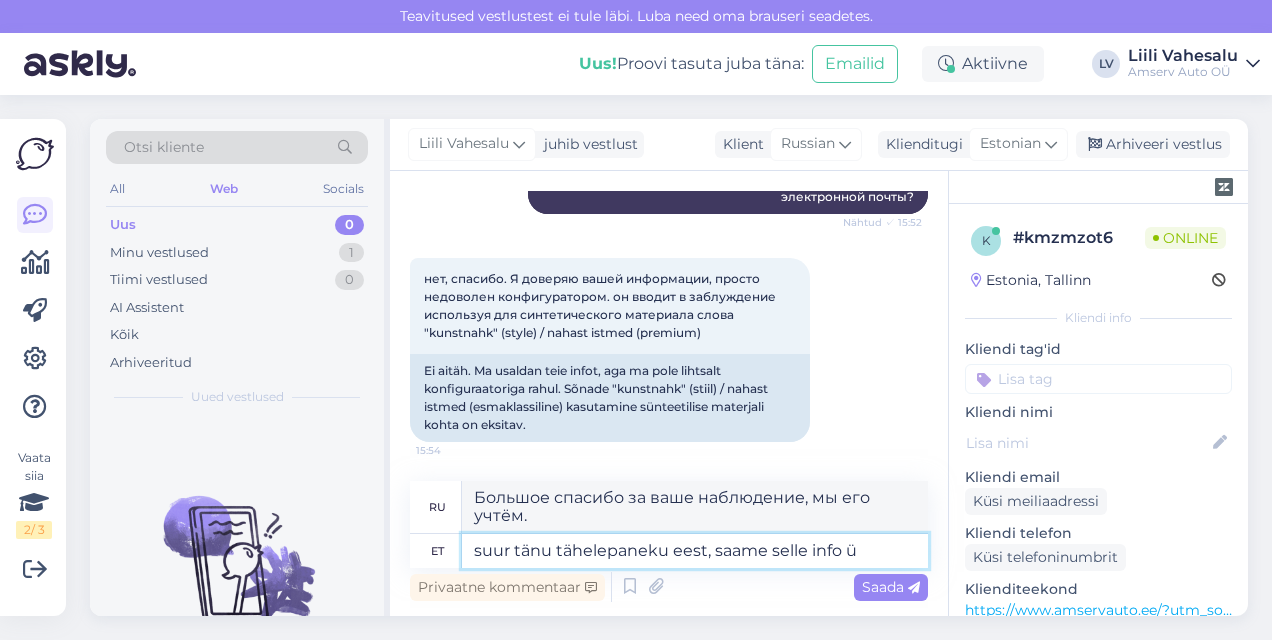 type on "Большое спасибо за ваше наблюдение, мы получим эту информацию." 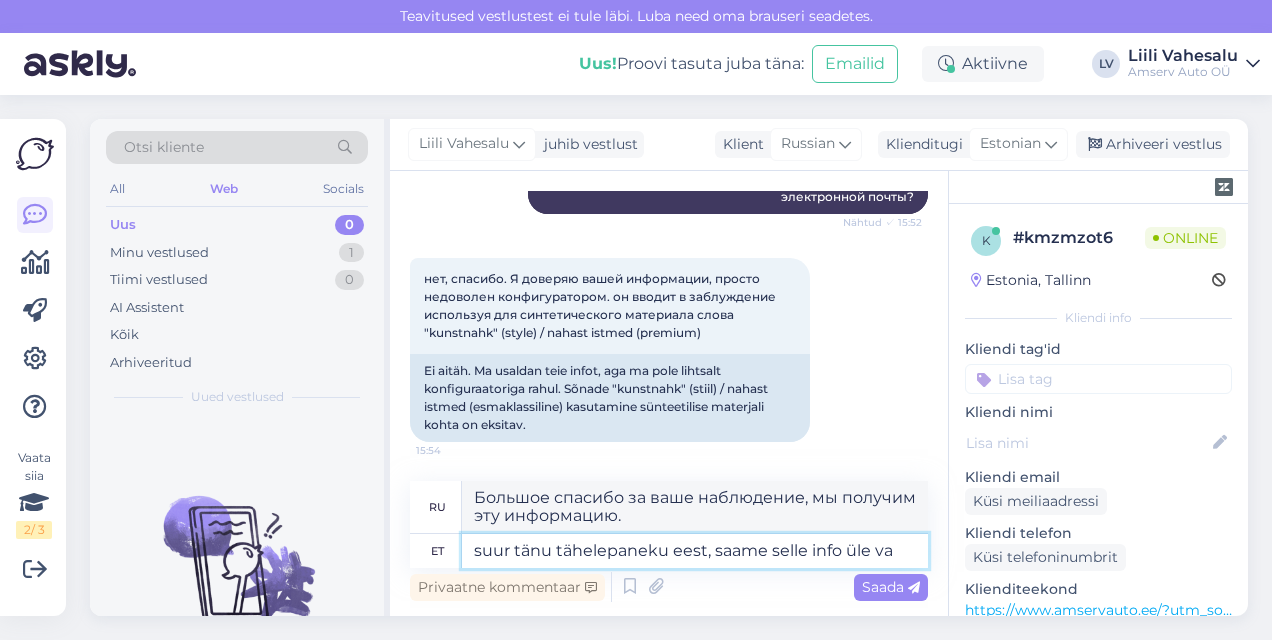 type on "suur tänu tähelepaneku eest, saame selle info üle vaa" 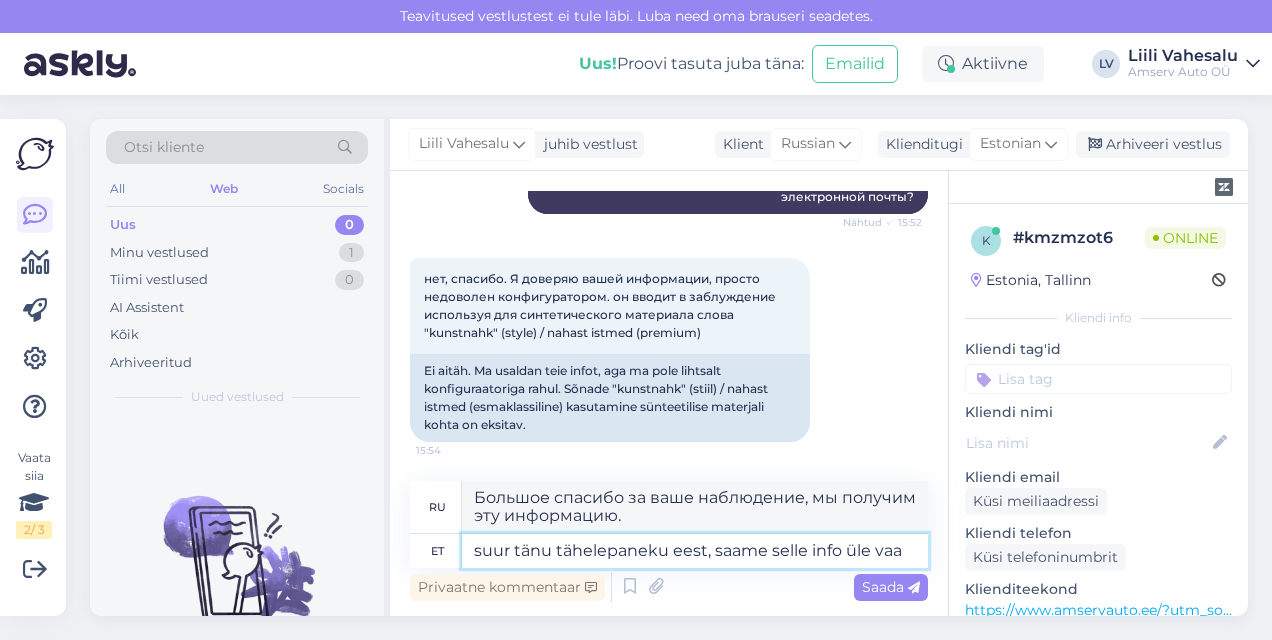 type on "Большое спасибо за ваше наблюдение, мы передадим эту информацию." 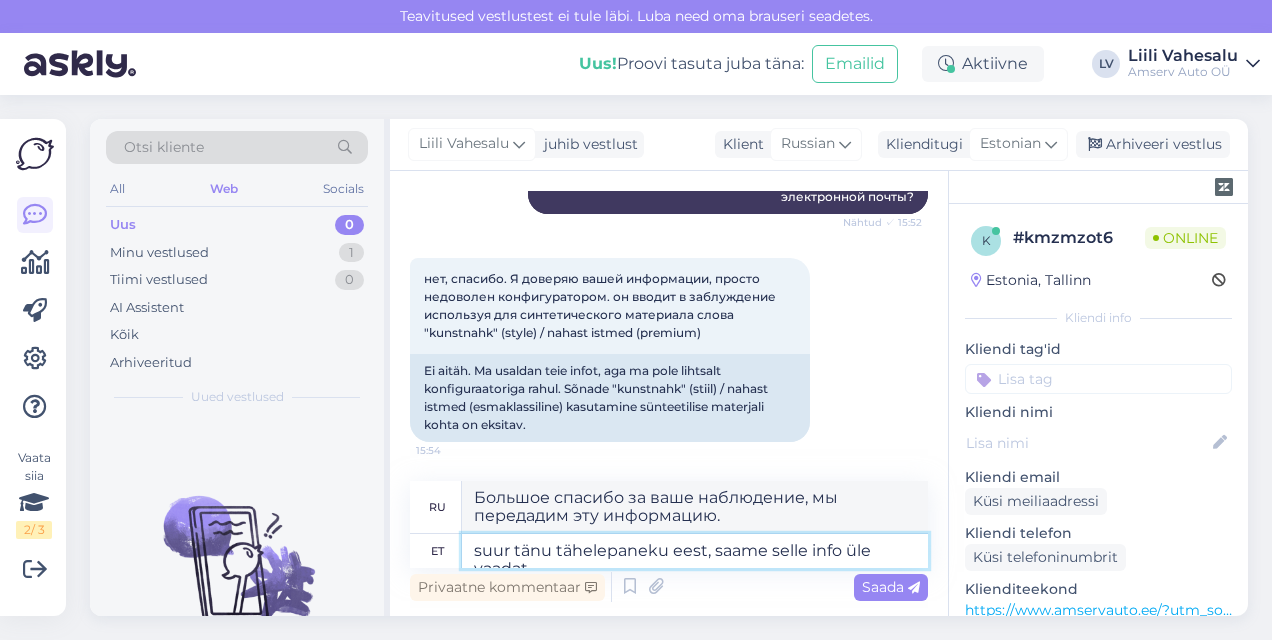 scroll, scrollTop: 1678, scrollLeft: 0, axis: vertical 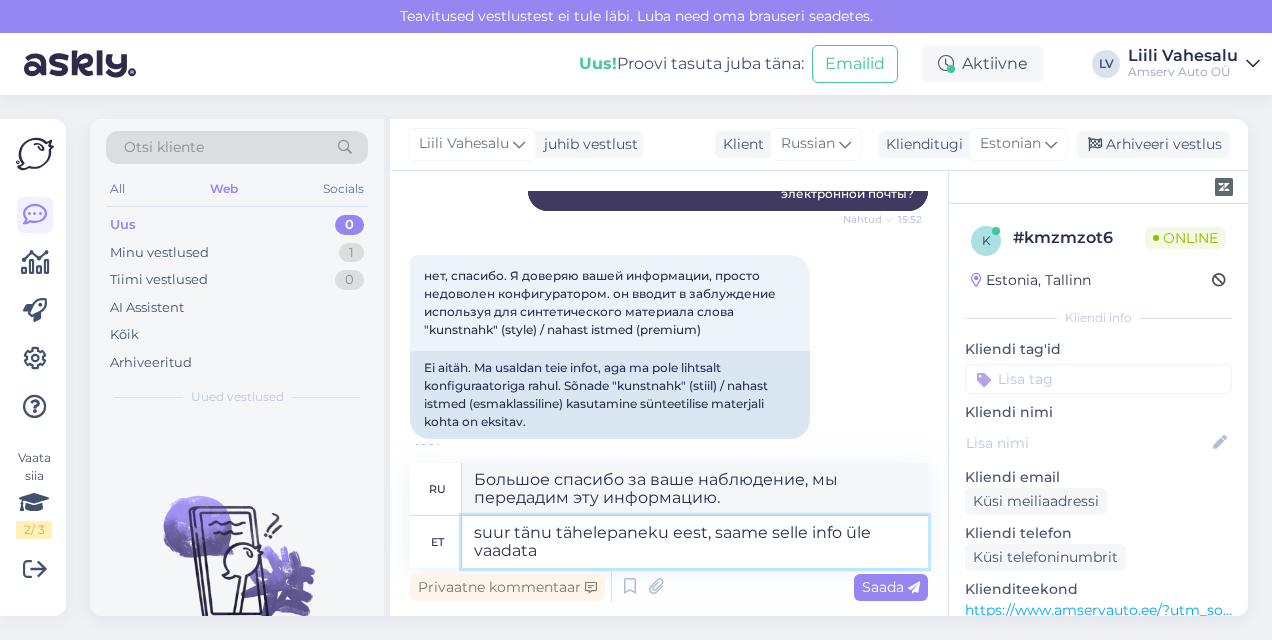type on "suur tänu tähelepaneku eest, saame selle info üle vaadata" 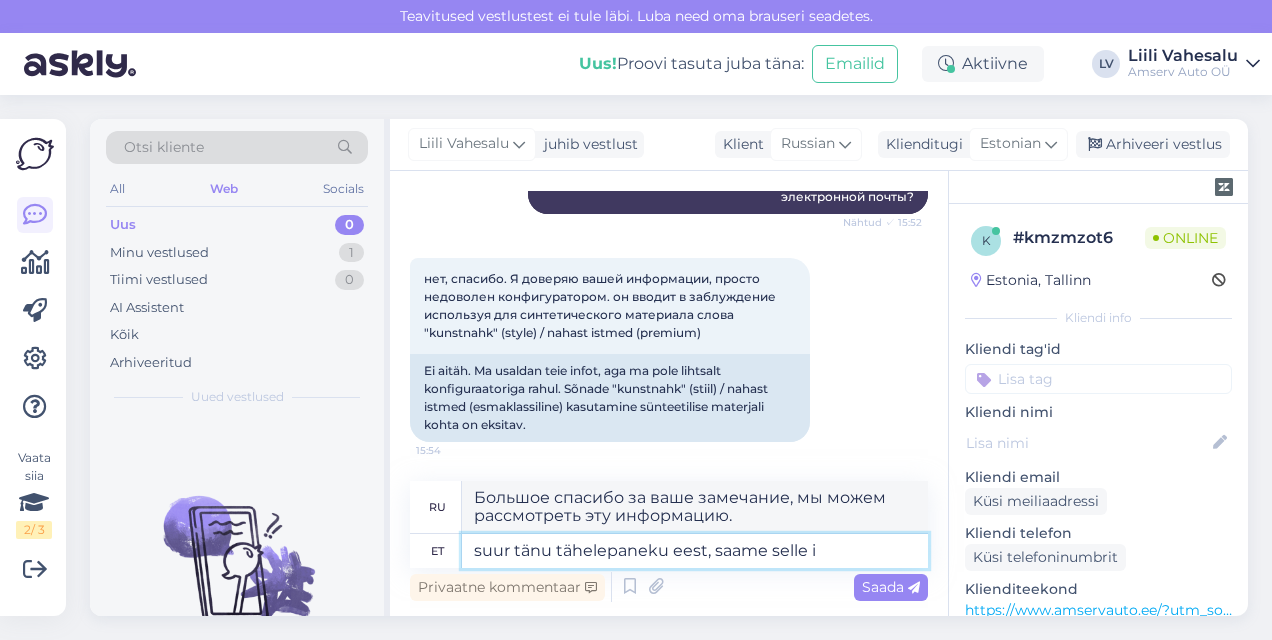 type on "suur tänu tähelepaneku eest, saame selle" 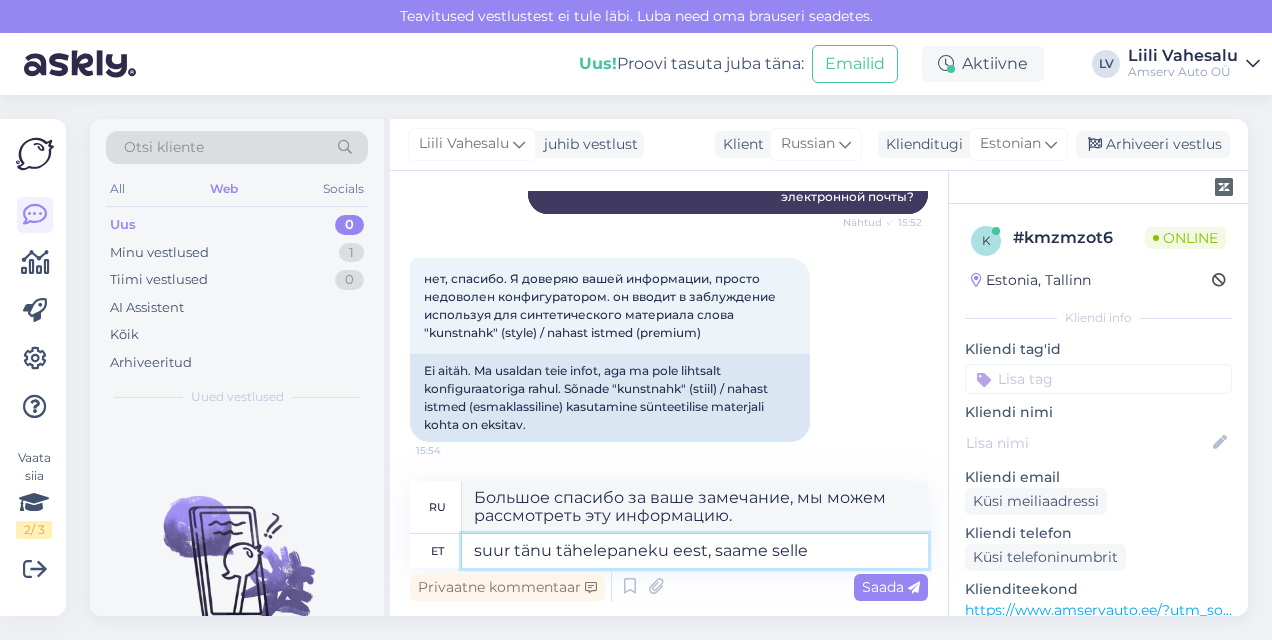 type on "Большое спасибо за ваше наблюдение, мы передадим эту информацию." 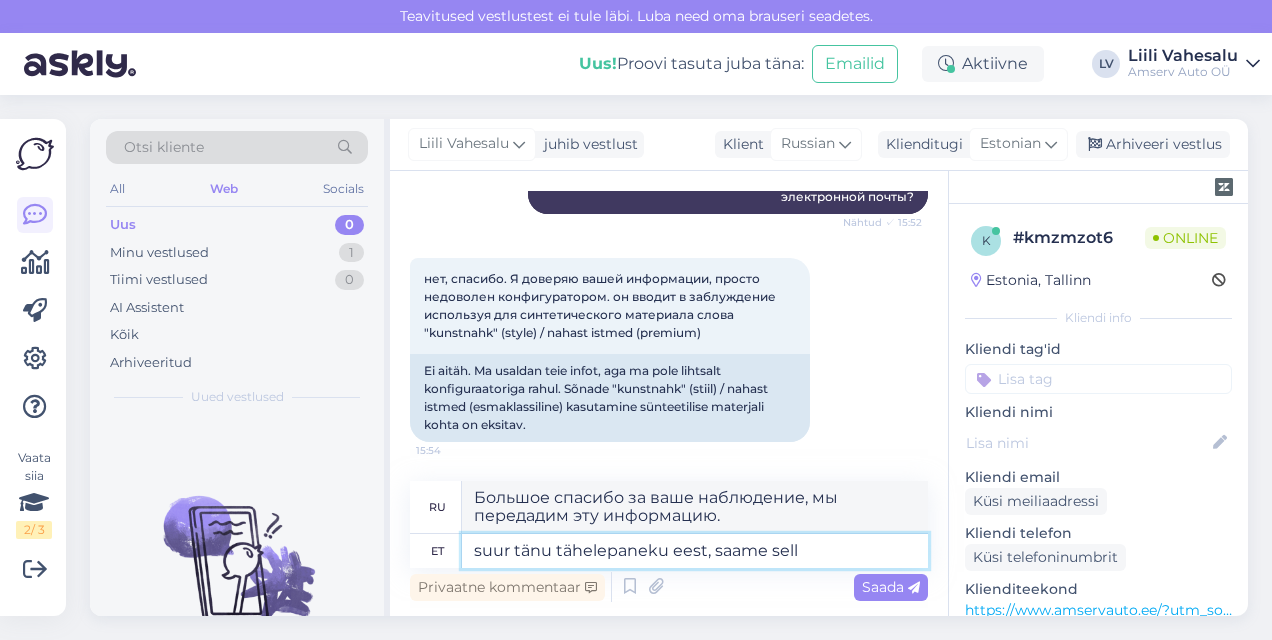 type on "suur tänu tähelepaneku eest, saame sel" 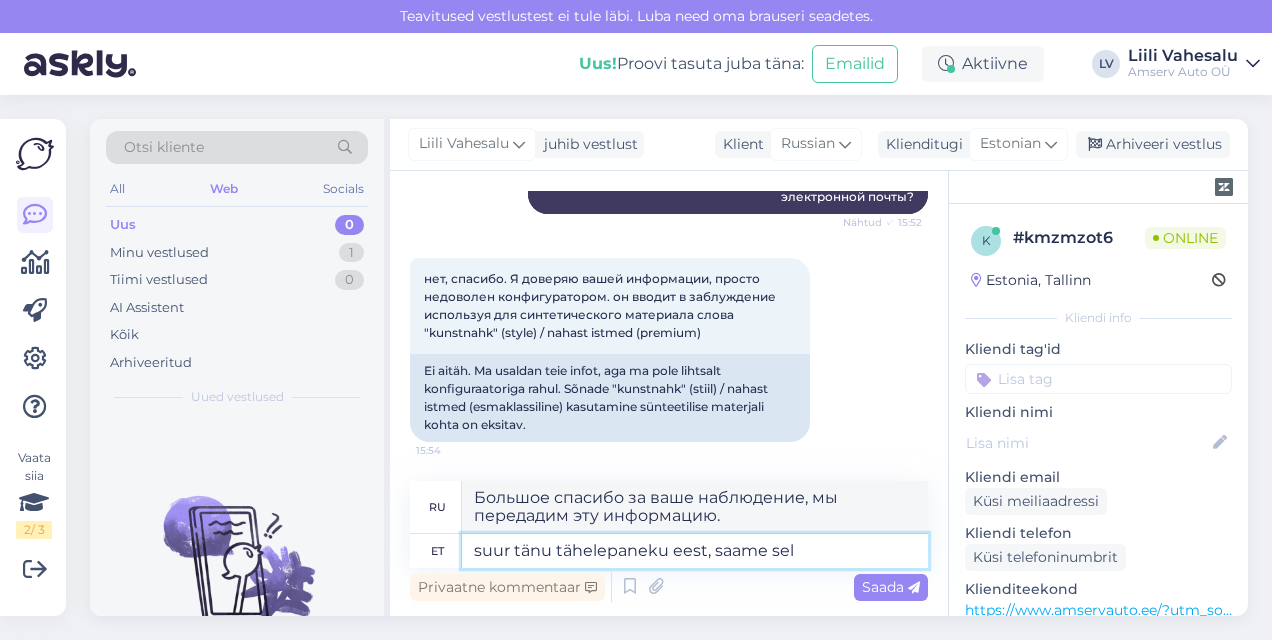 type on "Большое спасибо за ваше наблюдение, мы получим эту информацию." 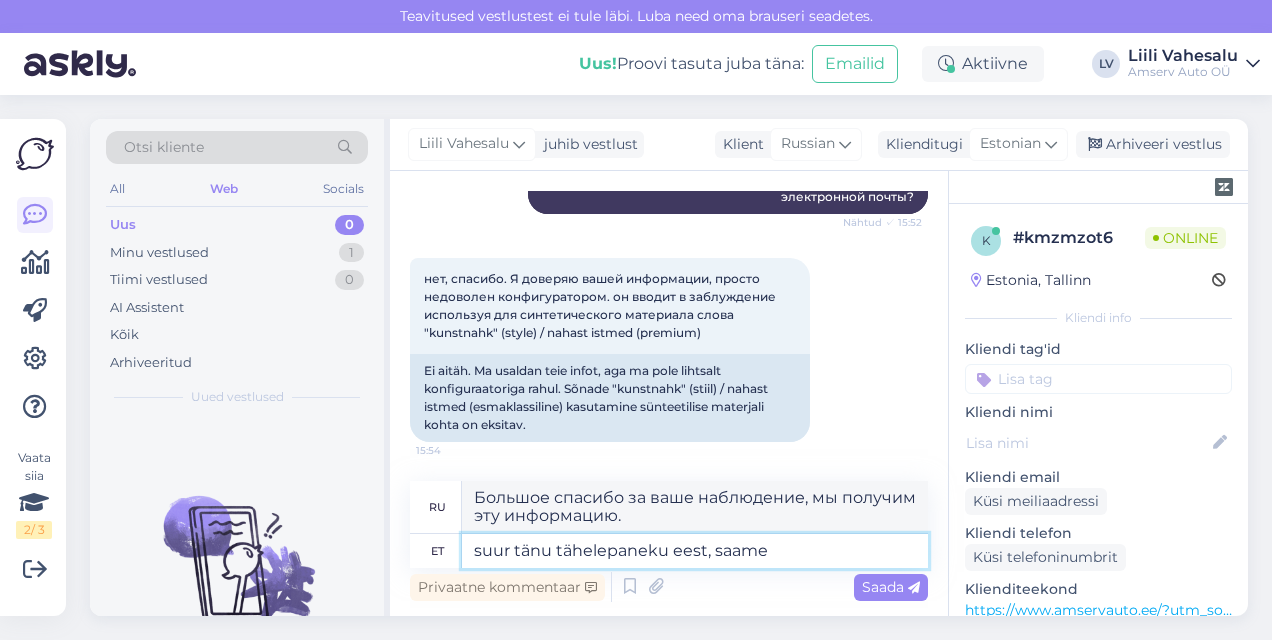 type on "suur tänu tähelepaneku eest, saame" 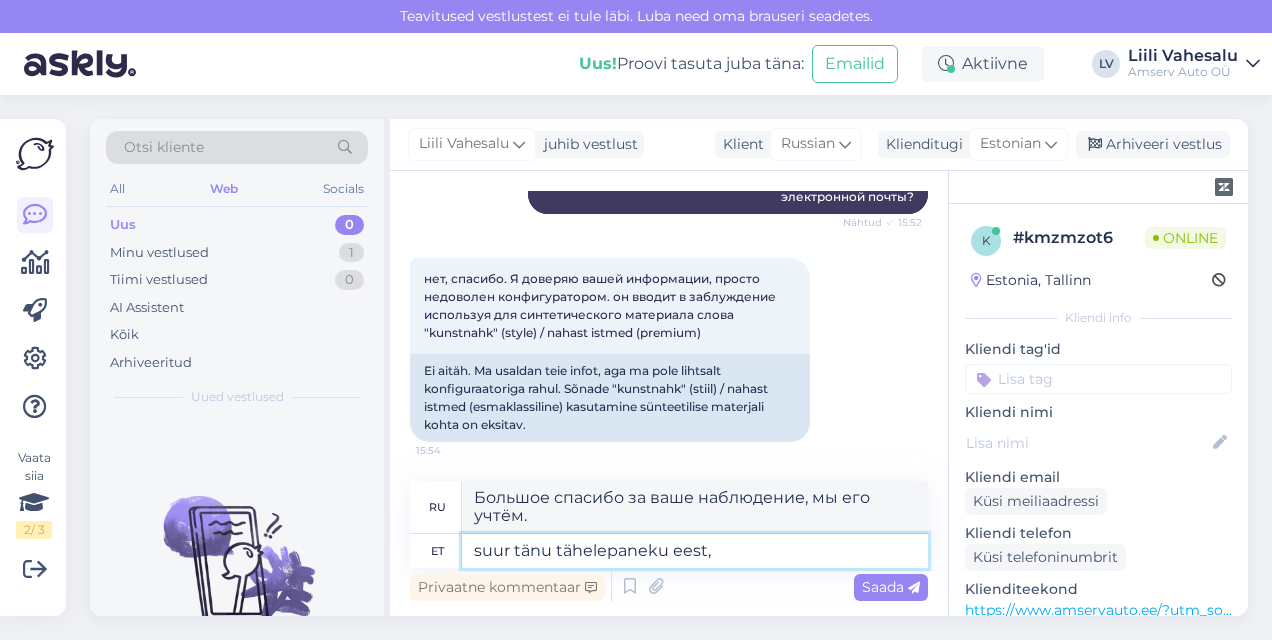 type on "suur tänu tähelepaneku eest," 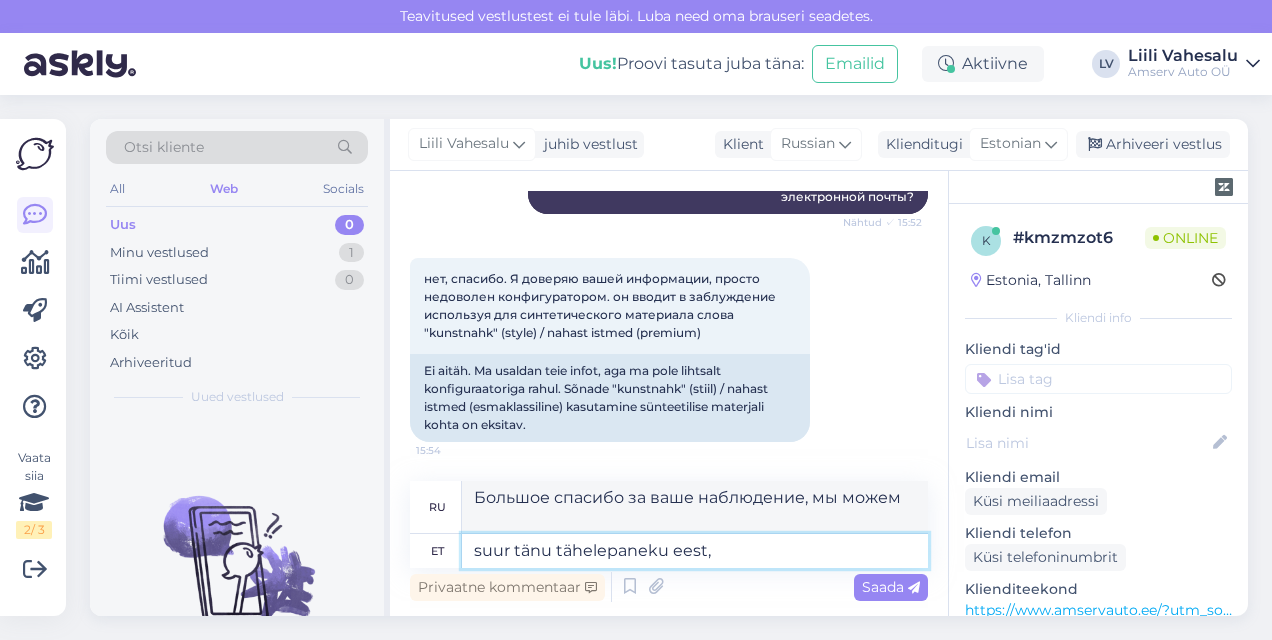 scroll, scrollTop: 1657, scrollLeft: 0, axis: vertical 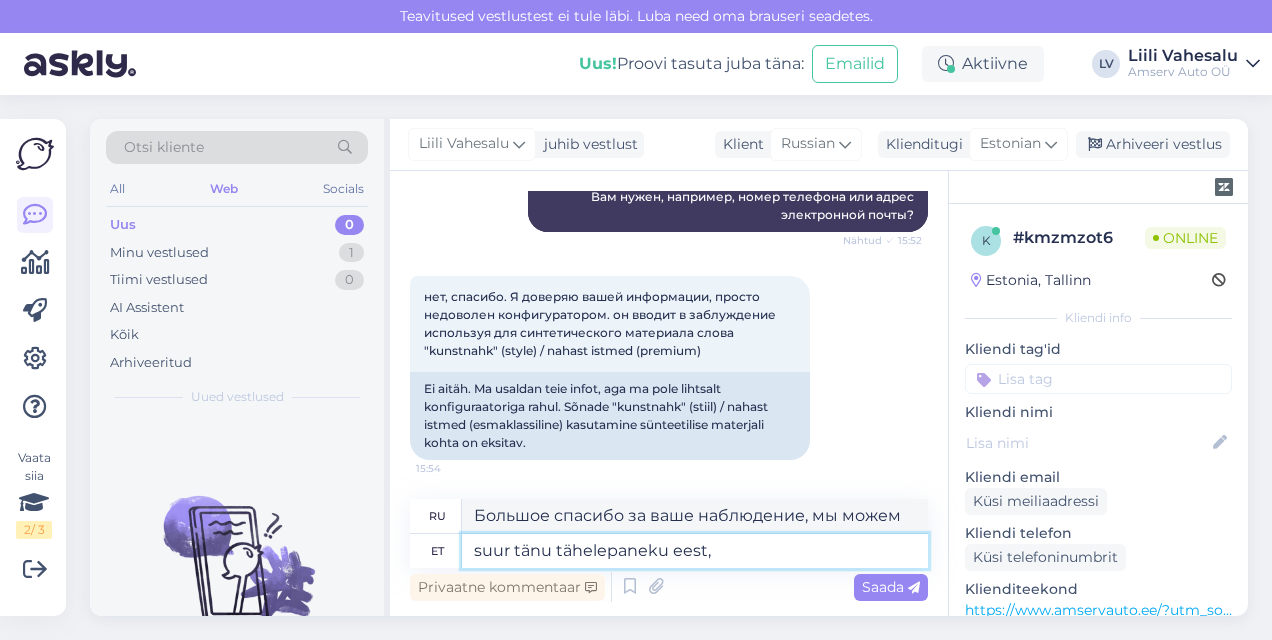 type on "Большое спасибо за ваше наблюдение," 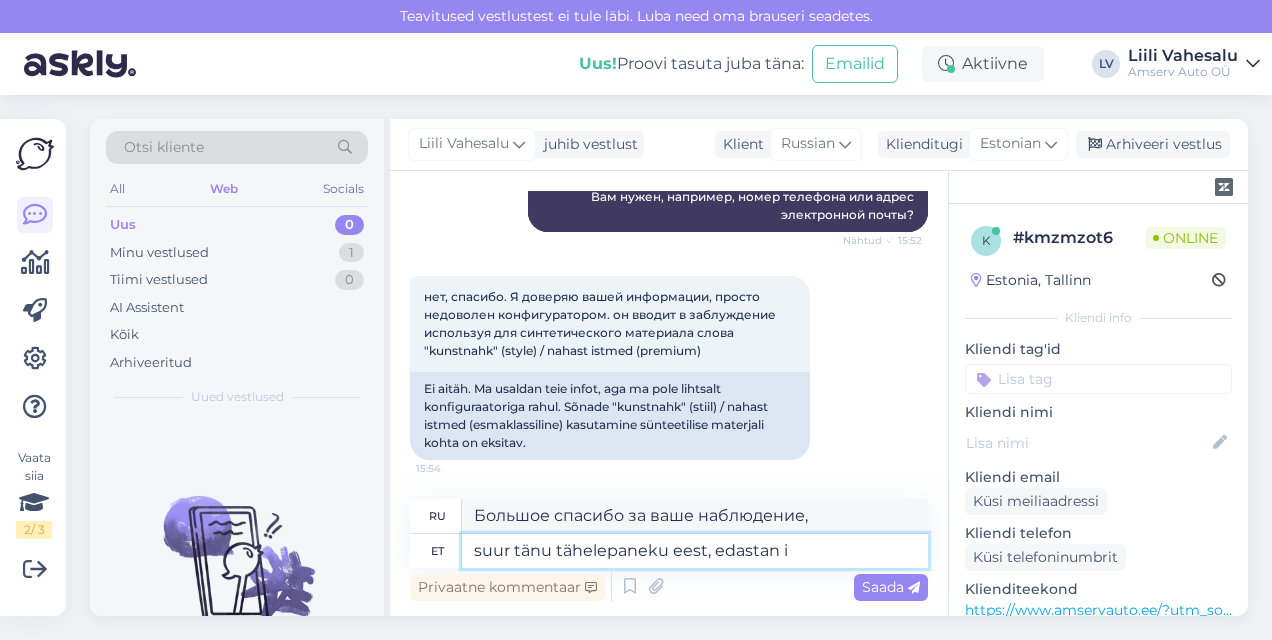 type on "suur tänu tähelepaneku eest, edastan in" 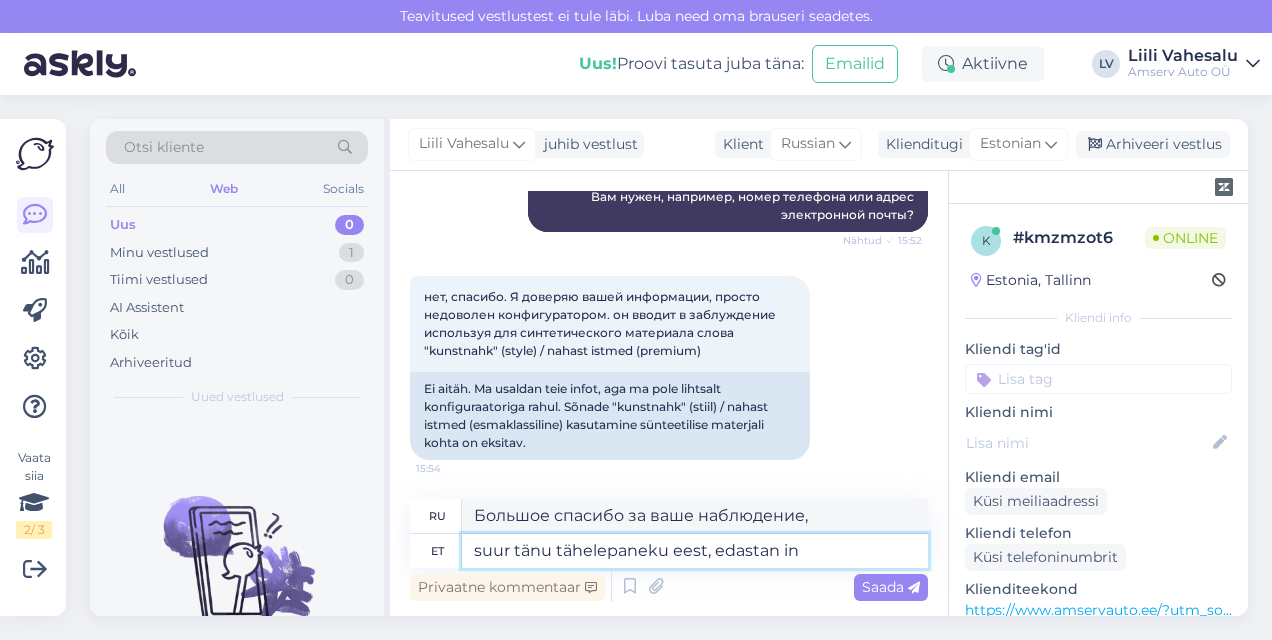 type on "Большое спасибо за Ваше замечание, я передам его дальше." 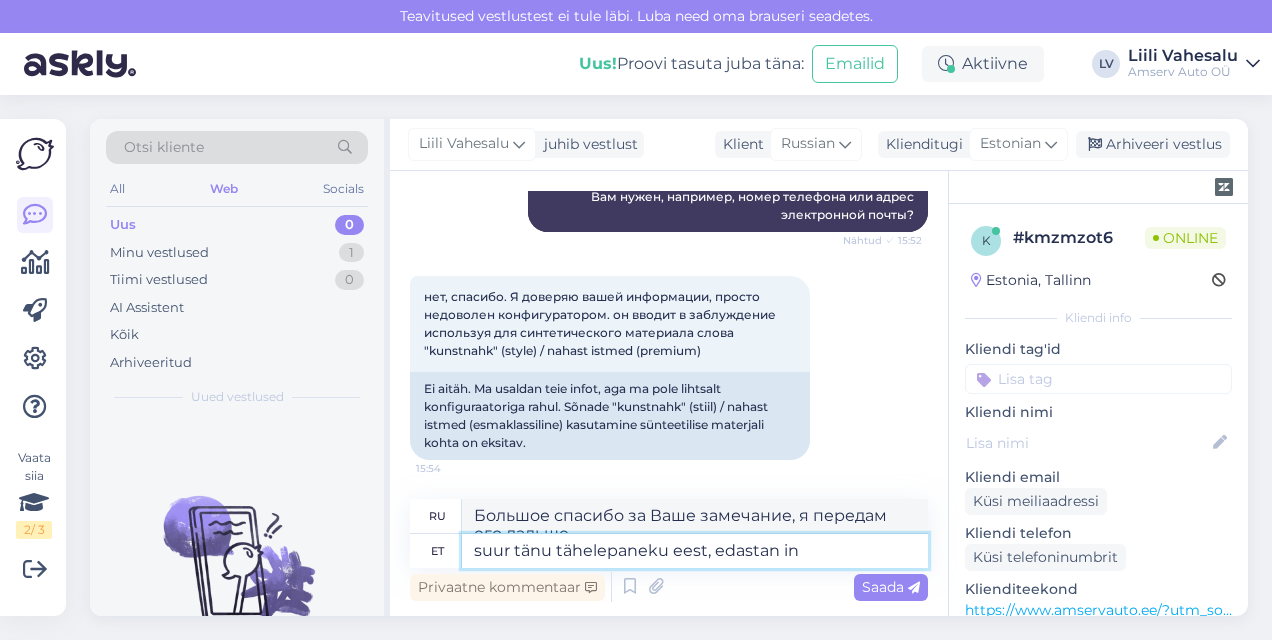 scroll, scrollTop: 1675, scrollLeft: 0, axis: vertical 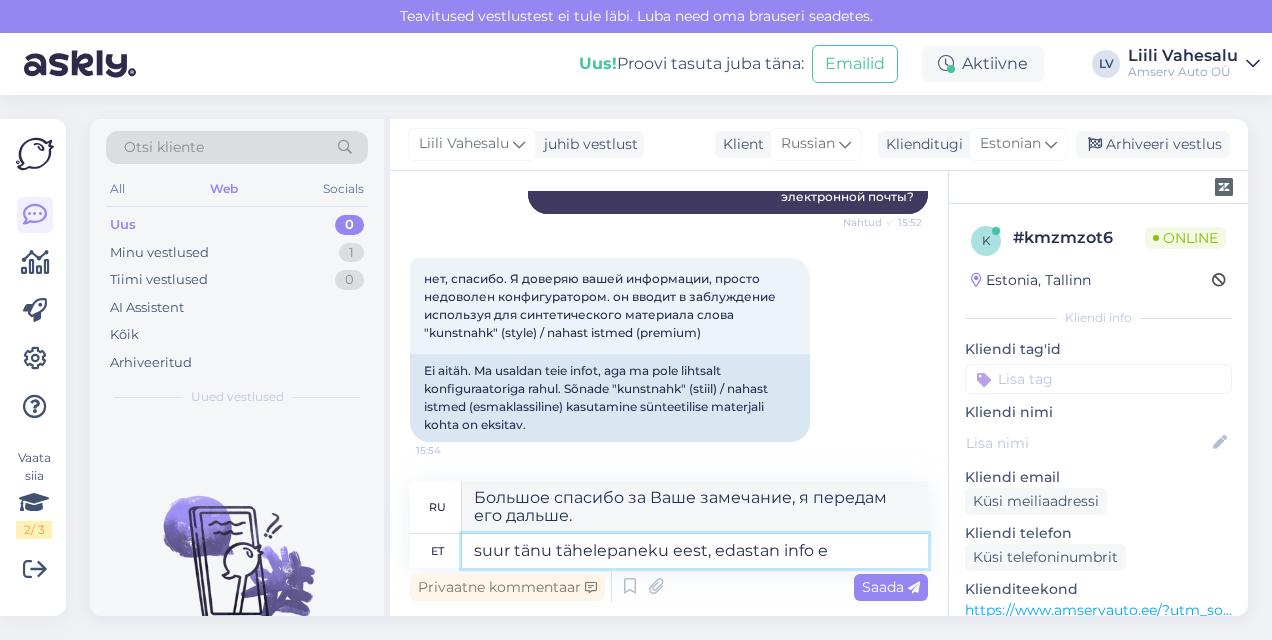 type on "suur tänu tähelepaneku eest, edastan info es" 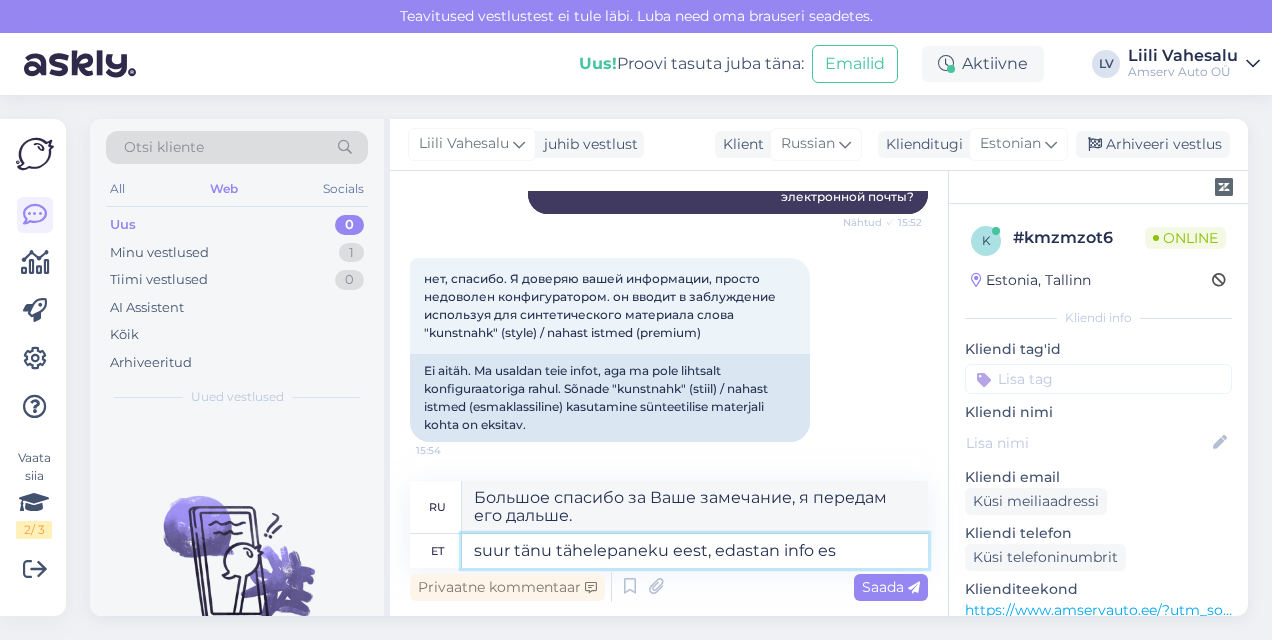 type on "Большое спасибо за Ваше наблюдение, я передам информацию." 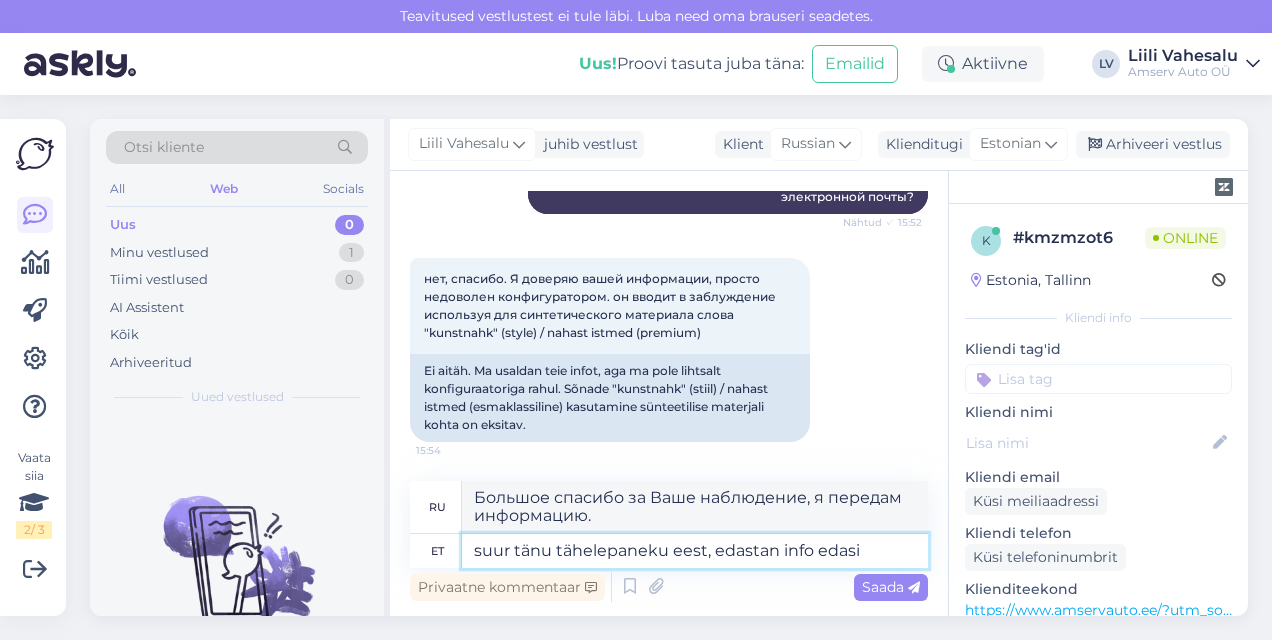type on "suur tänu tähelepaneku eest, edastan info edasi" 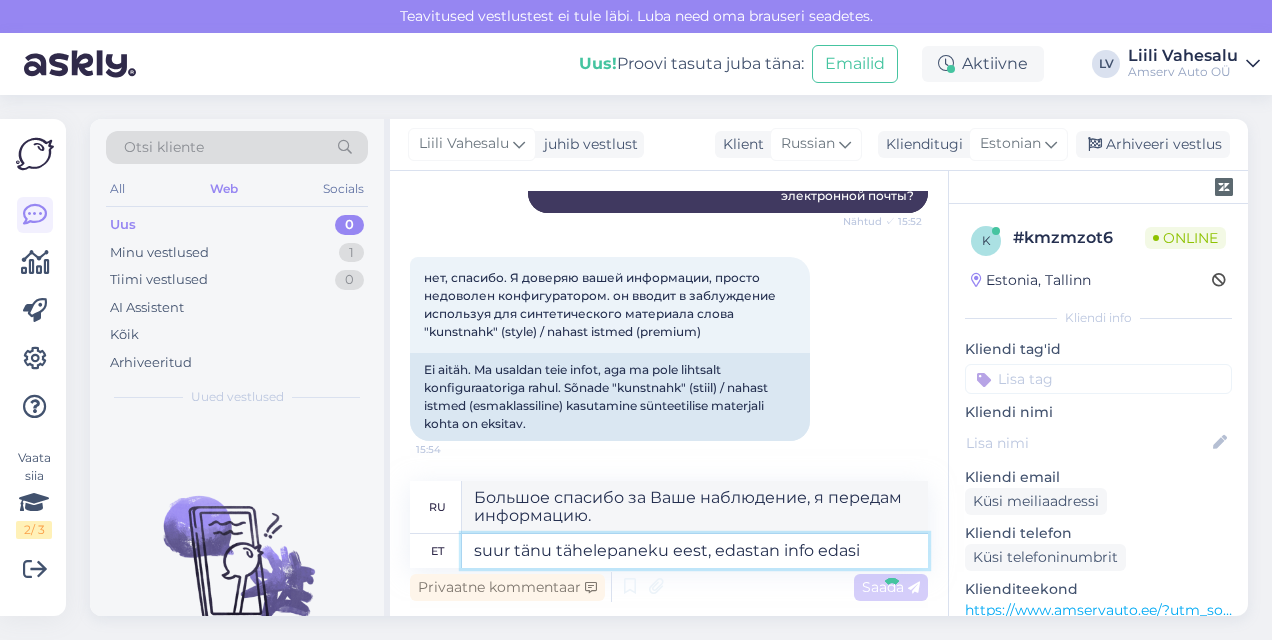 type 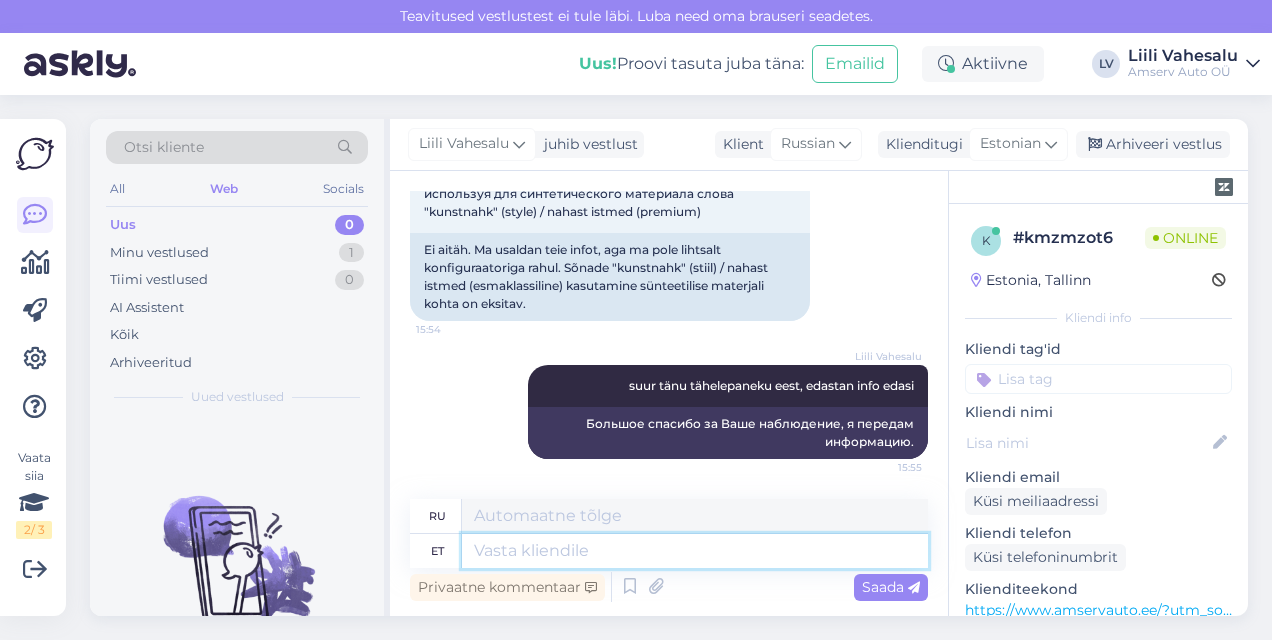 scroll, scrollTop: 1795, scrollLeft: 0, axis: vertical 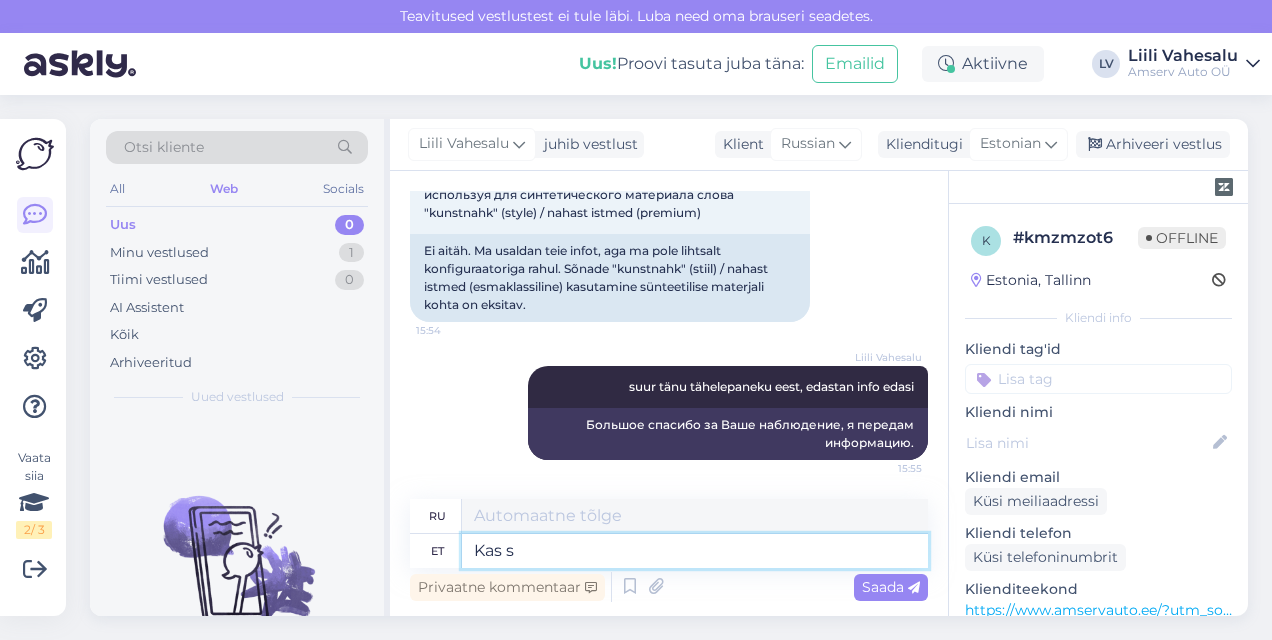 type on "Kas sa" 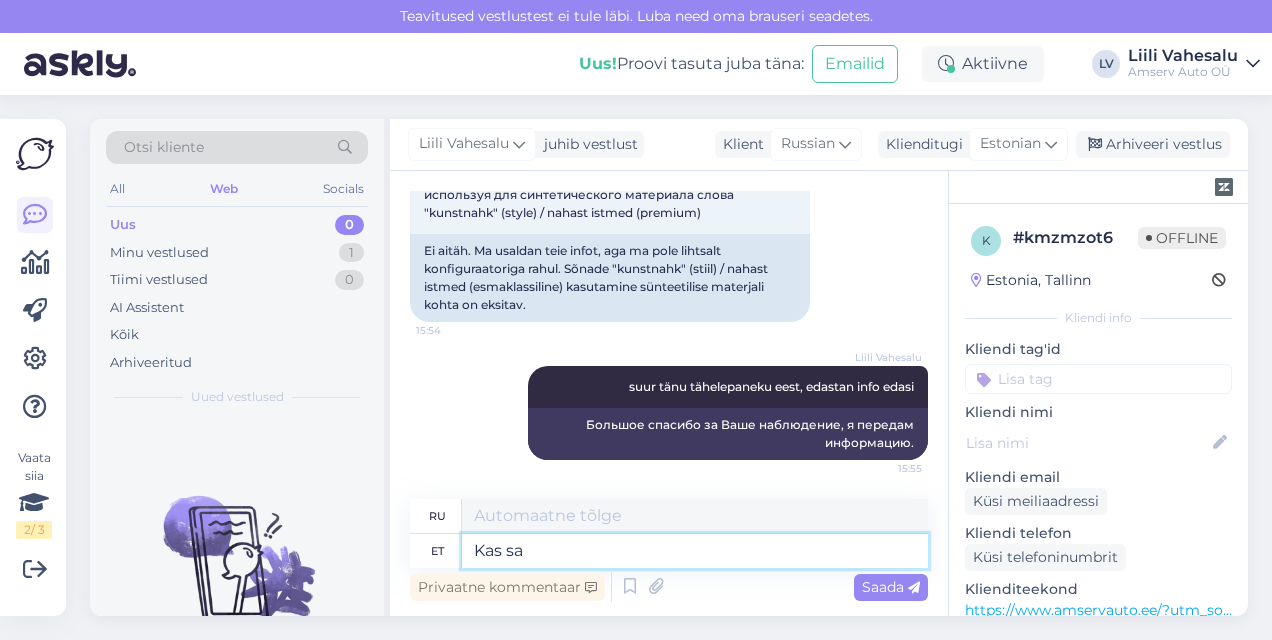 type on "Является" 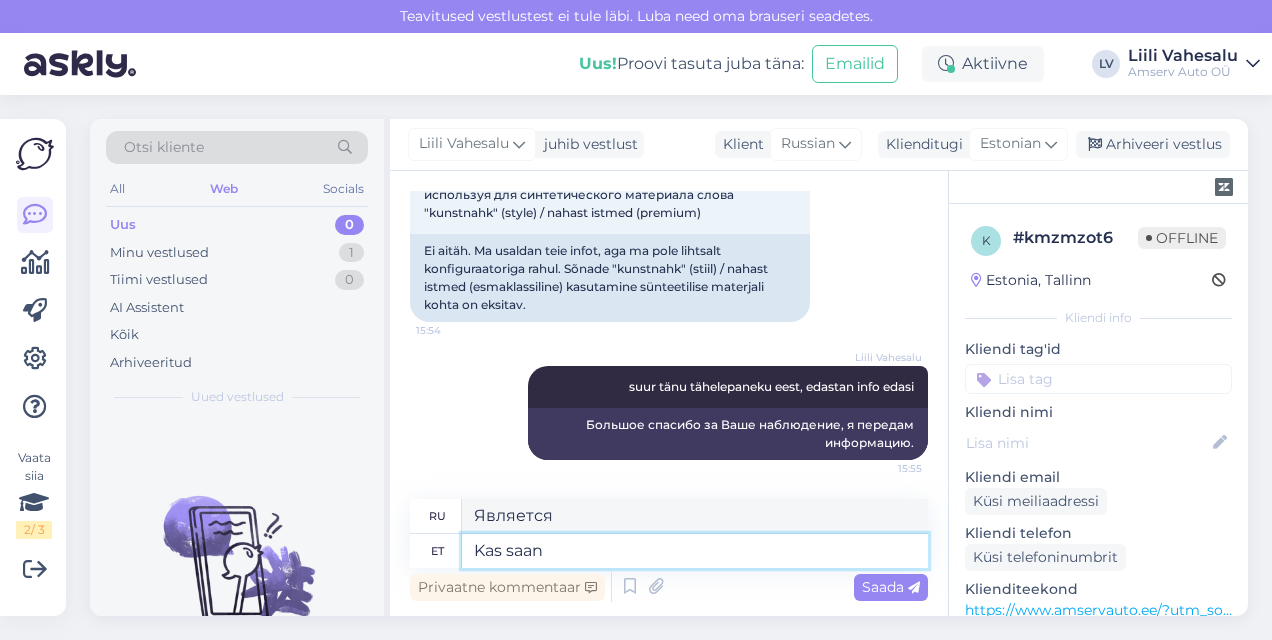 type on "Kas saan v" 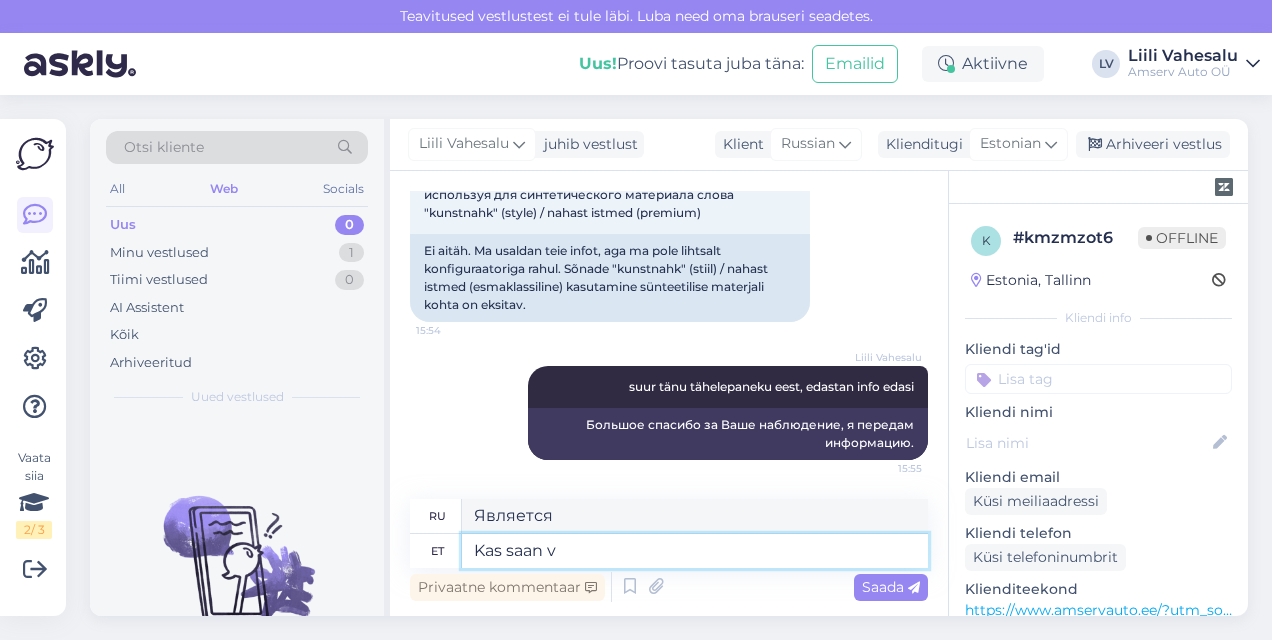 type on "Могу ли я" 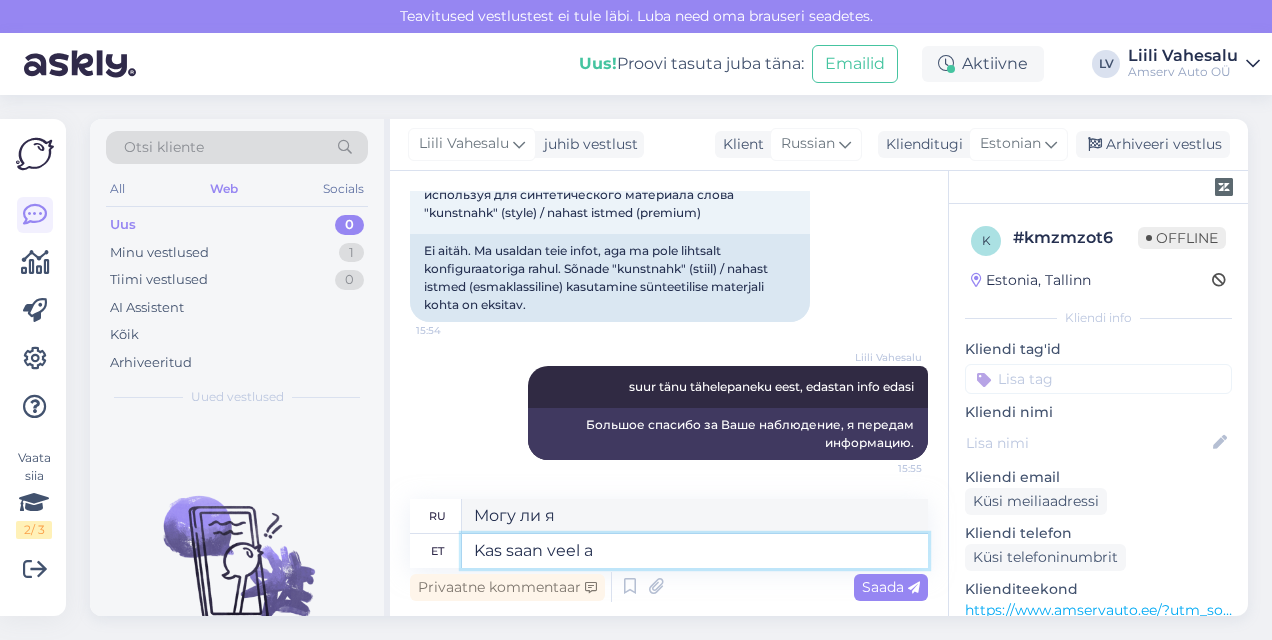 type on "Kas saan veel ab" 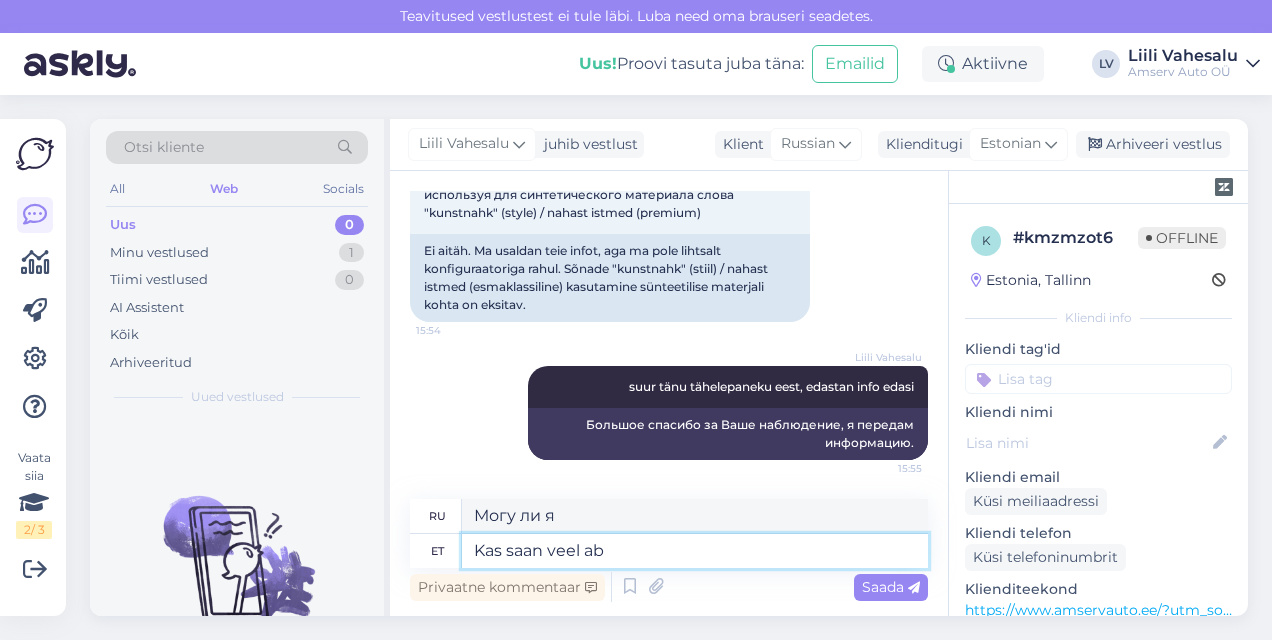 type on "Можно мне еще?" 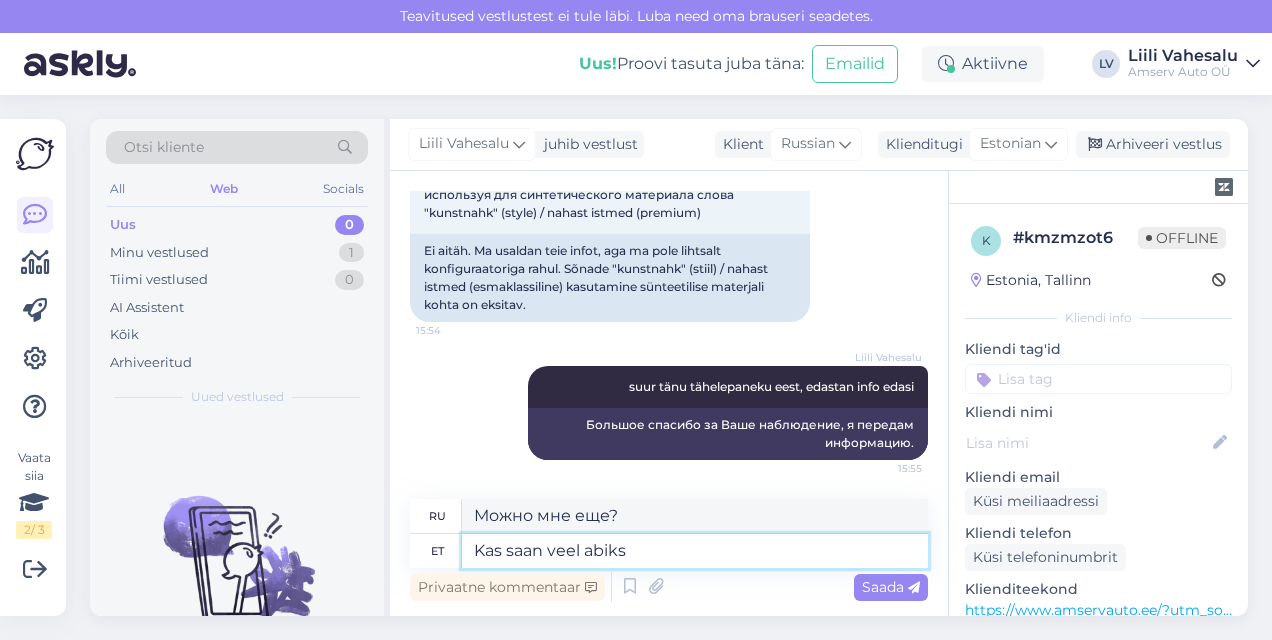 type on "Kas saan veel abiks o" 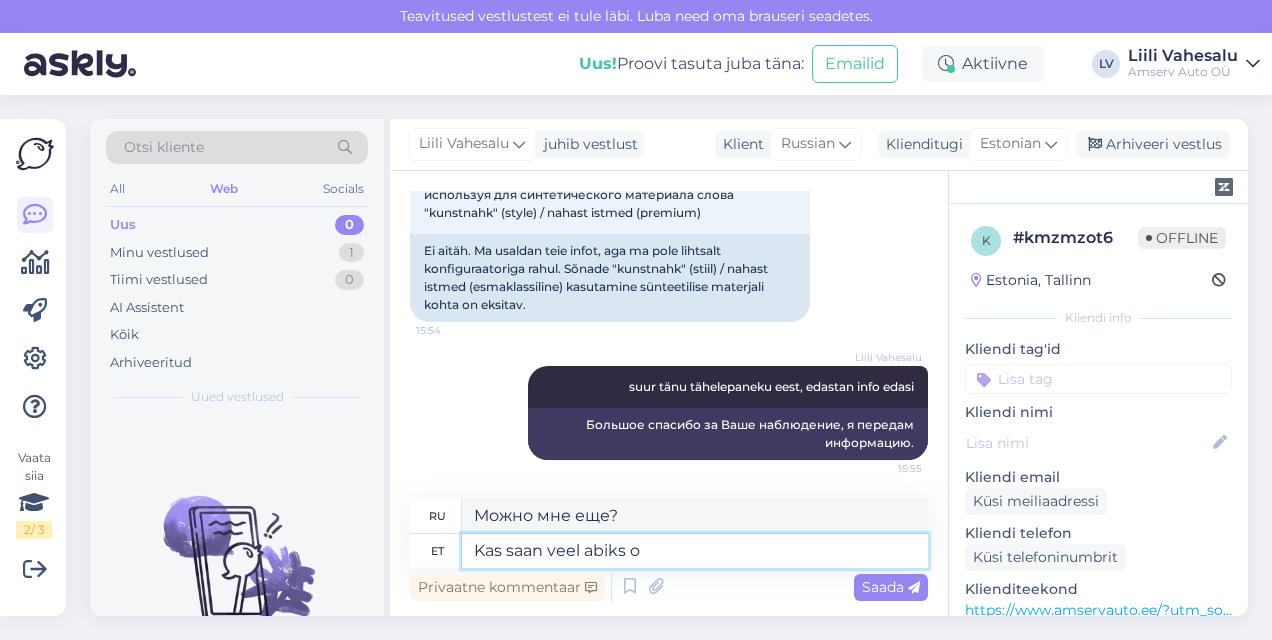 type on "Могу ли я еще помочь?" 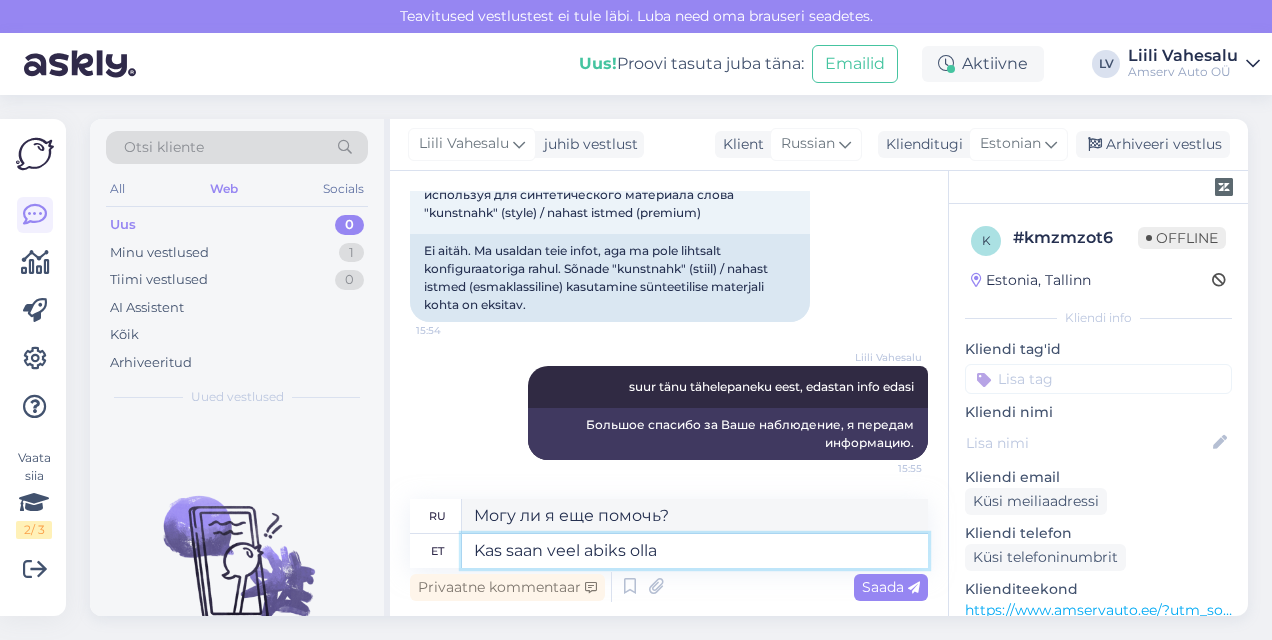 type on "Kas saan veel abiks olla?" 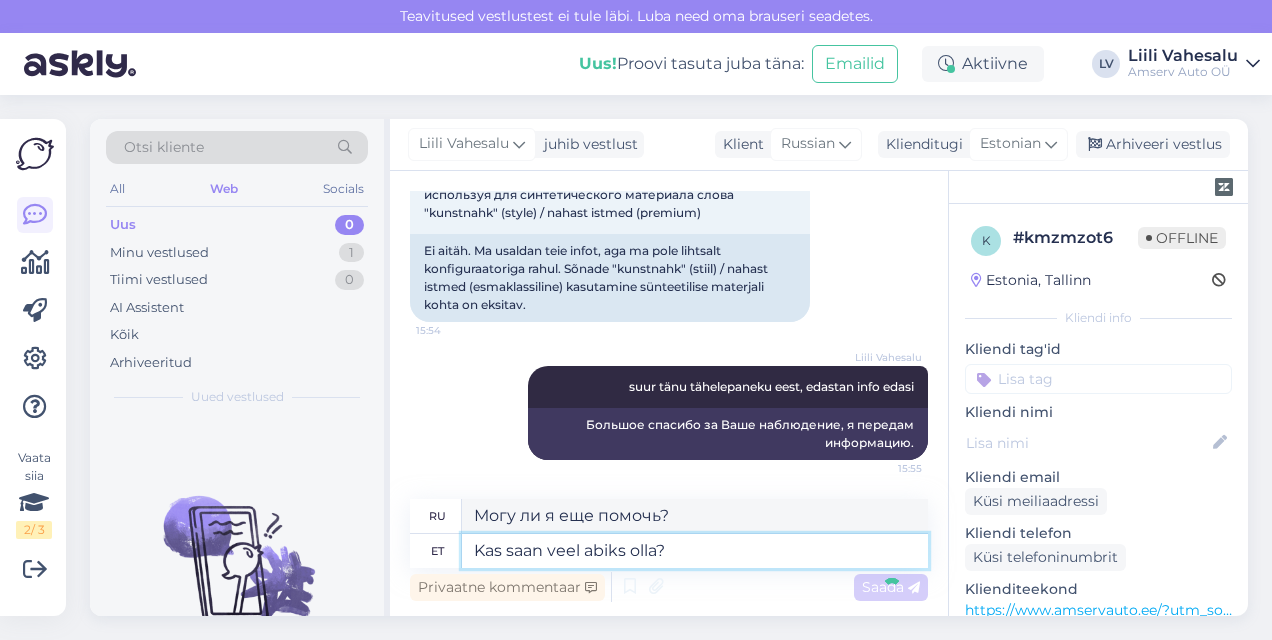 type 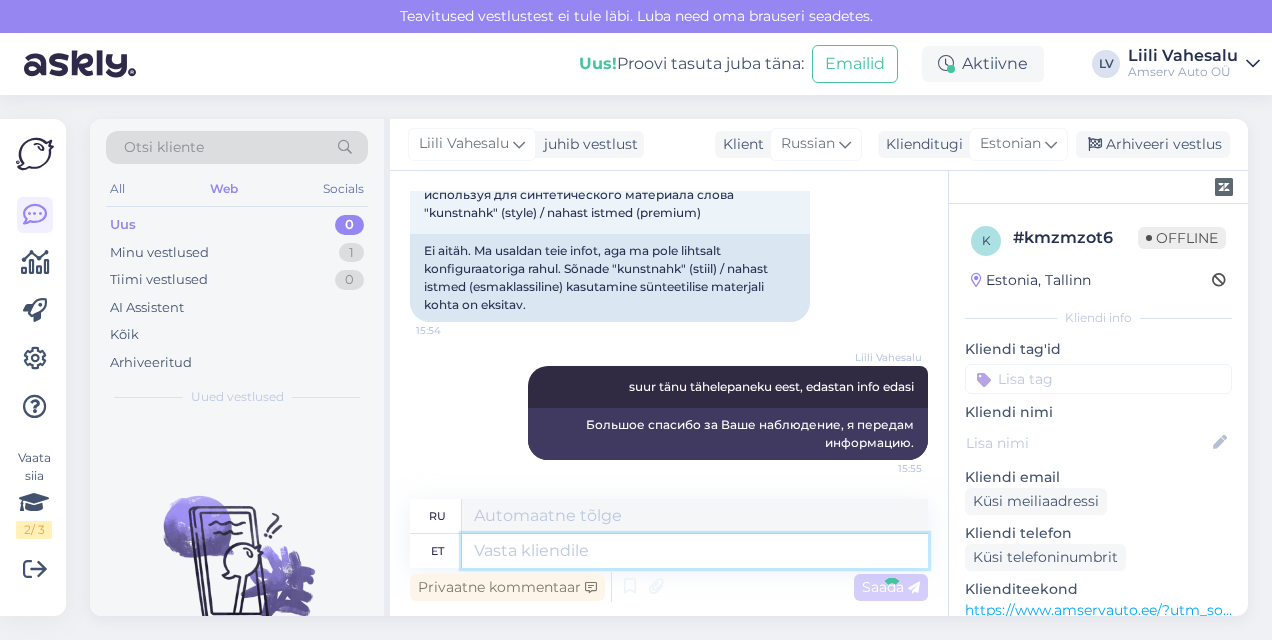 scroll, scrollTop: 1915, scrollLeft: 0, axis: vertical 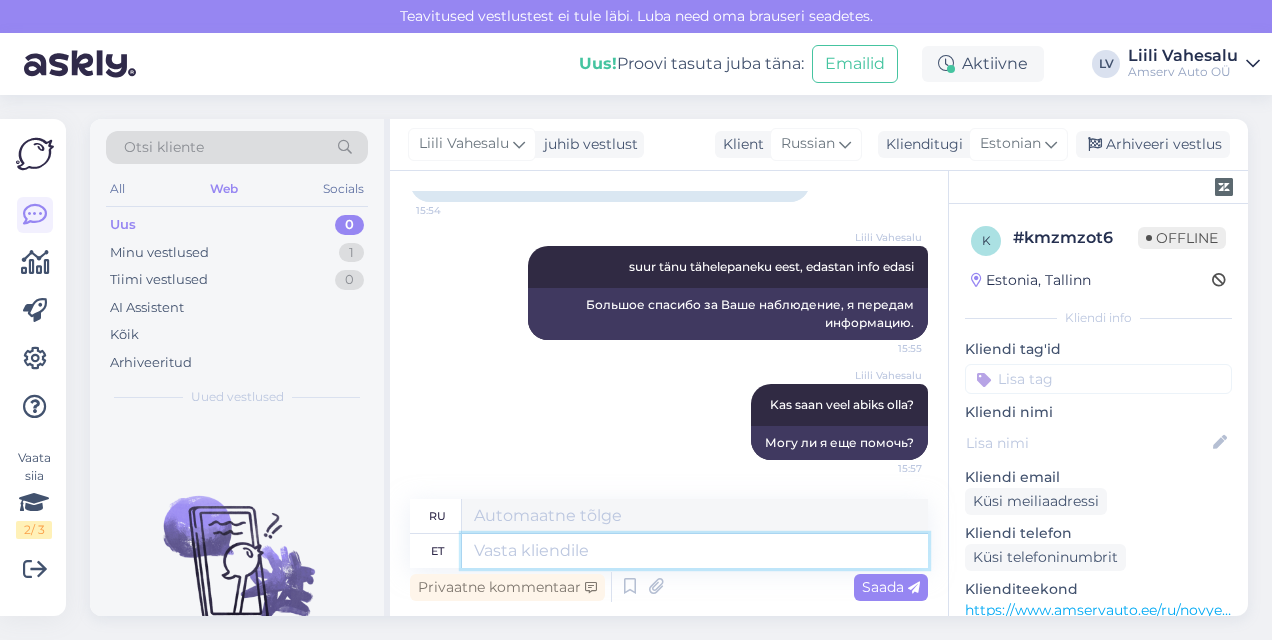 click at bounding box center (695, 551) 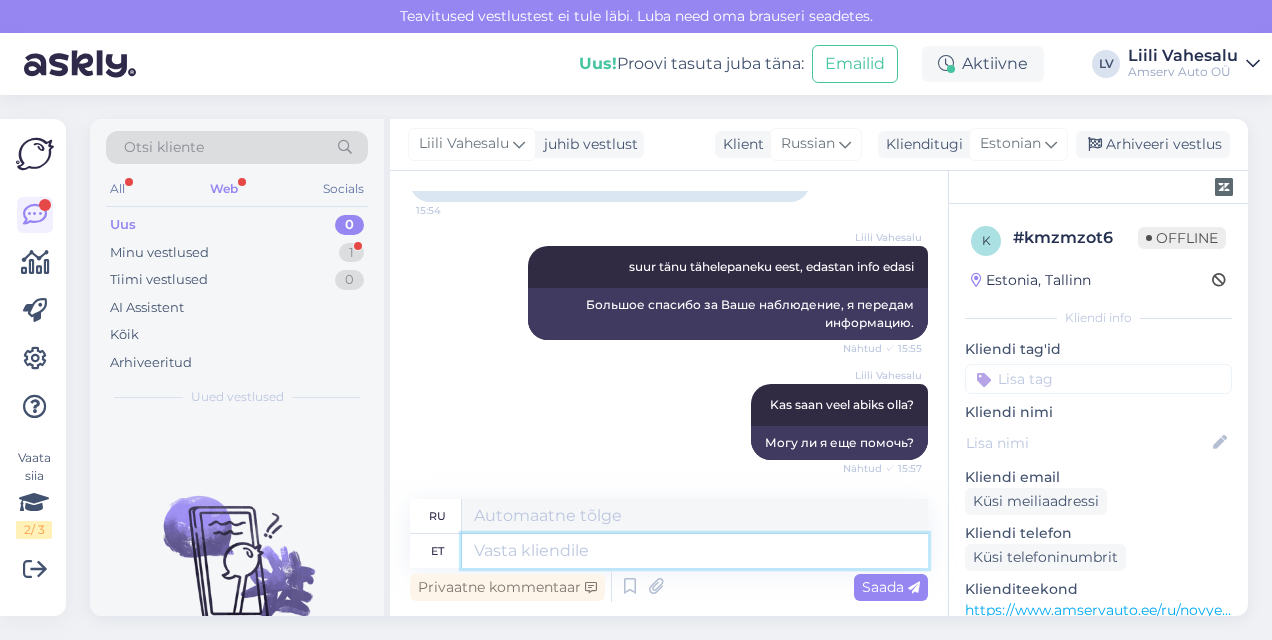 scroll, scrollTop: 2196, scrollLeft: 0, axis: vertical 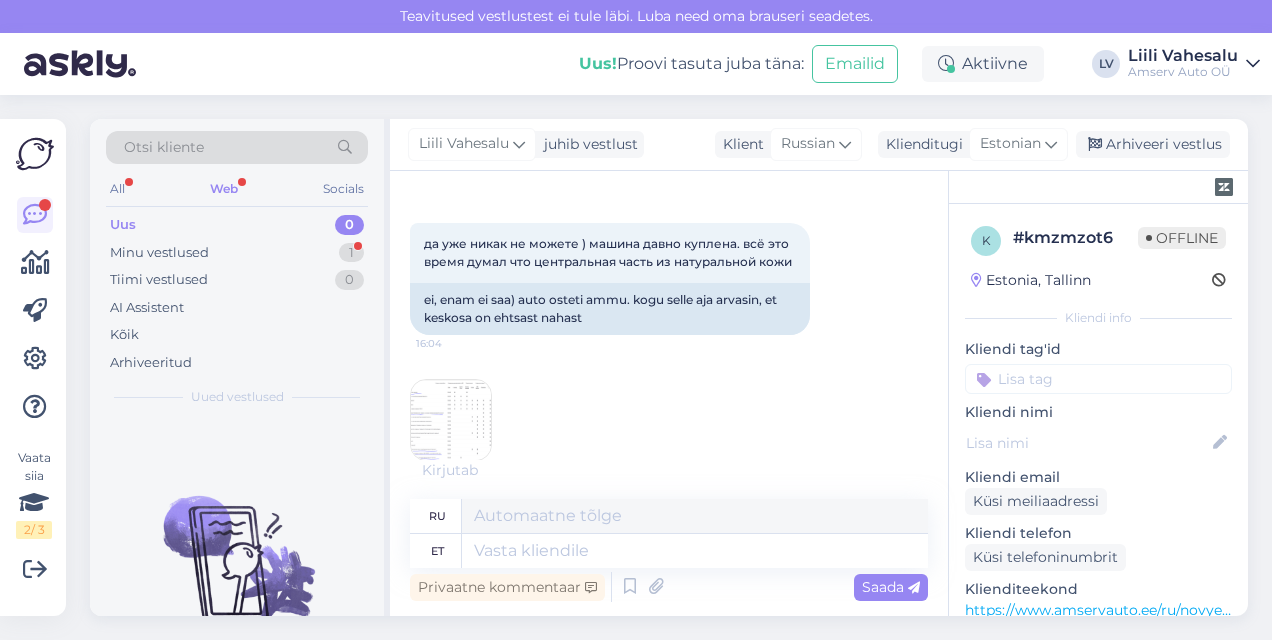 click at bounding box center (451, 420) 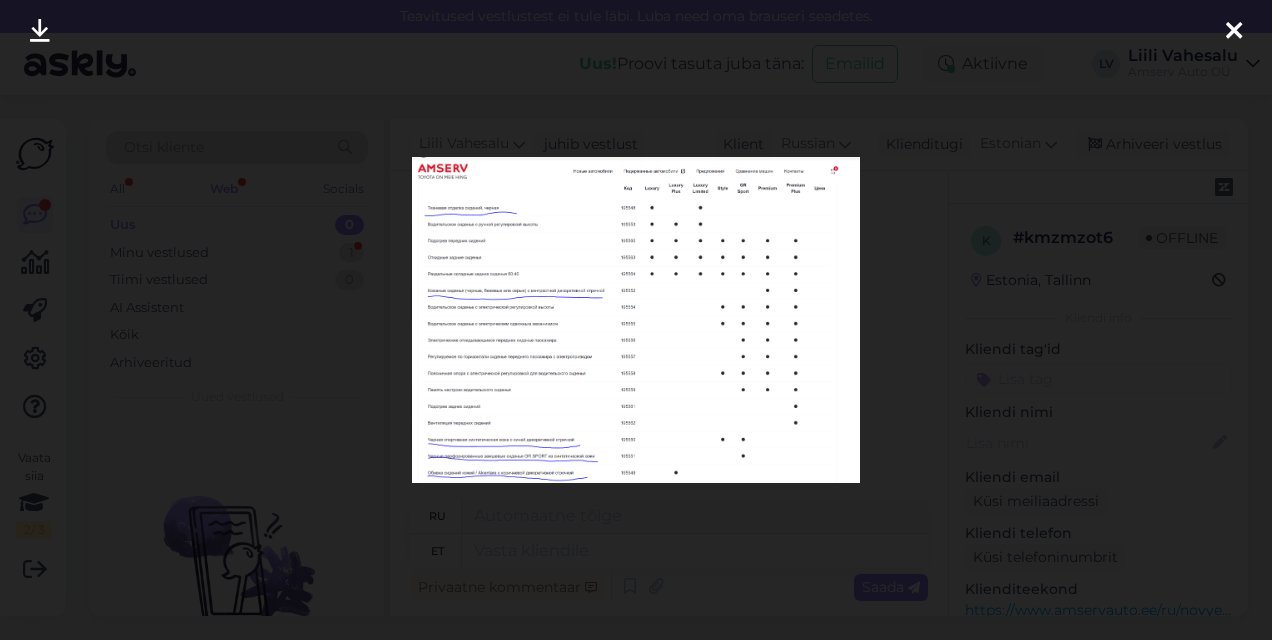 click at bounding box center (636, 320) 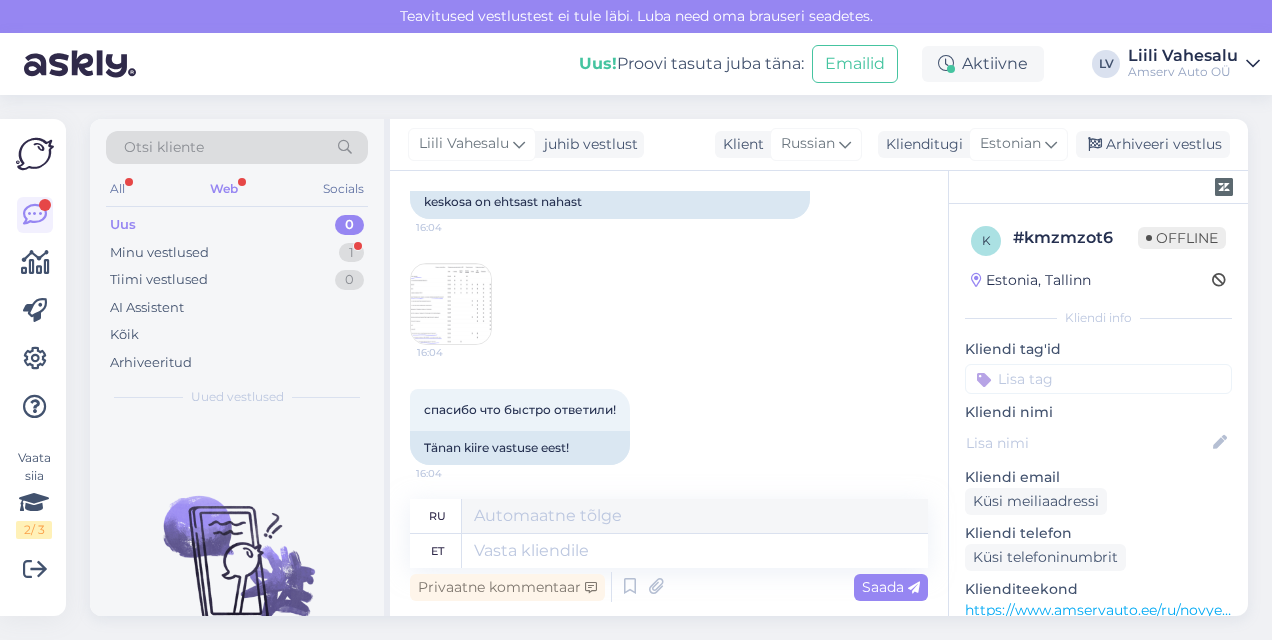scroll, scrollTop: 2316, scrollLeft: 0, axis: vertical 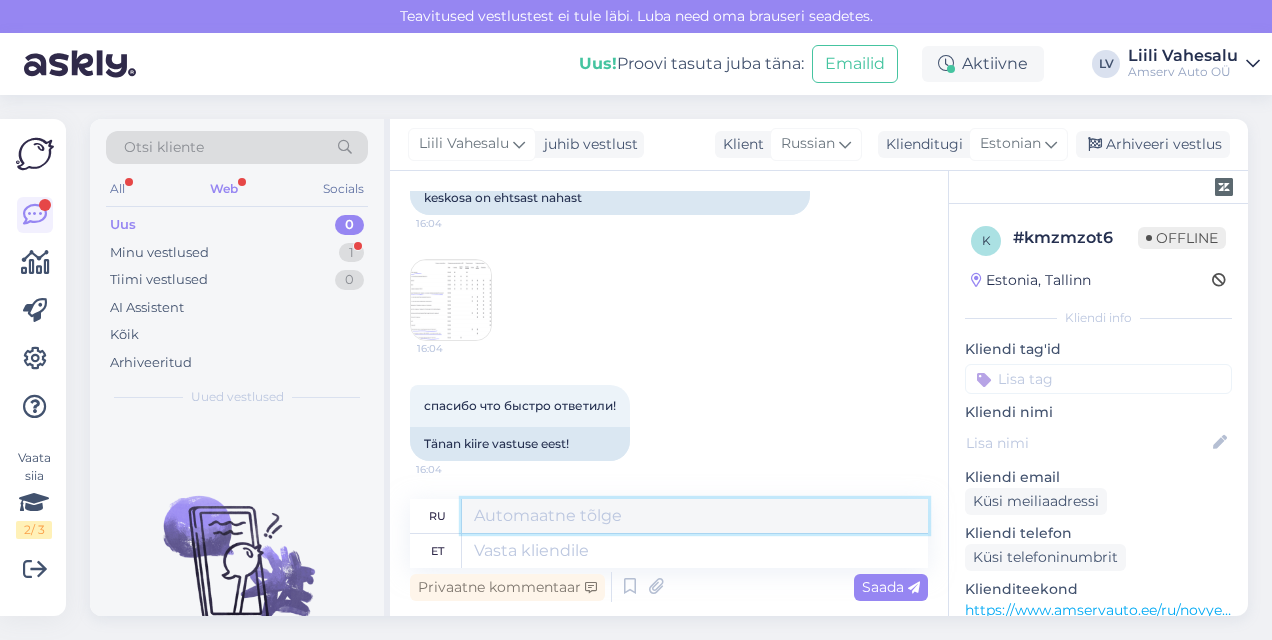 click at bounding box center (695, 516) 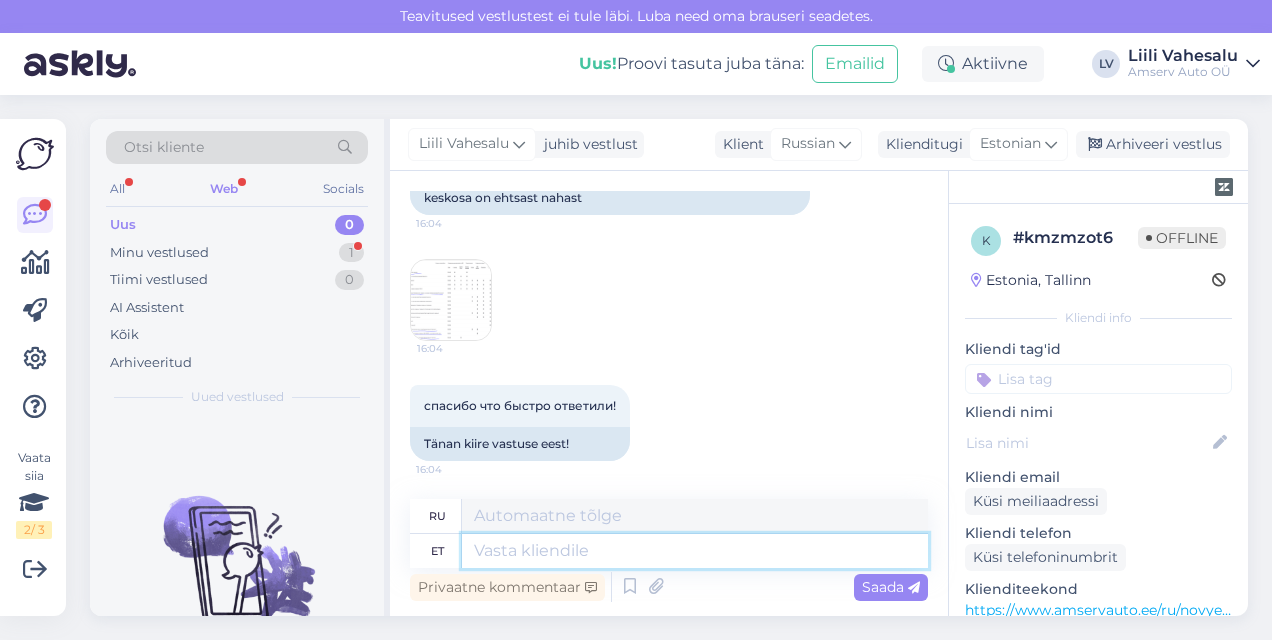 click at bounding box center (695, 551) 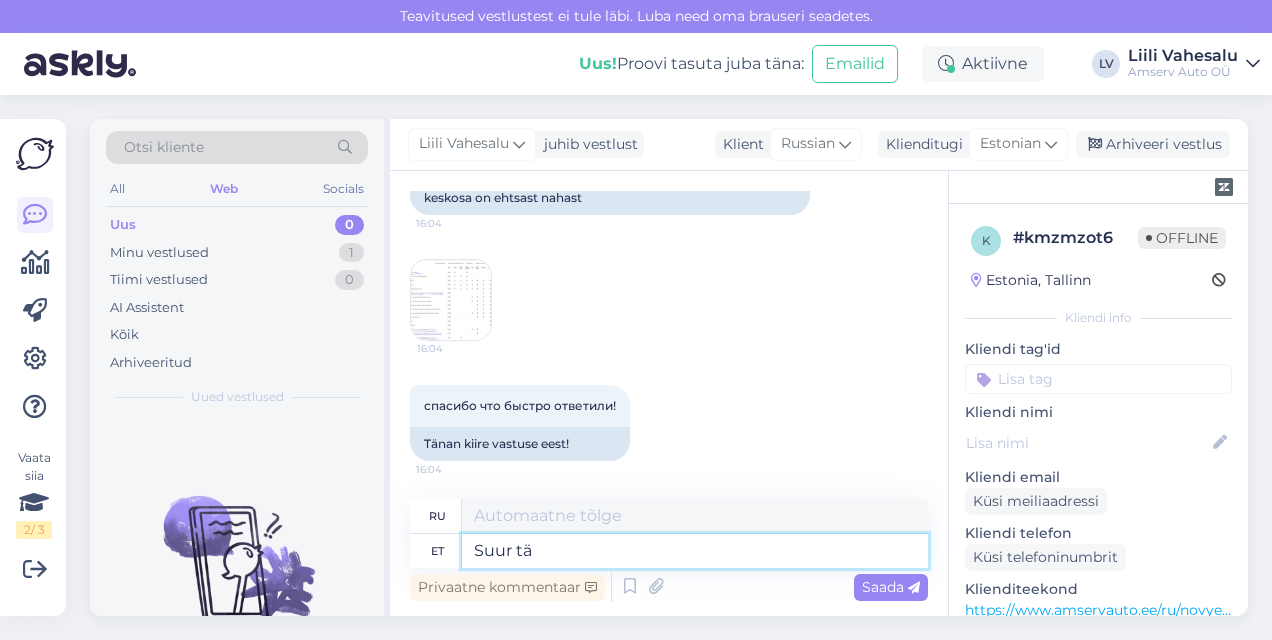 type on "Suur tän" 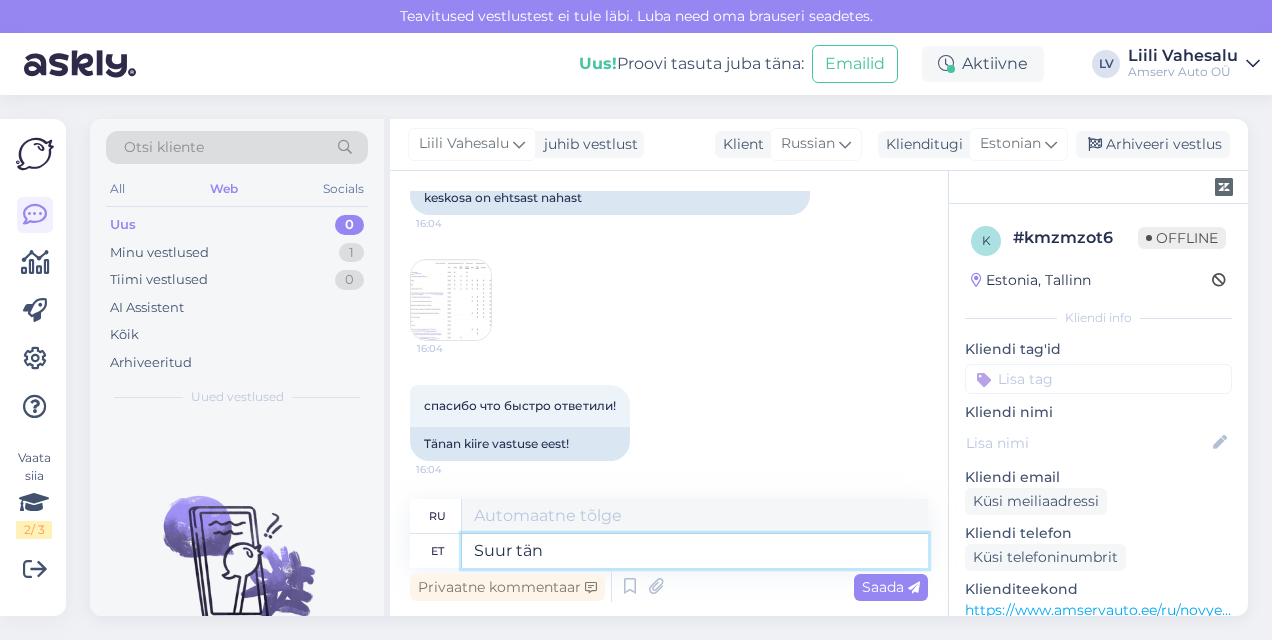 type on "Большой" 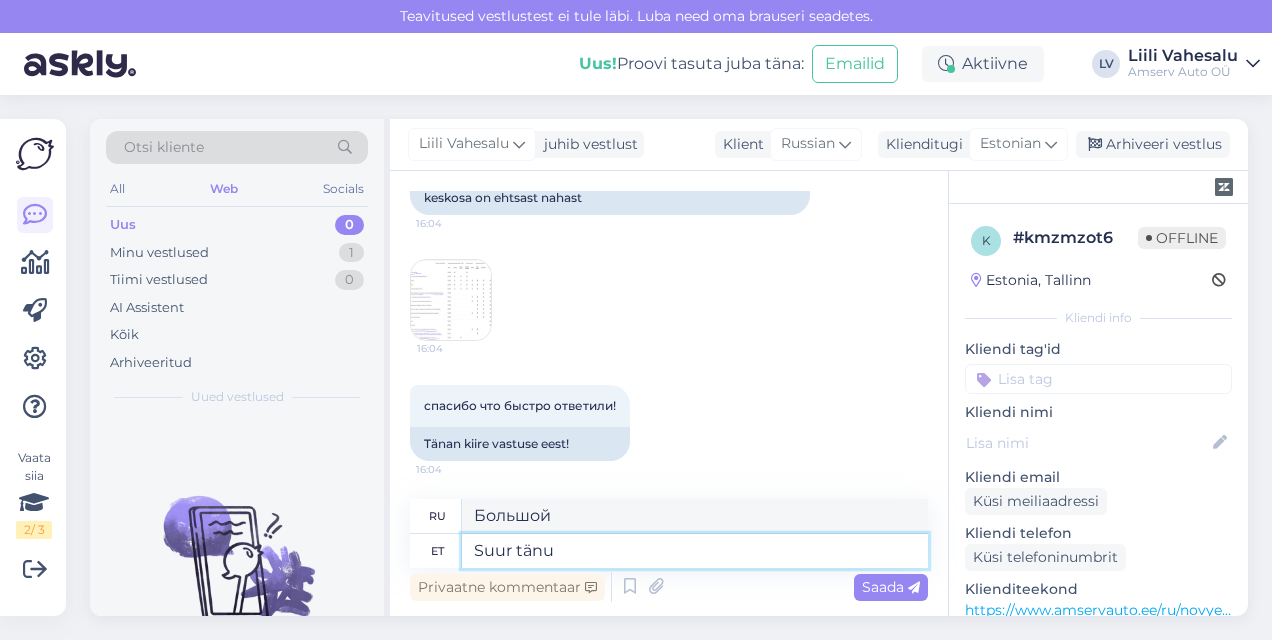 type on "Suur tänu" 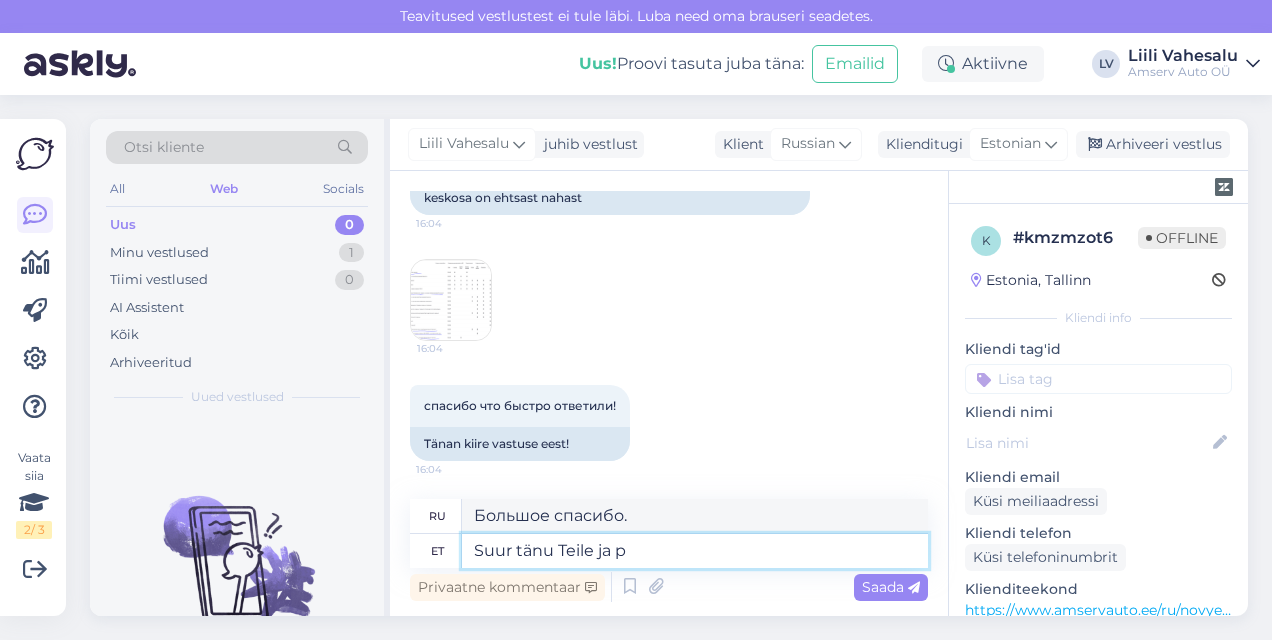 type on "Suur tänu Teile ja pr" 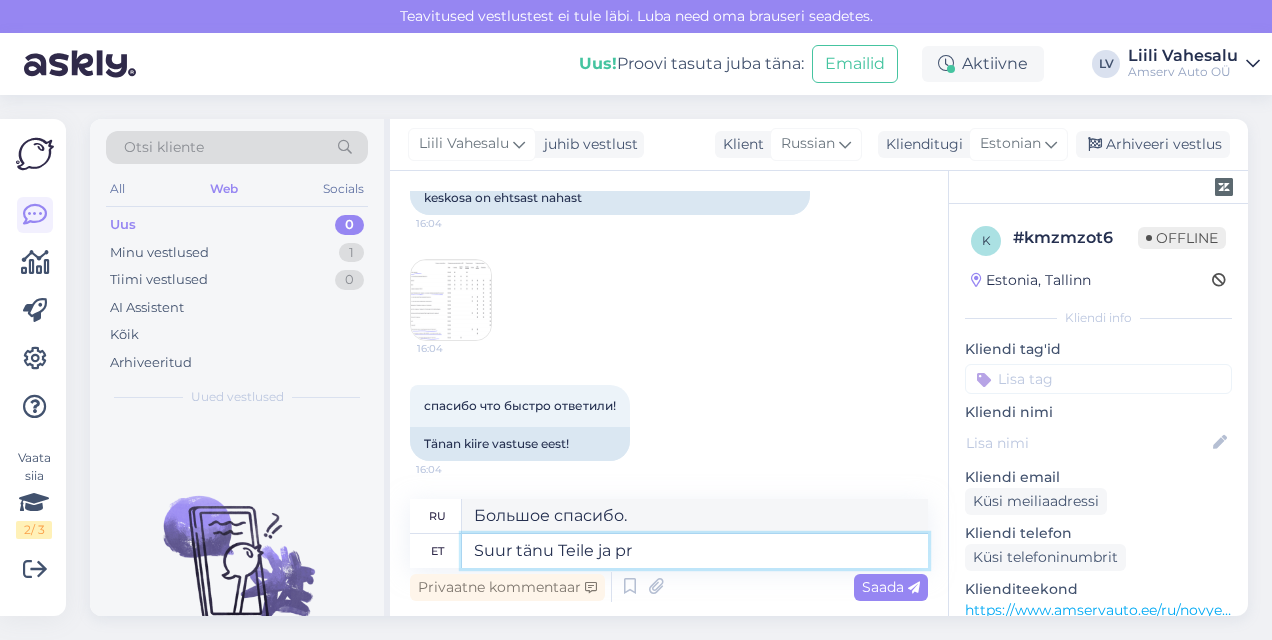 type on "Спасибо большое и" 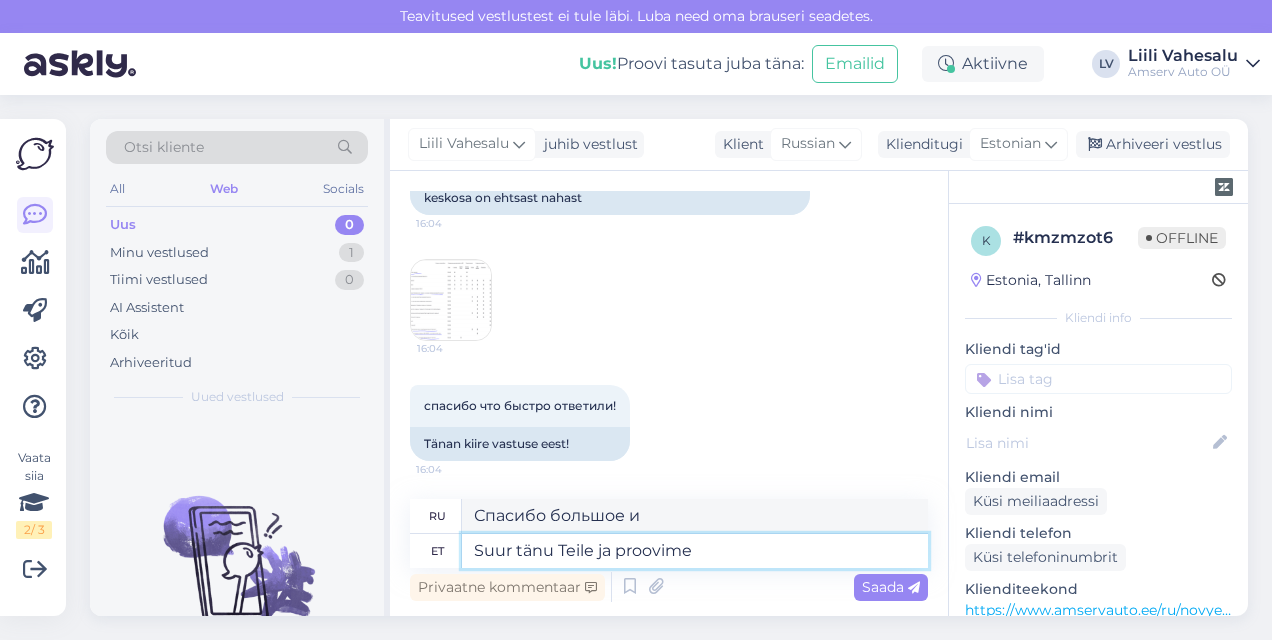 type on "Suur tänu Teile ja proovime" 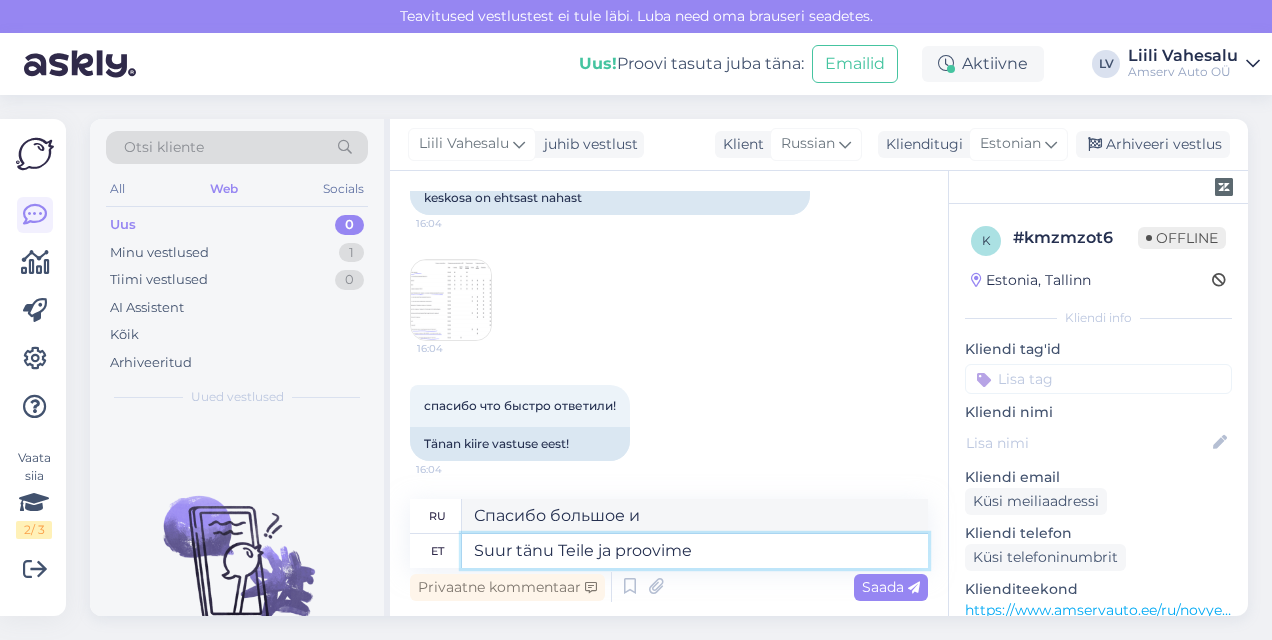 type on "Спасибо большое, мы постараемся." 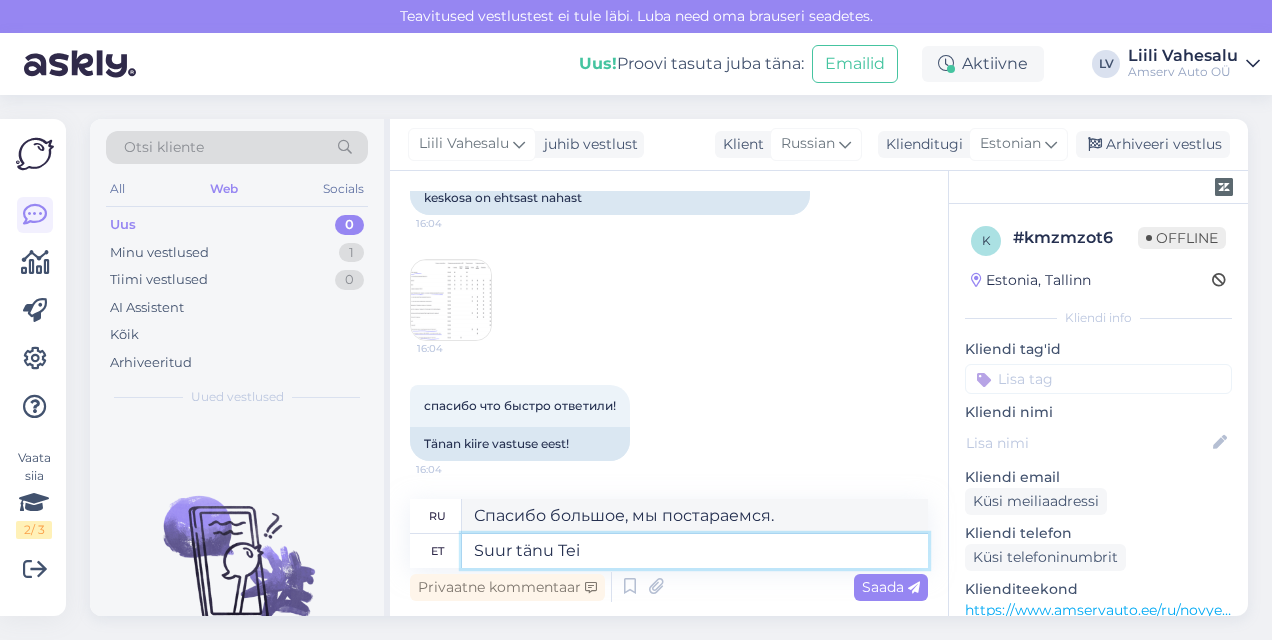 type on "Suur tänu Te" 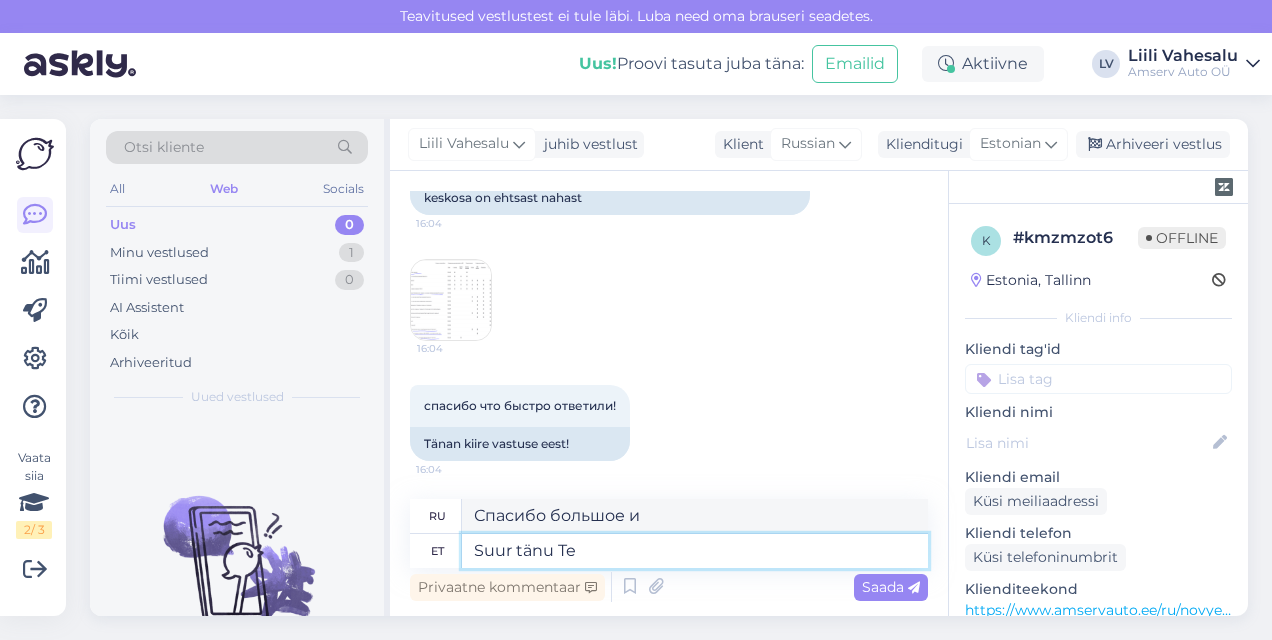 type on "Большое спасибо." 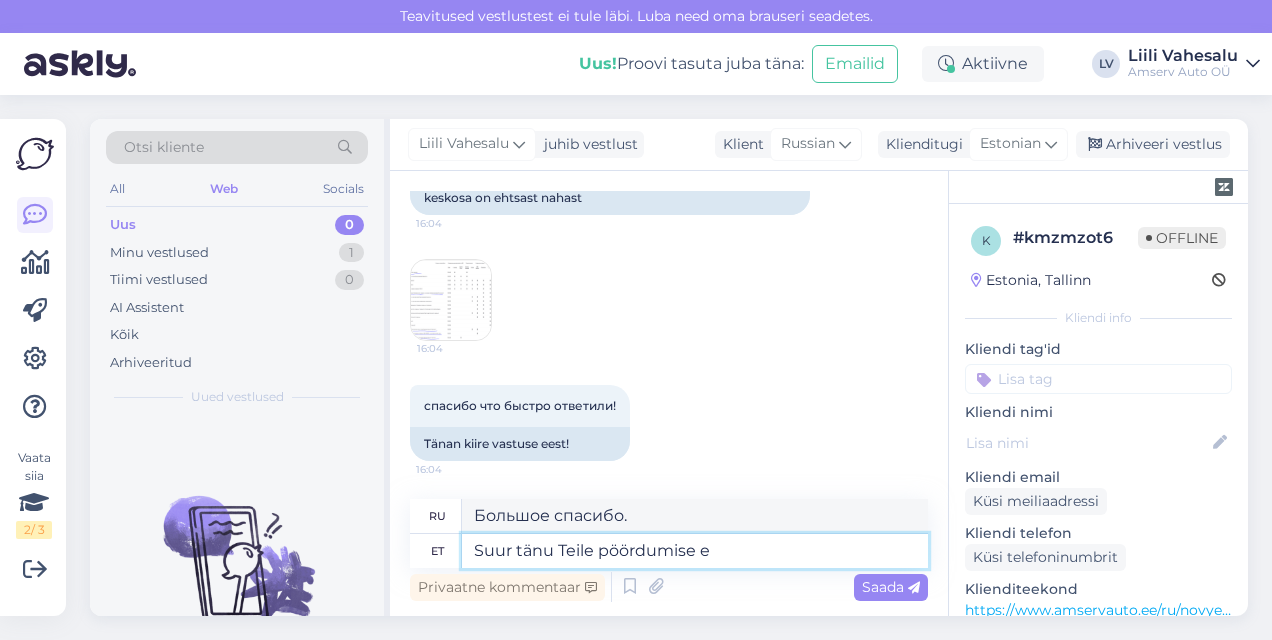 type on "Suur tänu Teile pöördumise ee" 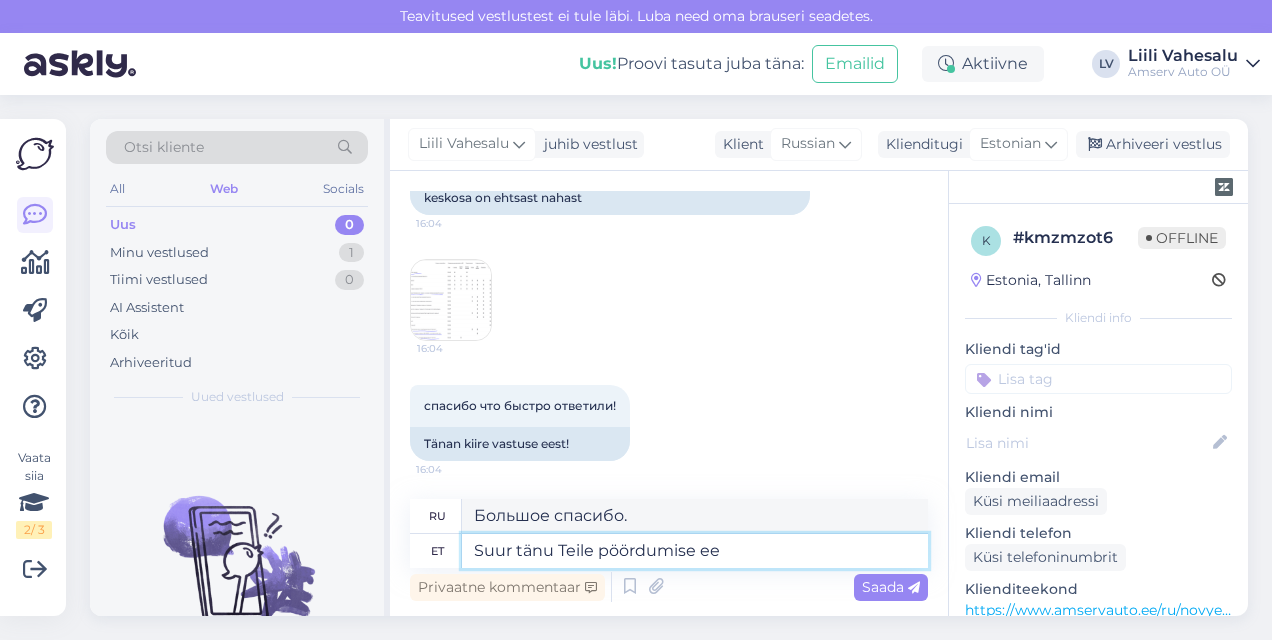 type on "Большое спасибо за ваш контакт." 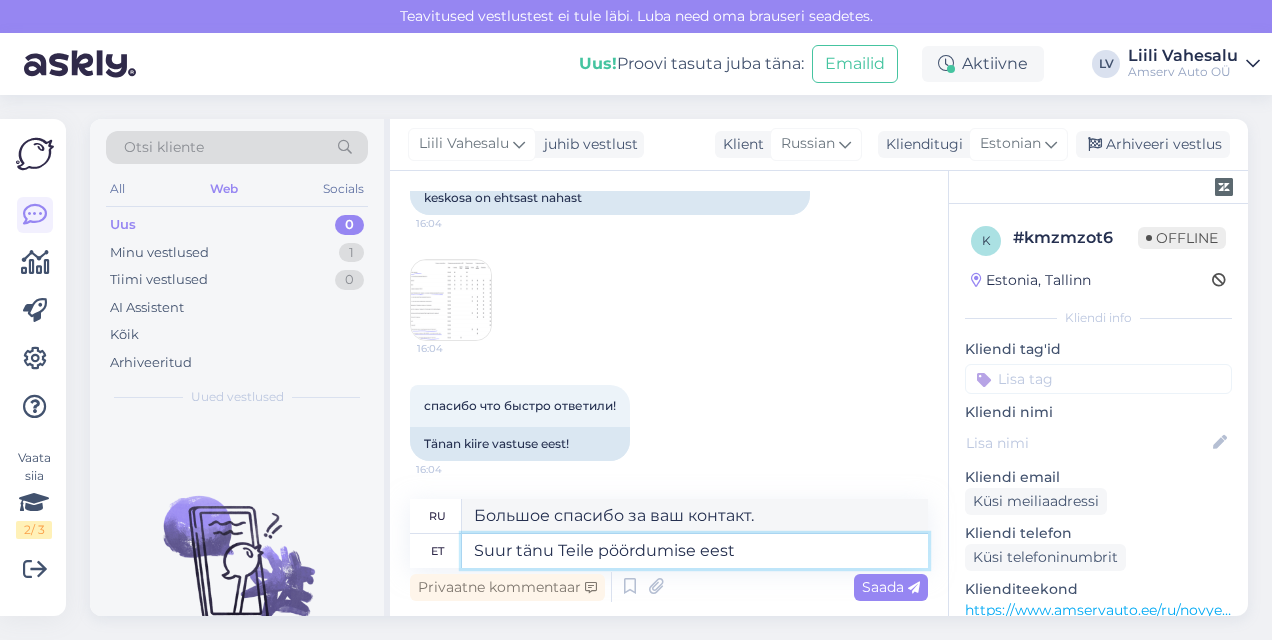 type on "Suur tänu Teile pöördumise eest" 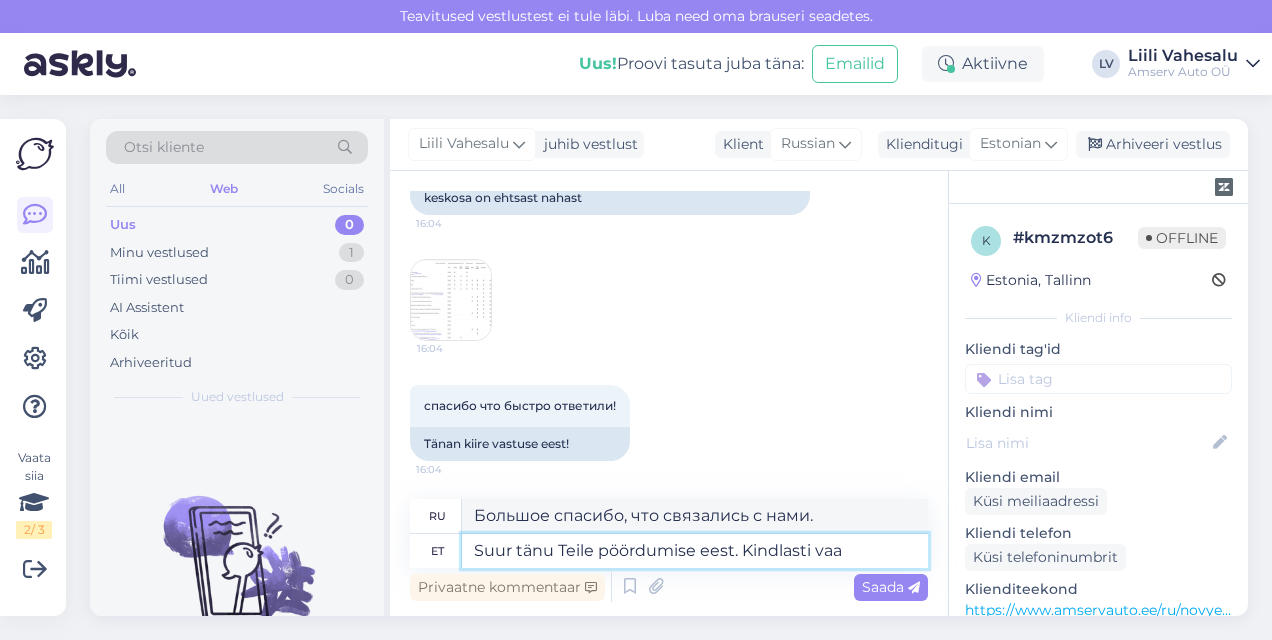 type on "Suur tänu Teile pöördumise eest. Kindlasti vaat" 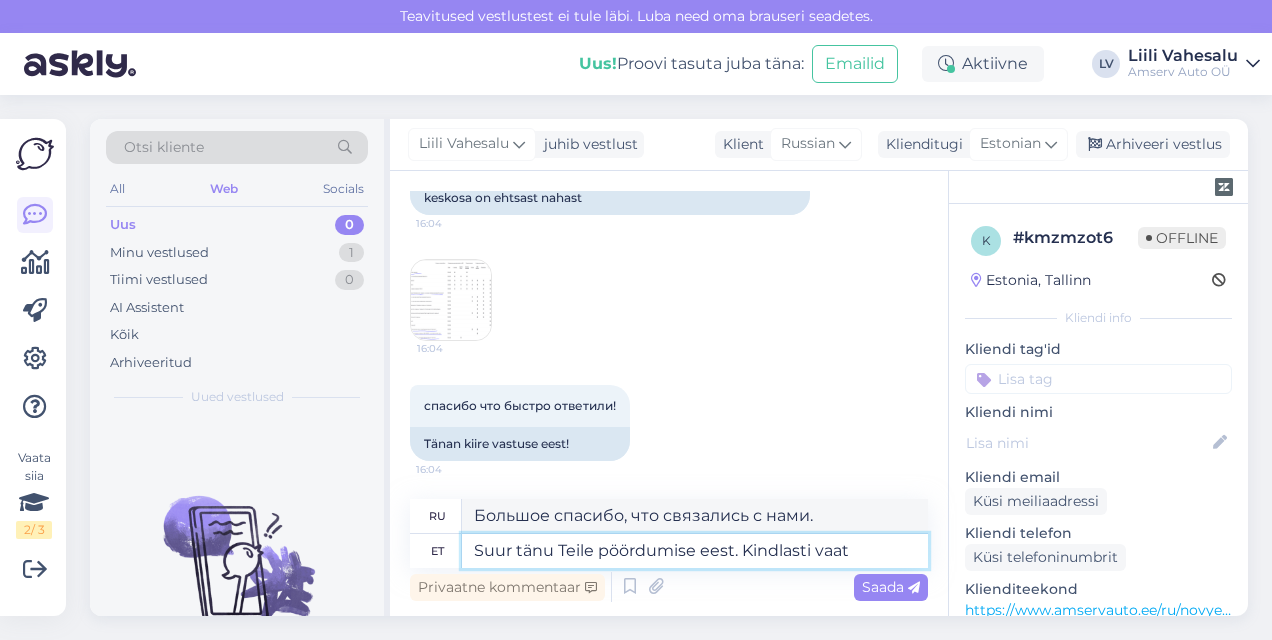 type on "Большое спасибо, что связались с нами. Конечно." 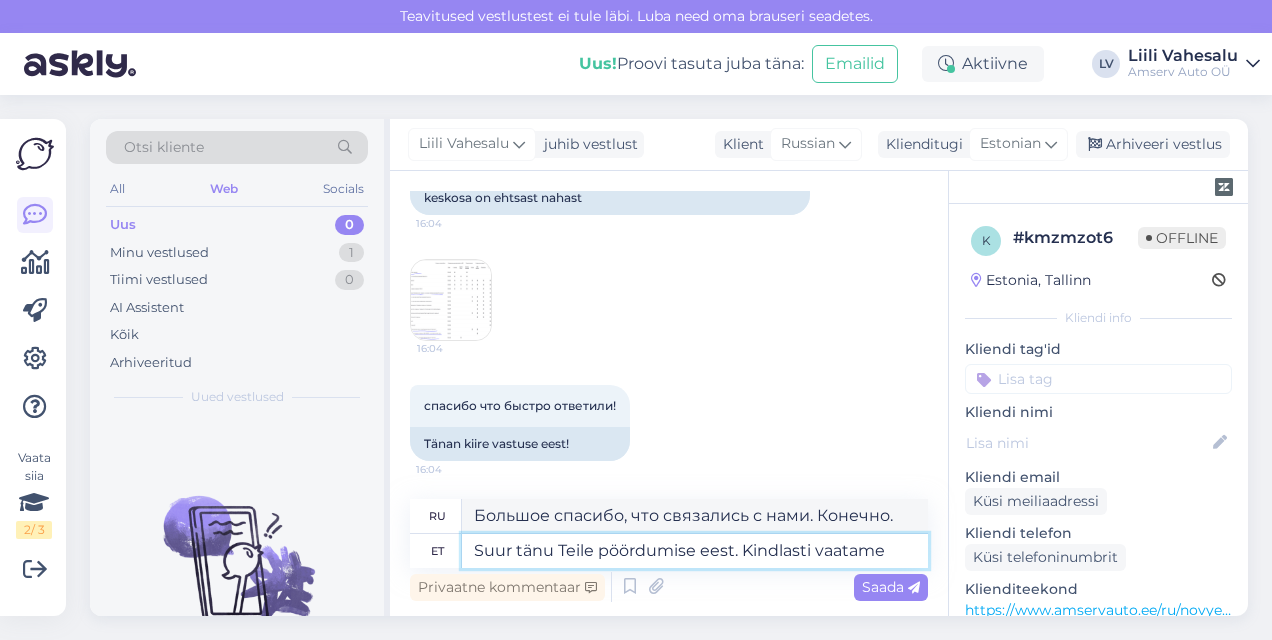 type on "Suur tänu Teile pöördumise eest. Kindlasti vaatame ü" 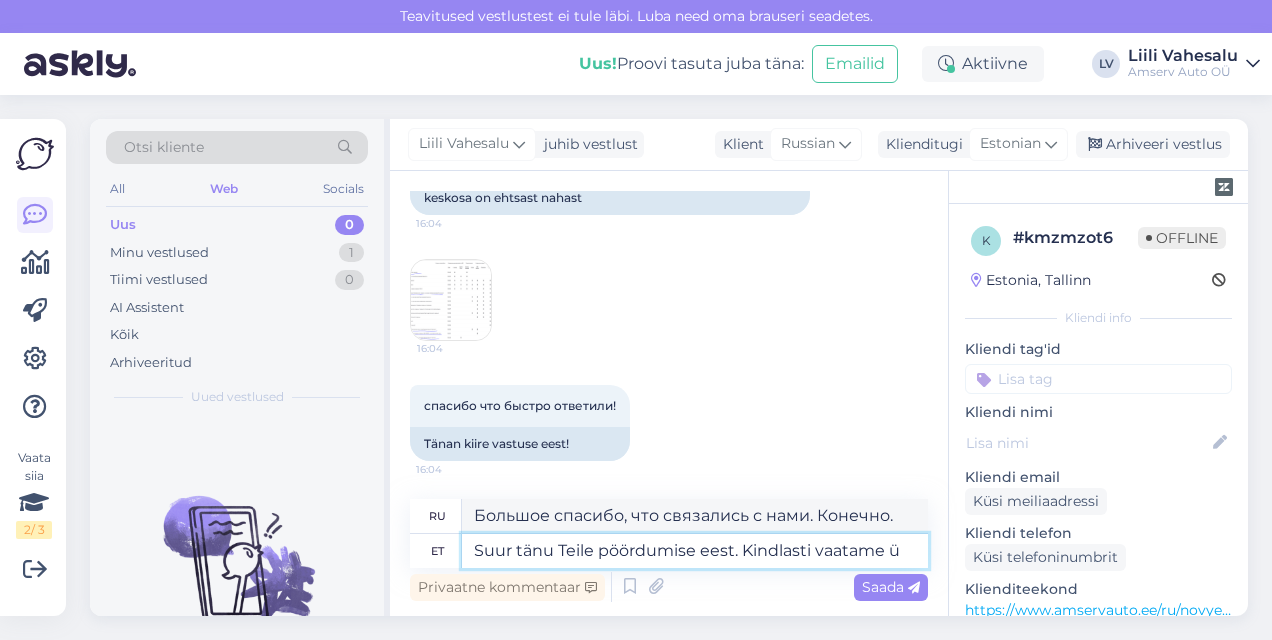 type on "Большое спасибо, что обратились к нам. Мы обязательно рассмотрим этот вопрос." 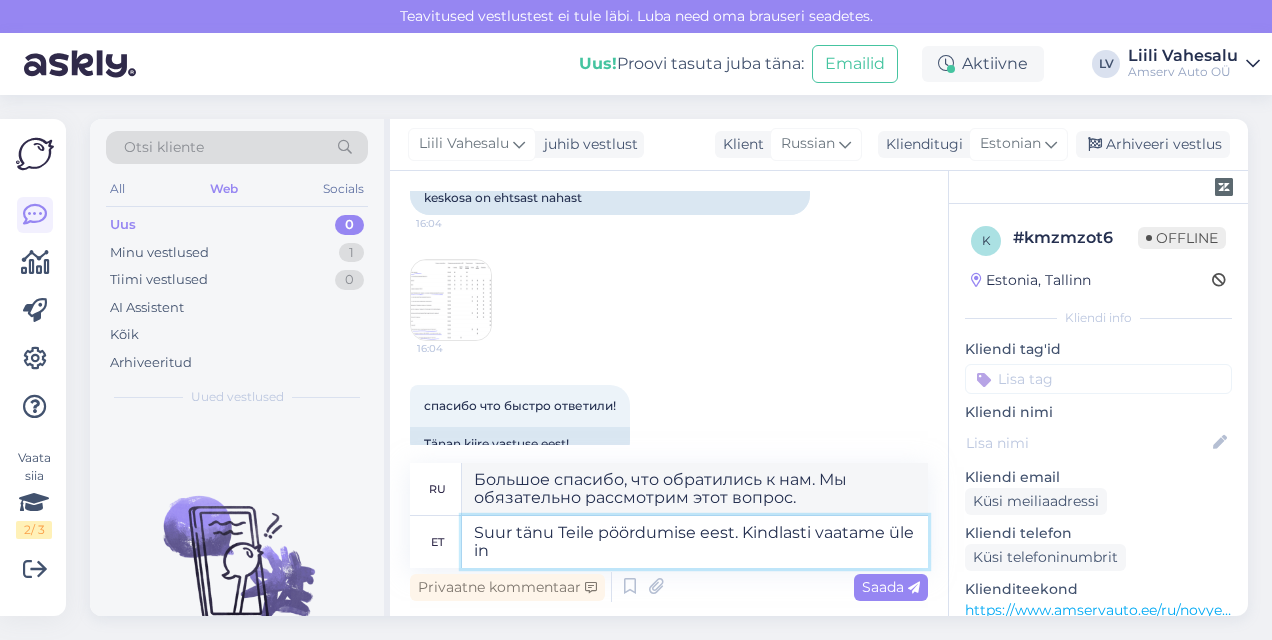 type on "Suur tänu Teile pöördumise eest. Kindlasti vaatame üle i" 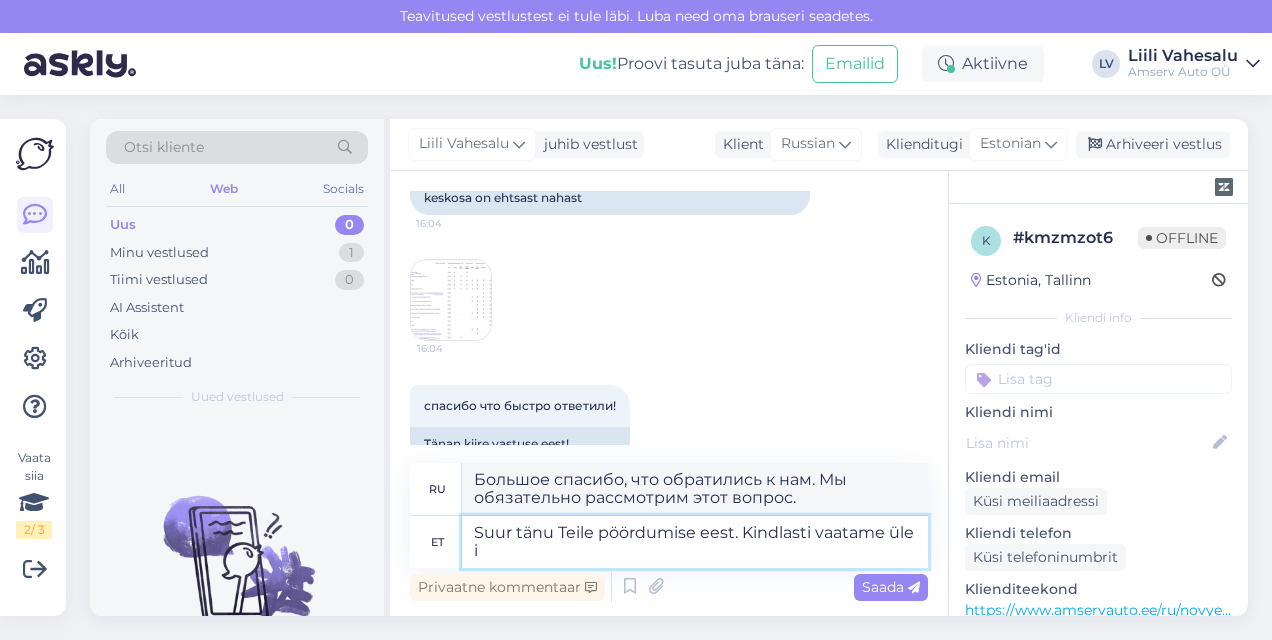 type on "Большое спасибо, что обратились к нам. Мы обязательно рассмотрим эту информацию." 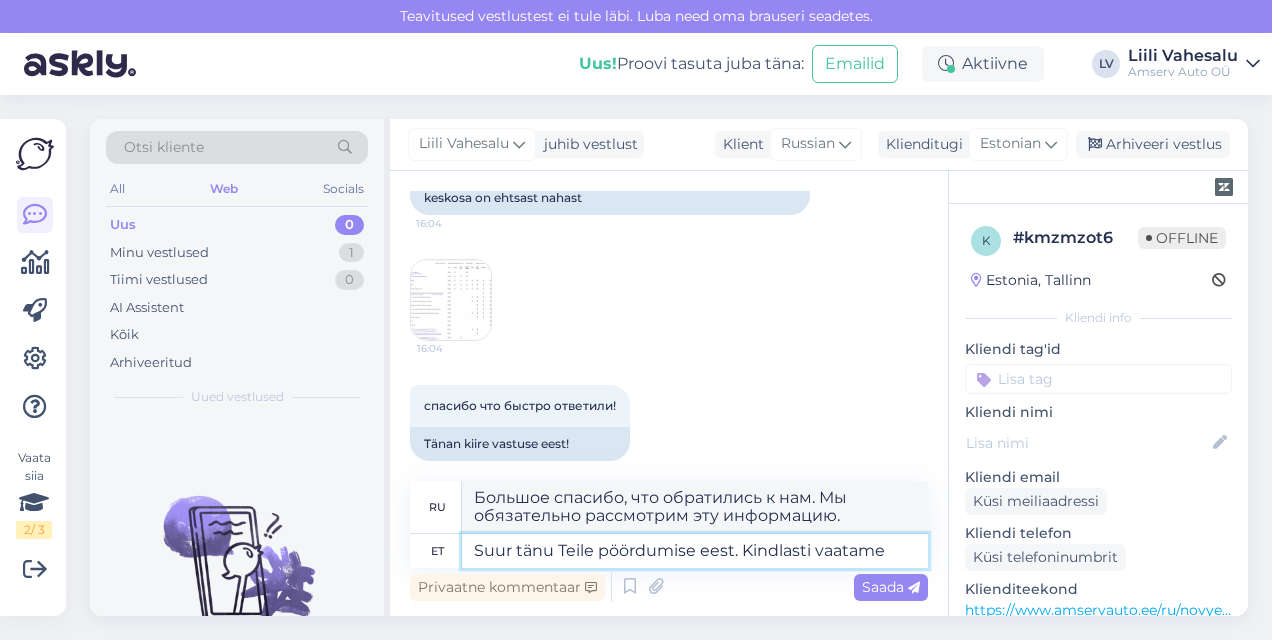type on "Suur tänu Teile pöördumise eest. Kindlasti vaatam" 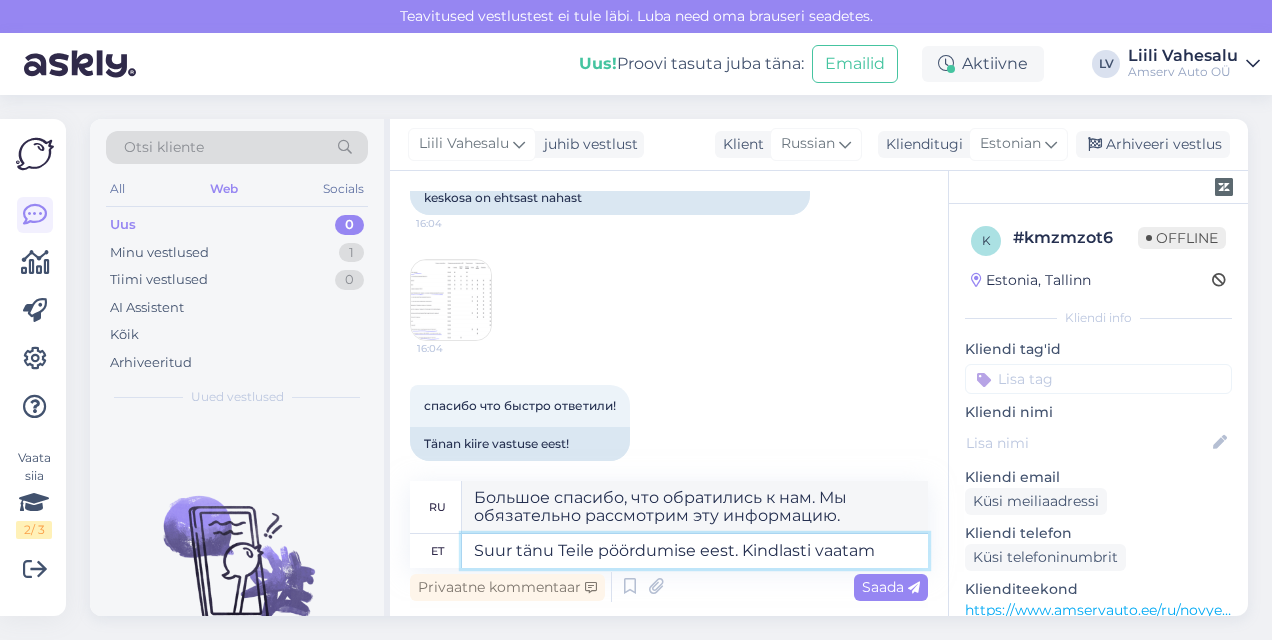 type on "Большое спасибо за ваш запрос. Мы обязательно его рассмотрим." 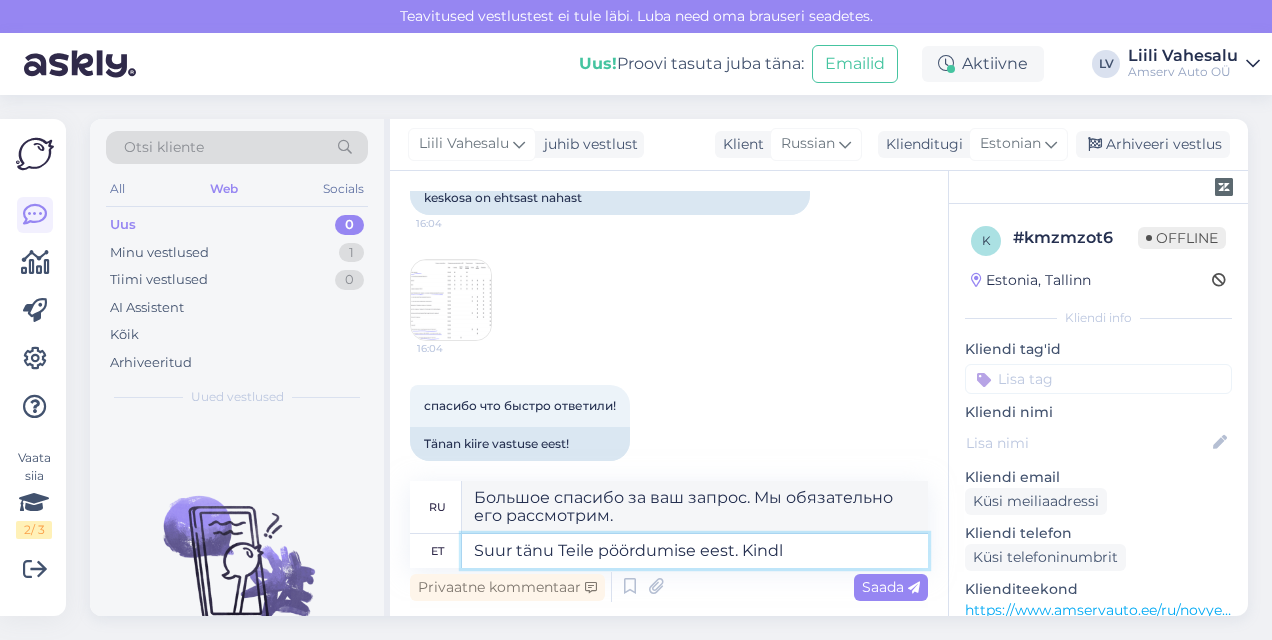 type on "Suur tänu Teile pöördumise eest. Kind" 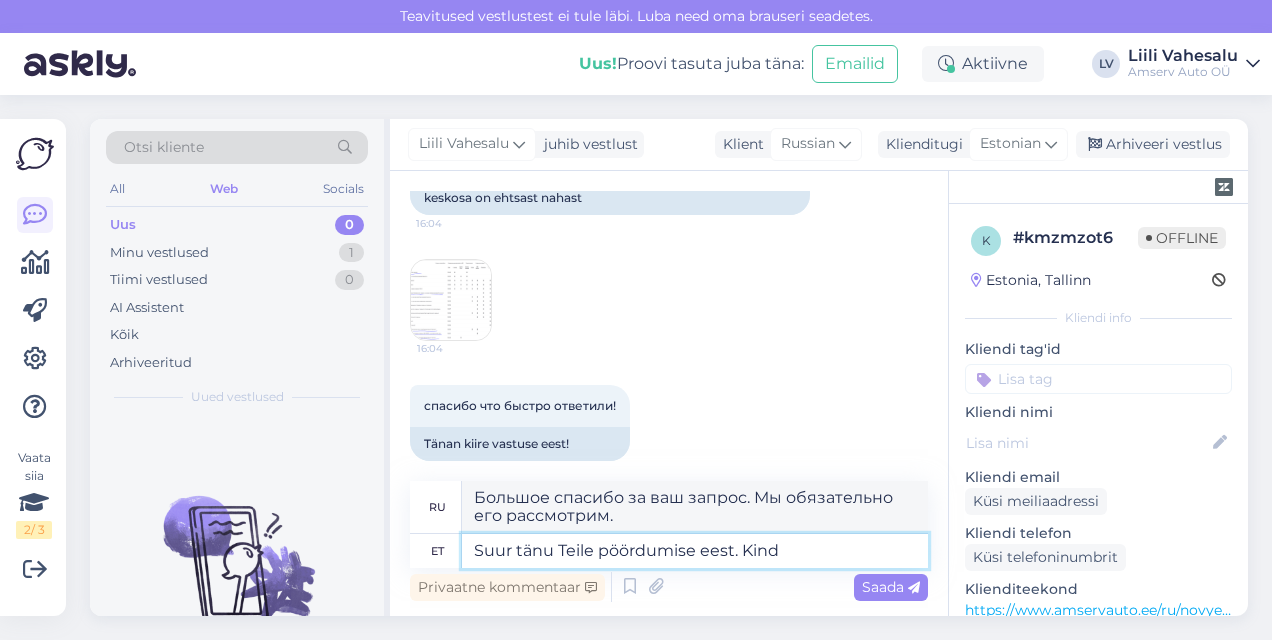 type on "Большое спасибо, что связались с нами. Мы обязательно рассмотрим этот вопрос." 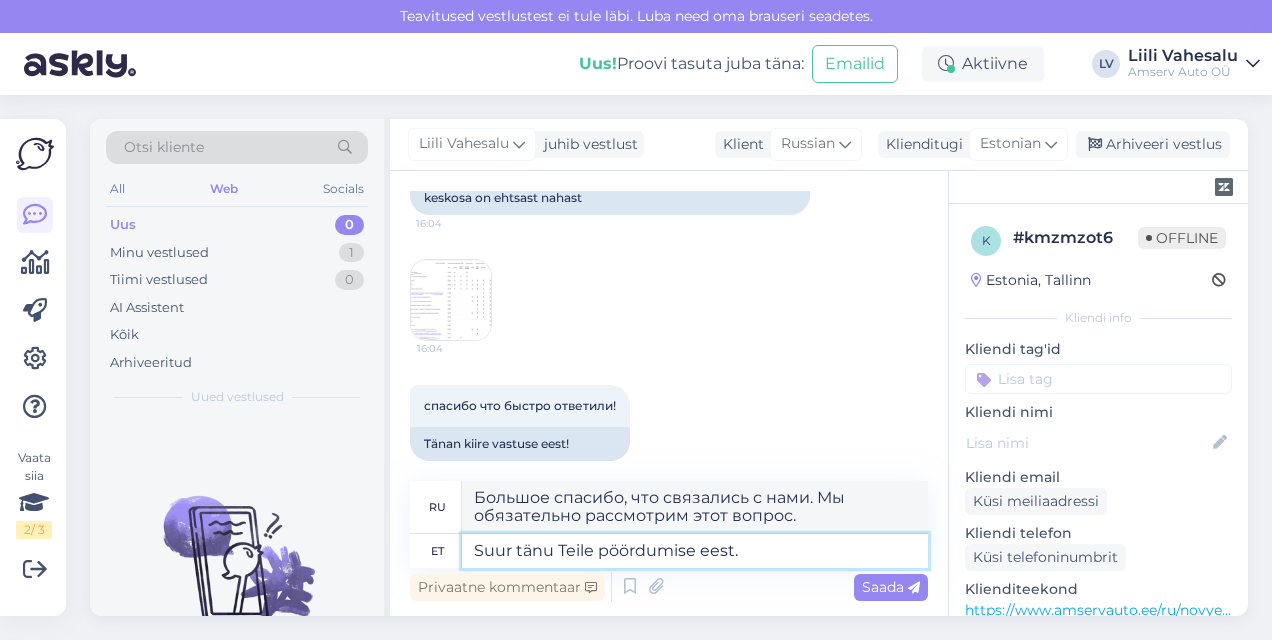type on "Suur tänu Teile pöördumise eest." 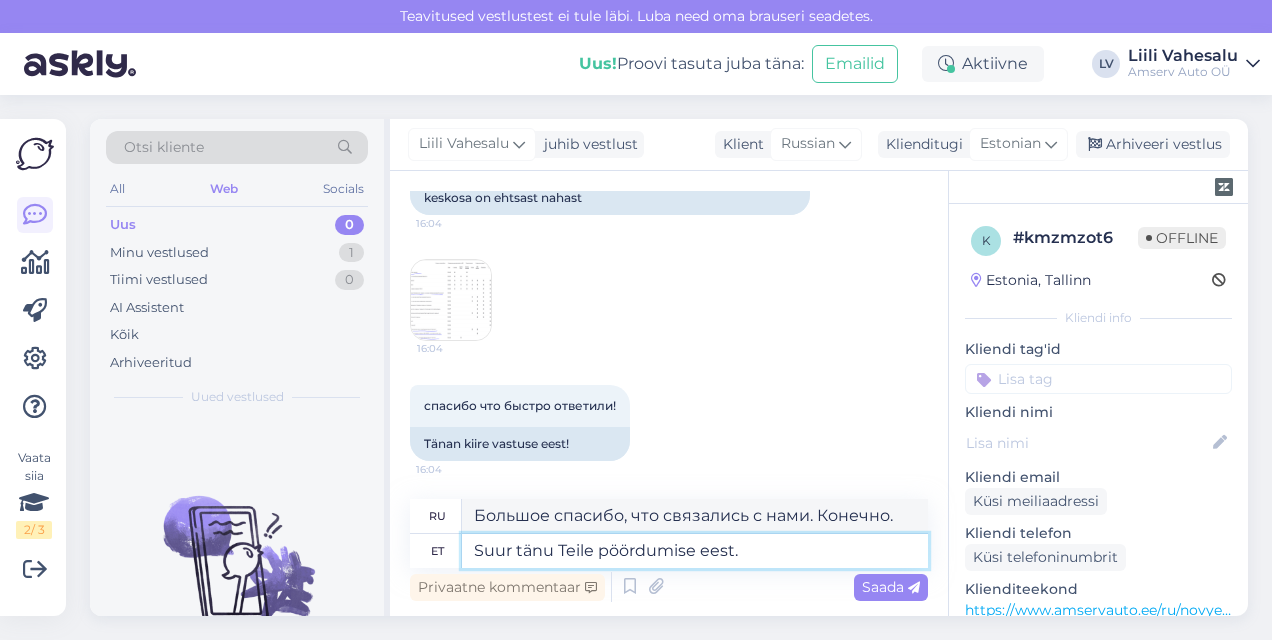 type on "Большое спасибо, что связались с нами." 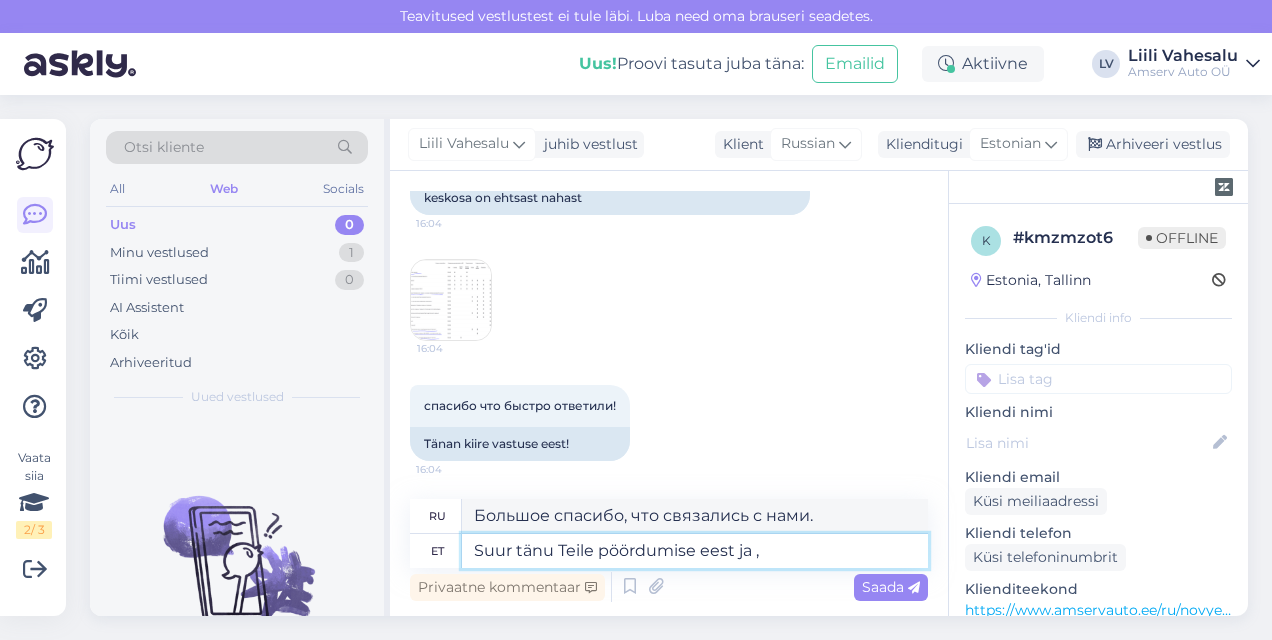 type on "Suur tänu Teile pöördumise eest ja ,e" 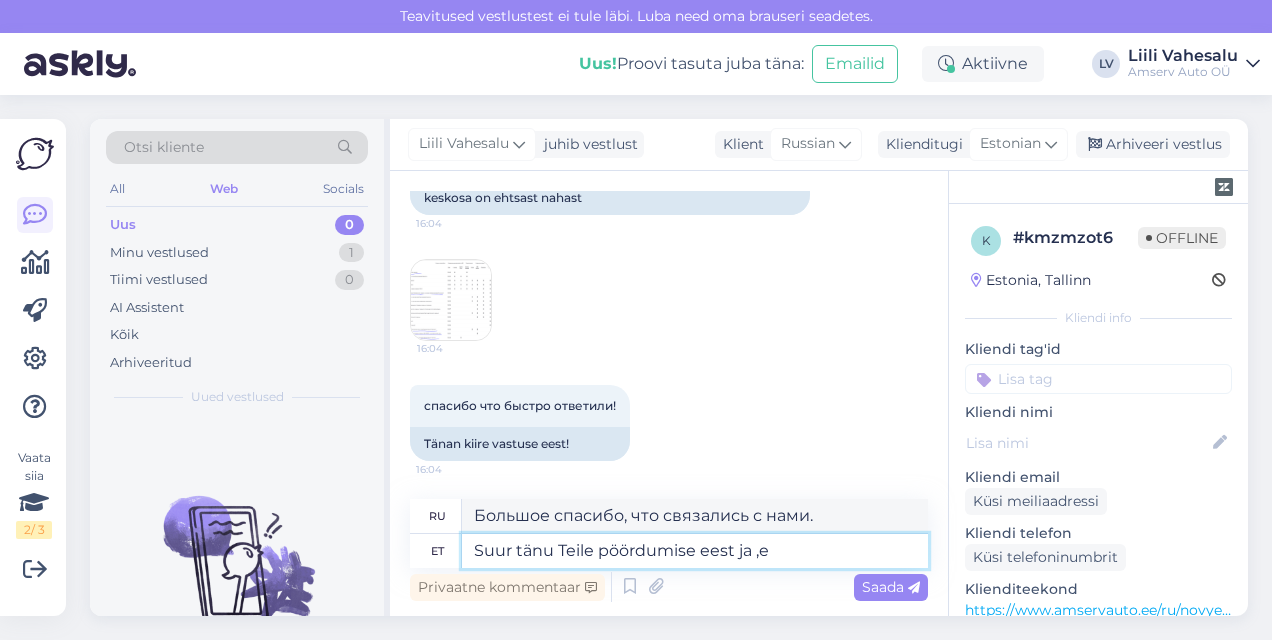 type on "Большое спасибо, что связались с нами и" 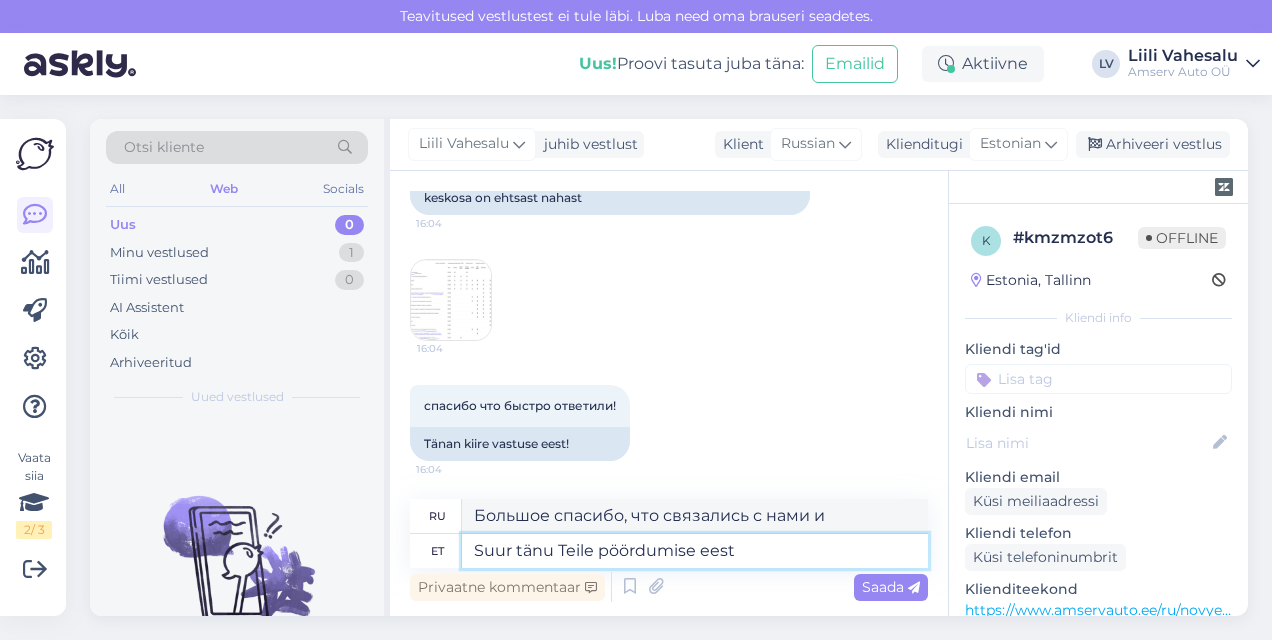 type on "Suur tänu Teile pöördumise eest" 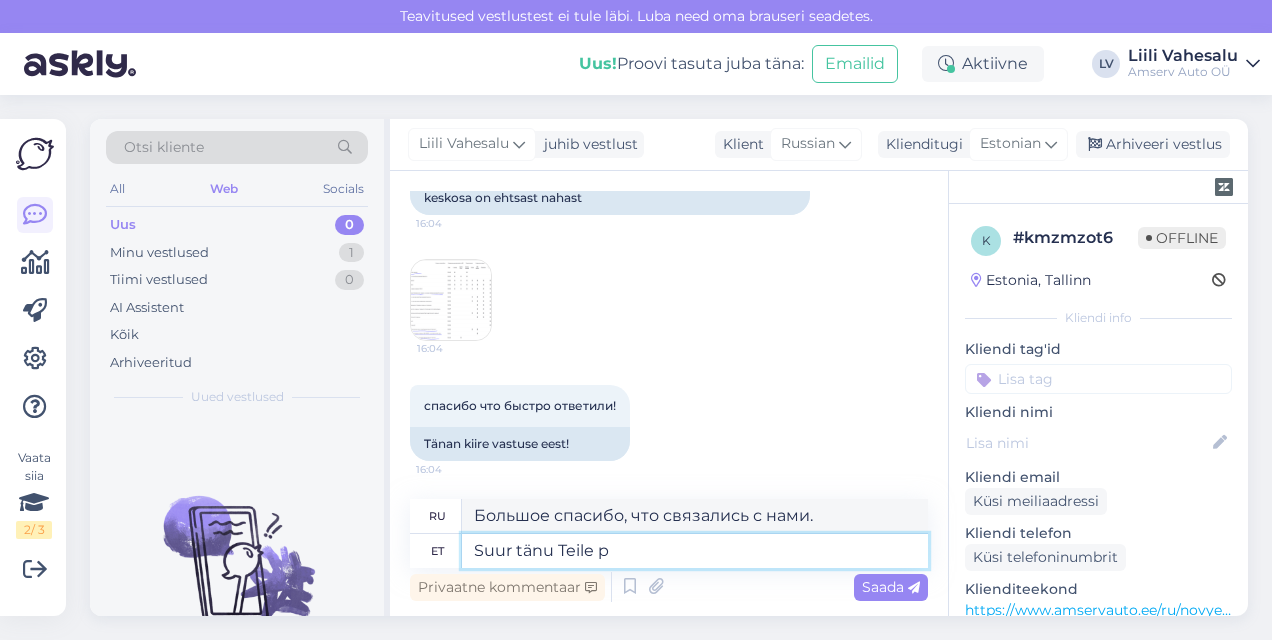 type on "Suur tänu Teile" 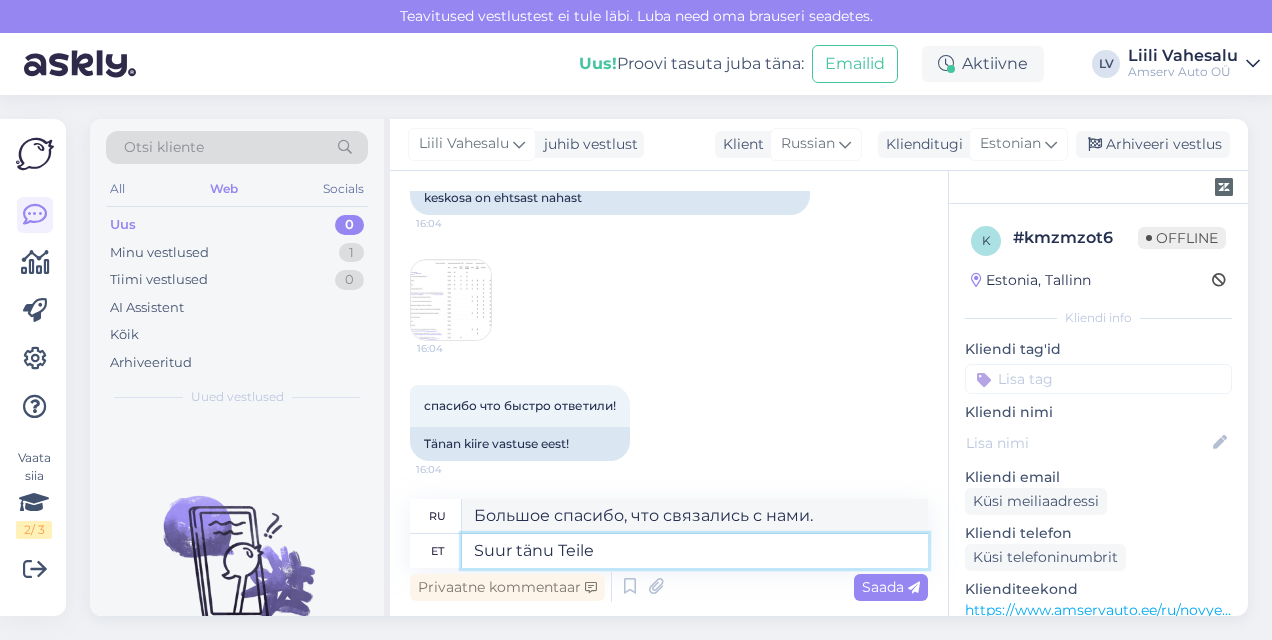 type on "Большое спасибо за ваш контакт." 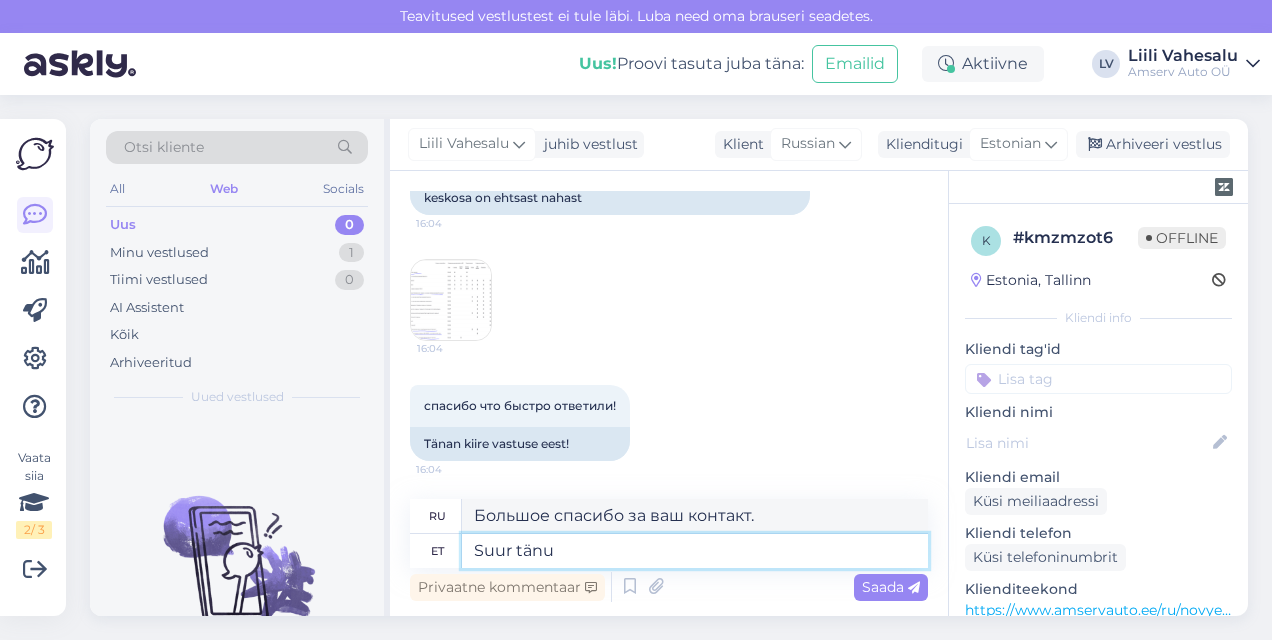 type on "Suur tänu" 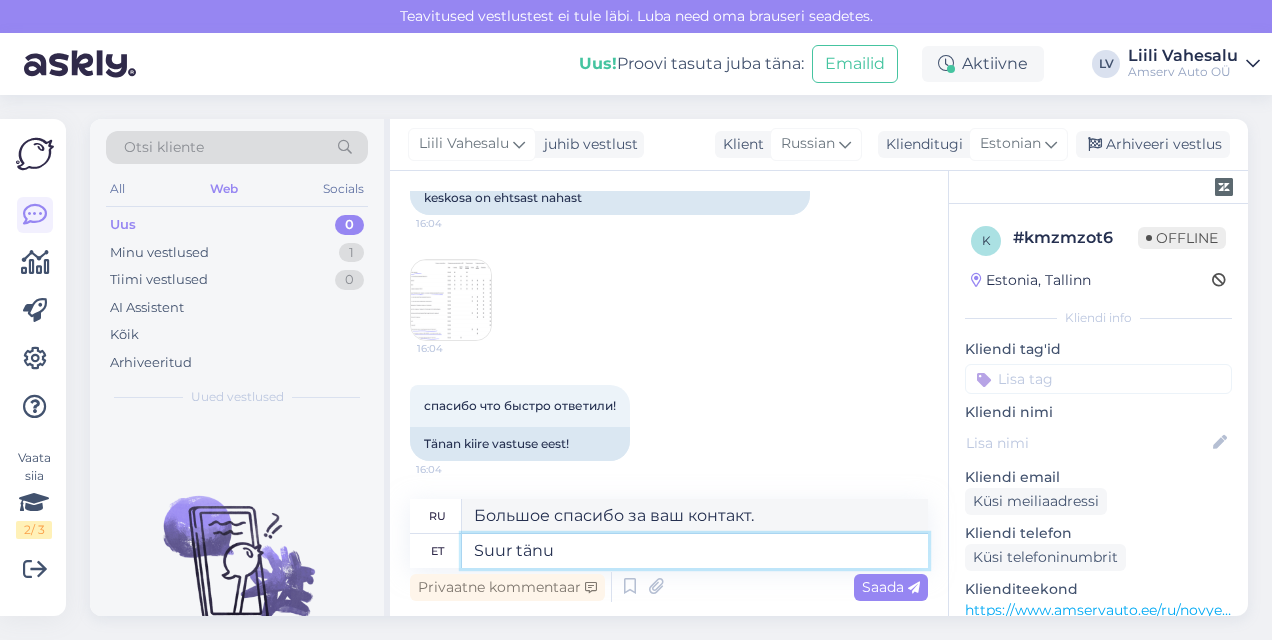 type on "Большое спасибо." 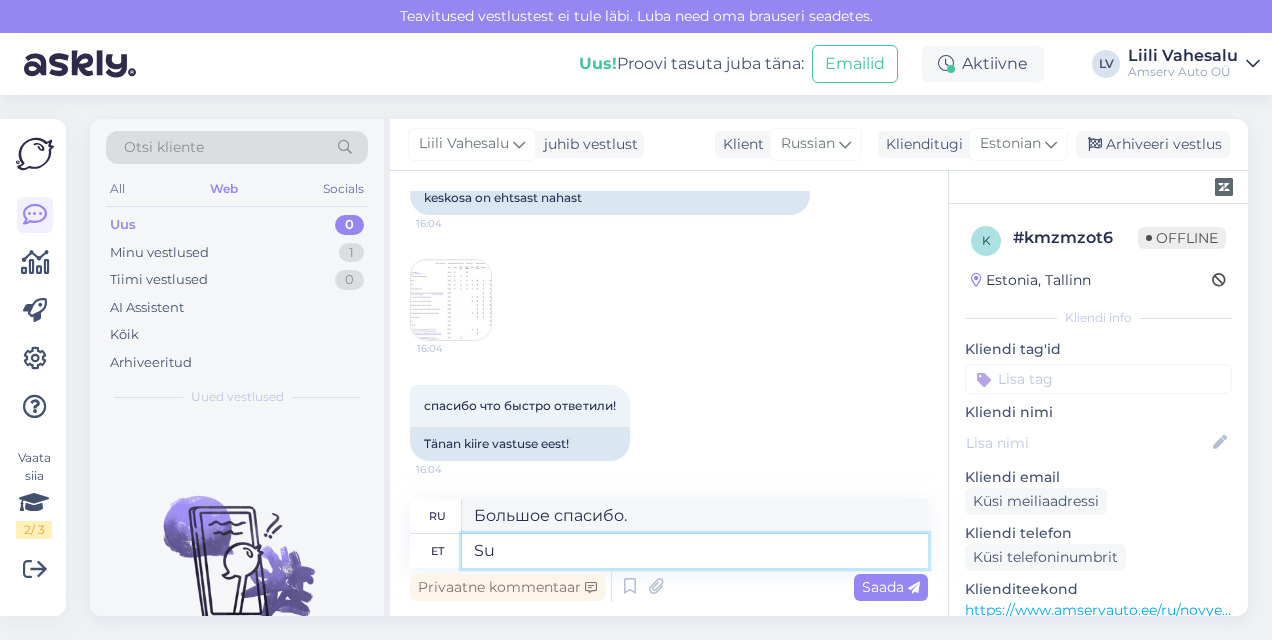 type on "S" 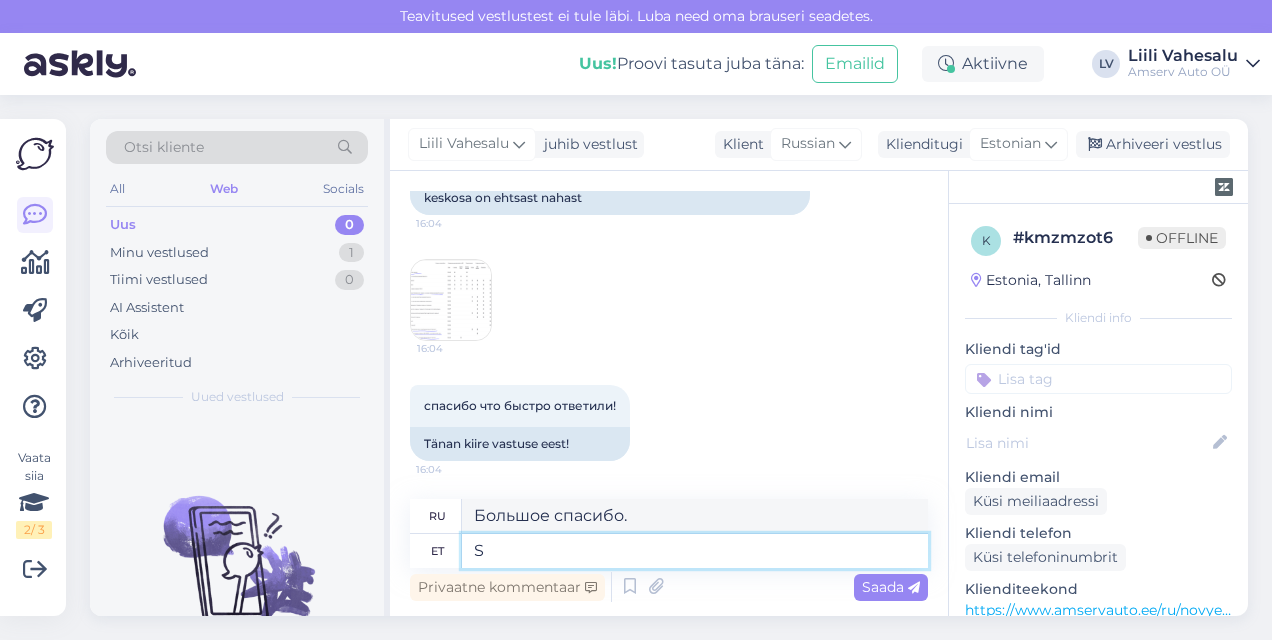 type 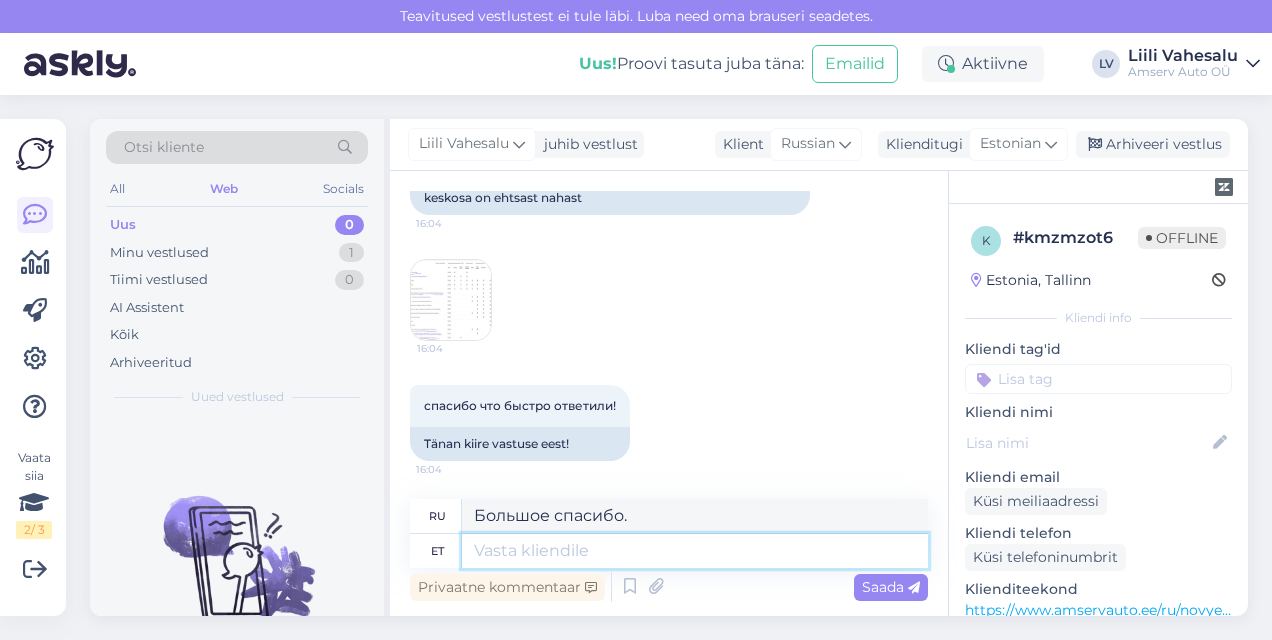 type on "Большой" 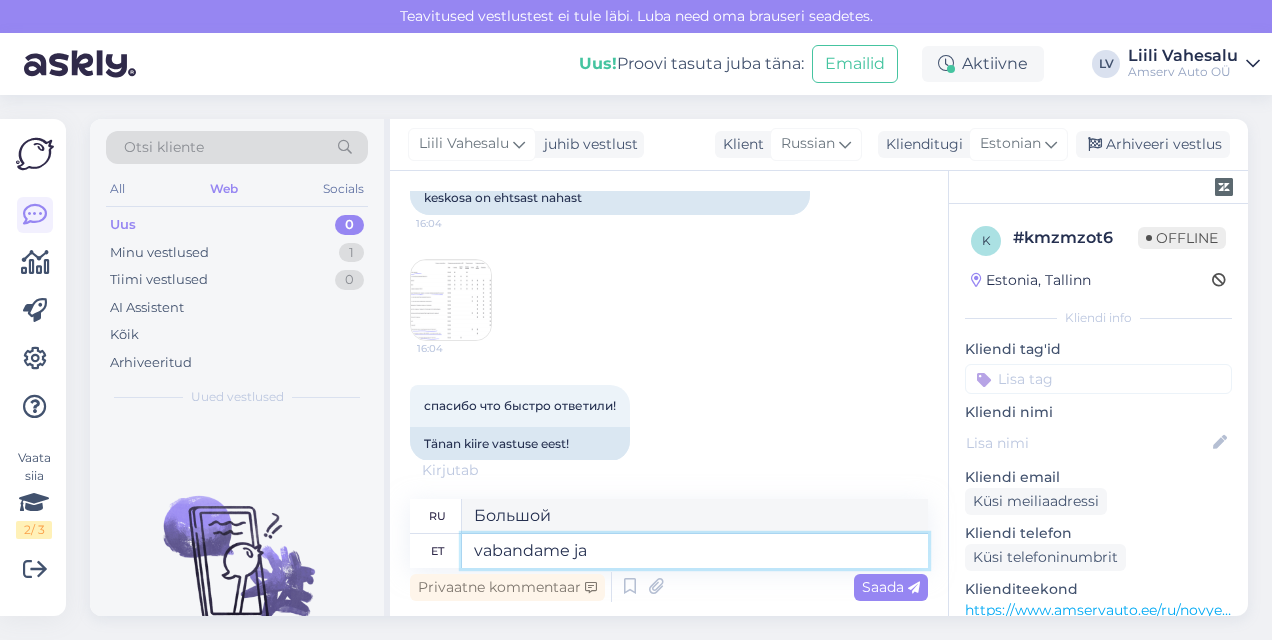 type on "vabandame ja" 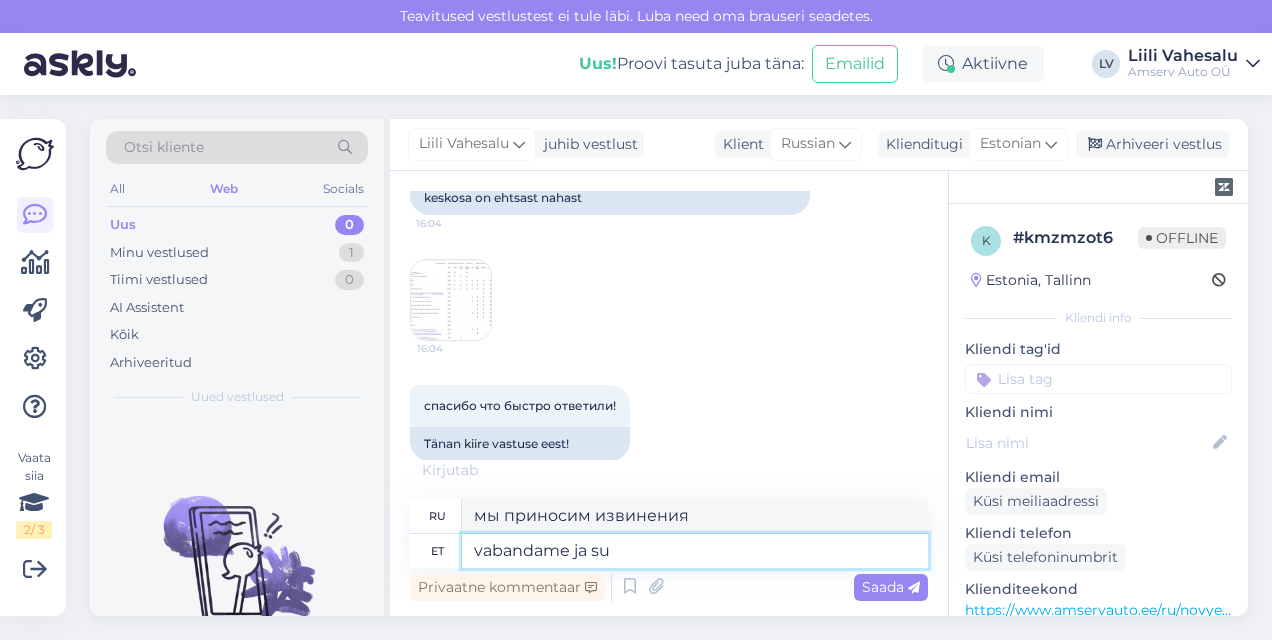 type on "vabandame ja suu" 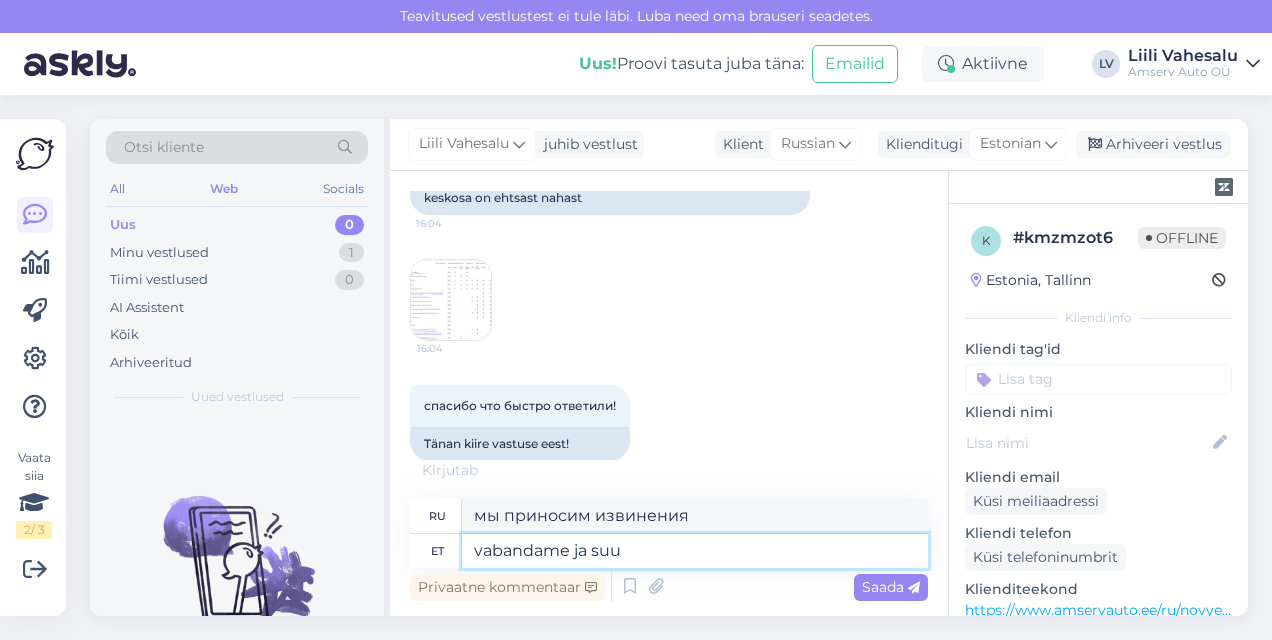 type on "мы приносим извинения и" 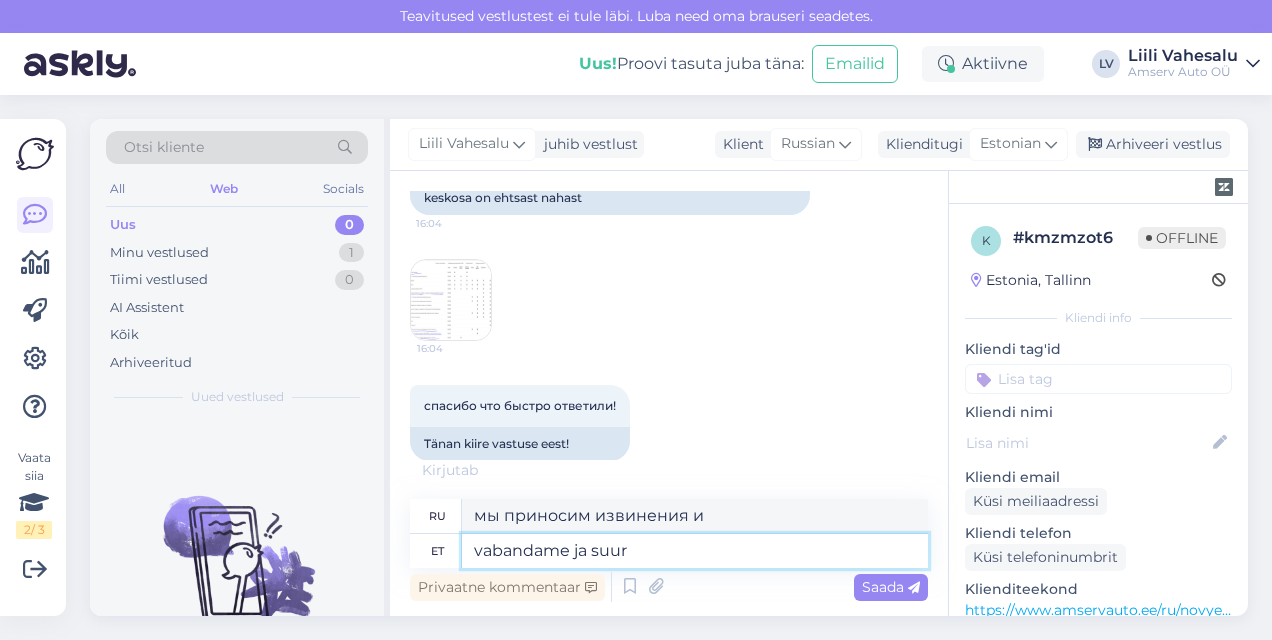 type on "vabandame ja suur t" 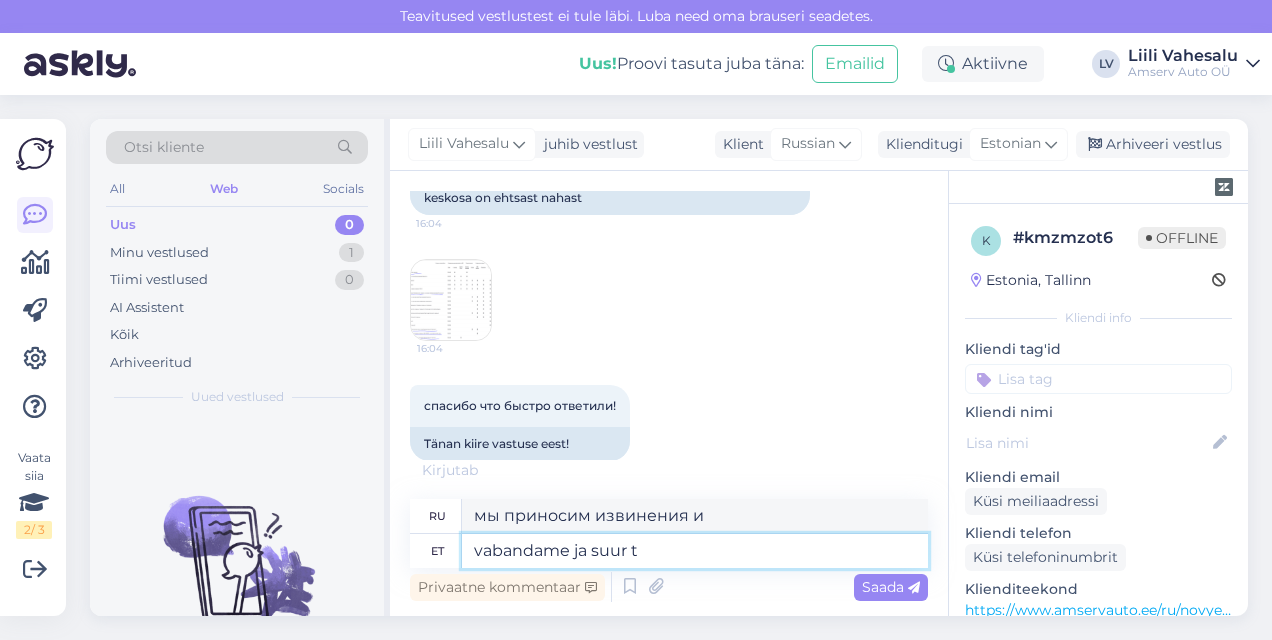 type on "извините и большой" 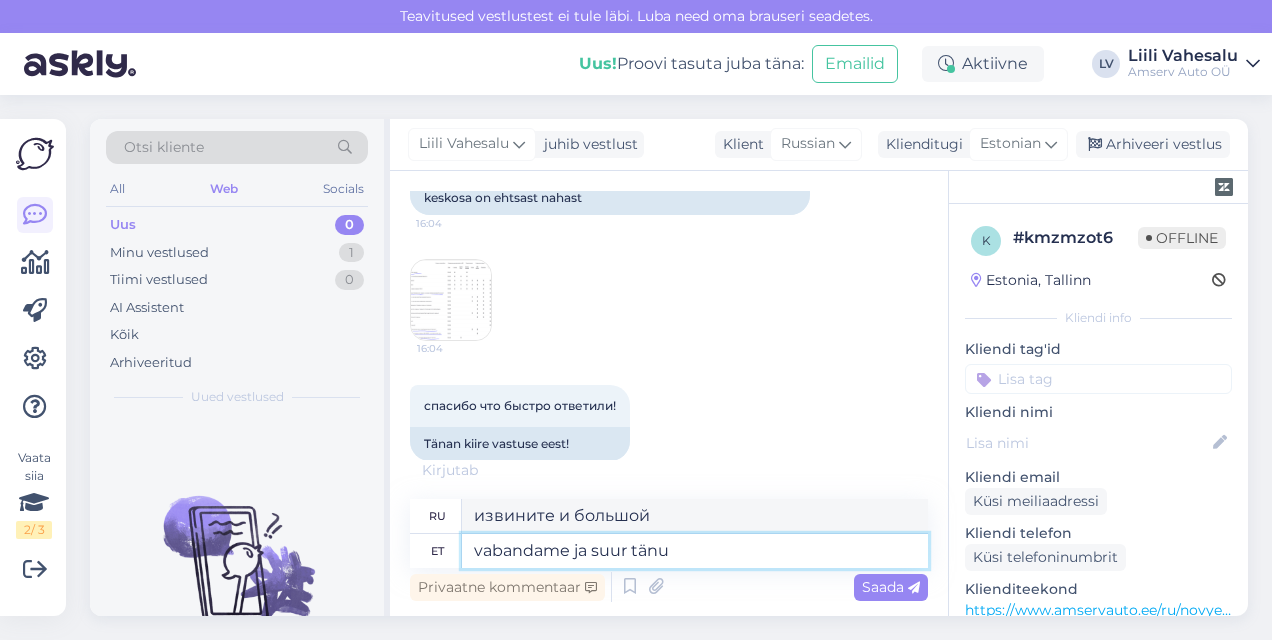 type on "vabandame ja suur tänu p" 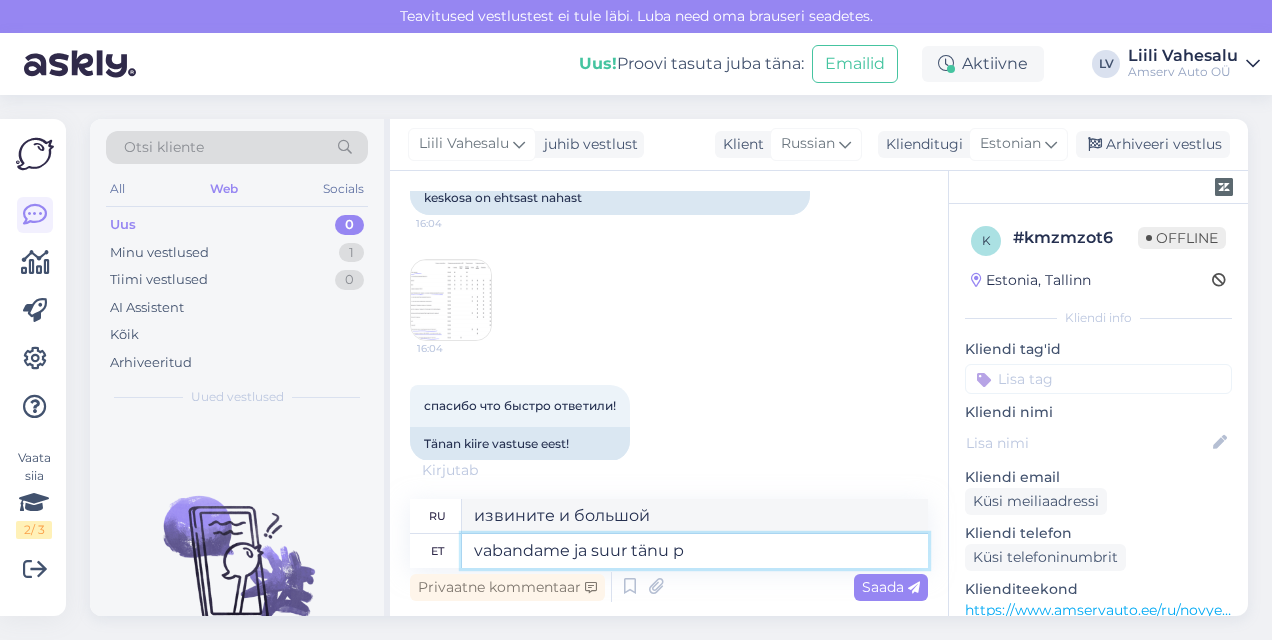 type on "извините и большое спасибо" 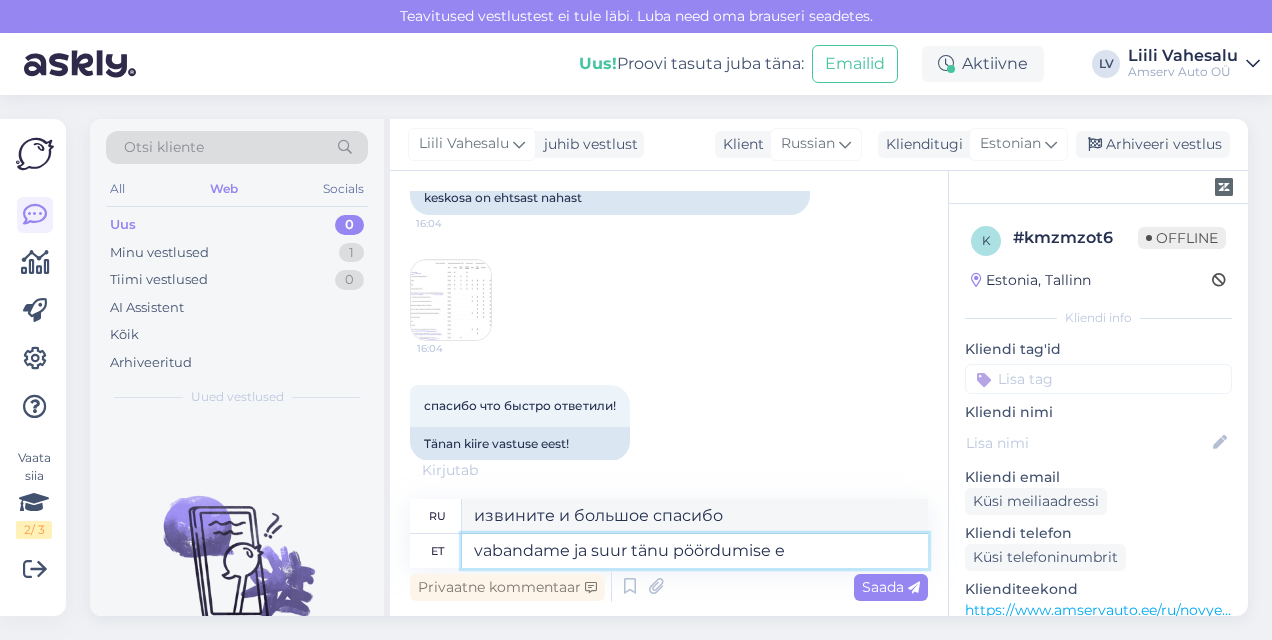 type on "vabandame ja suur tänu pöördumise ee" 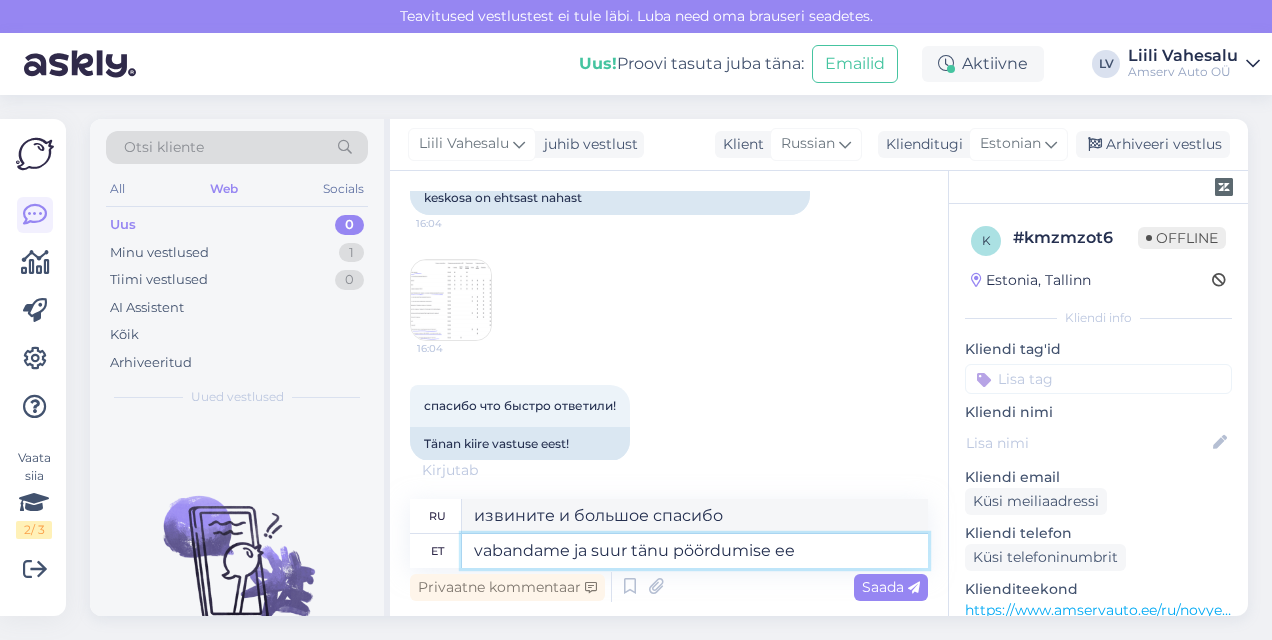 type on "Приносим извинения и большое спасибо за то, что связались с нами." 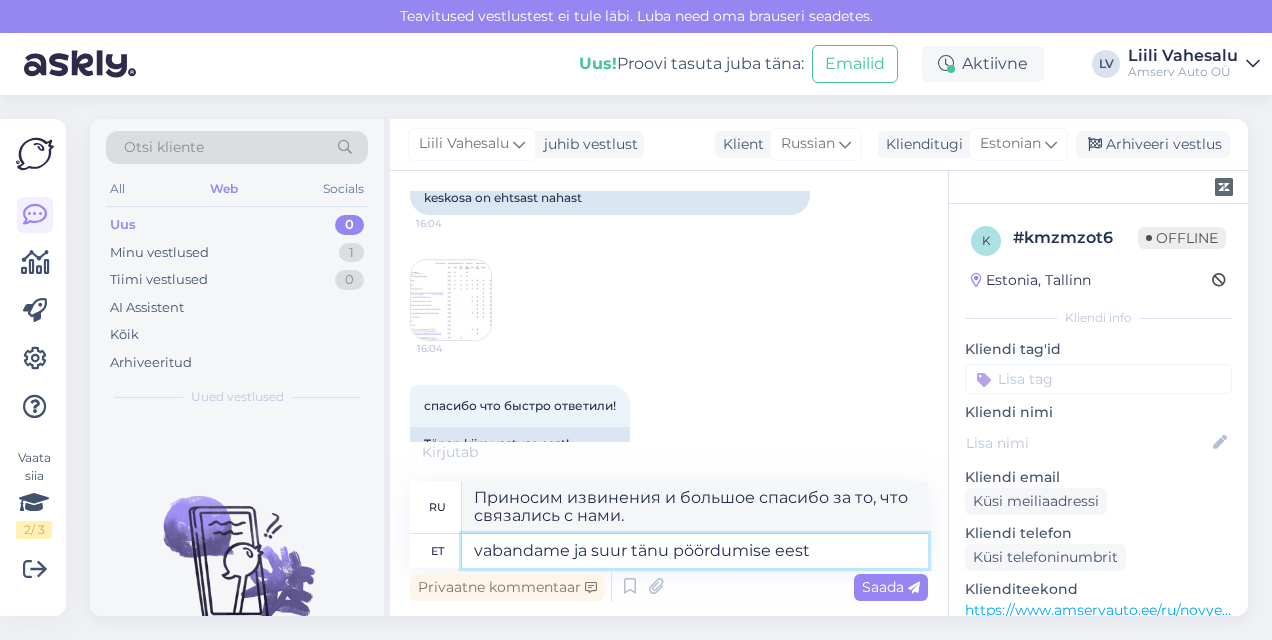 type on "vabandame ja suur tänu pöördumise eest" 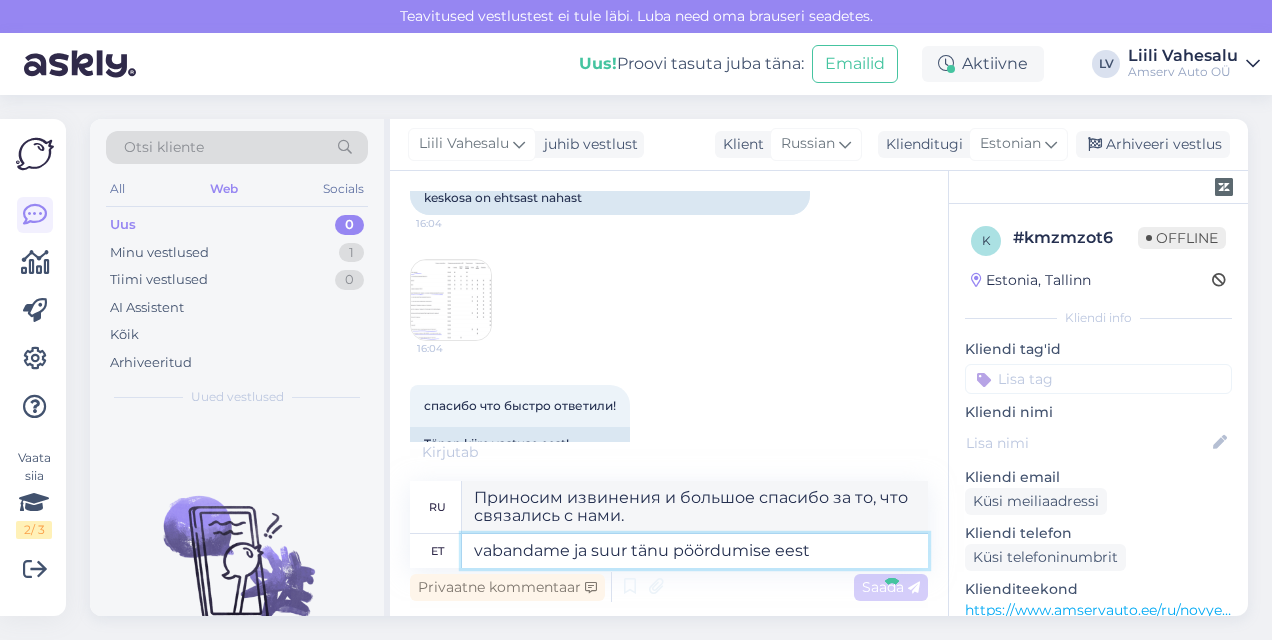type 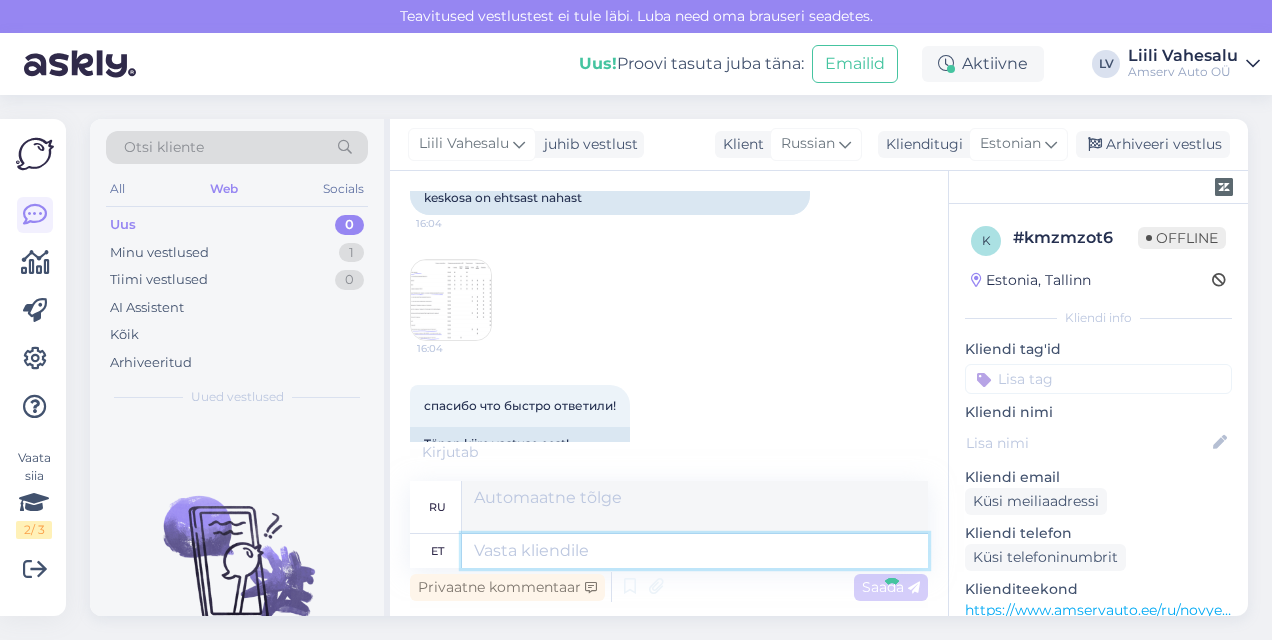 scroll, scrollTop: 2454, scrollLeft: 0, axis: vertical 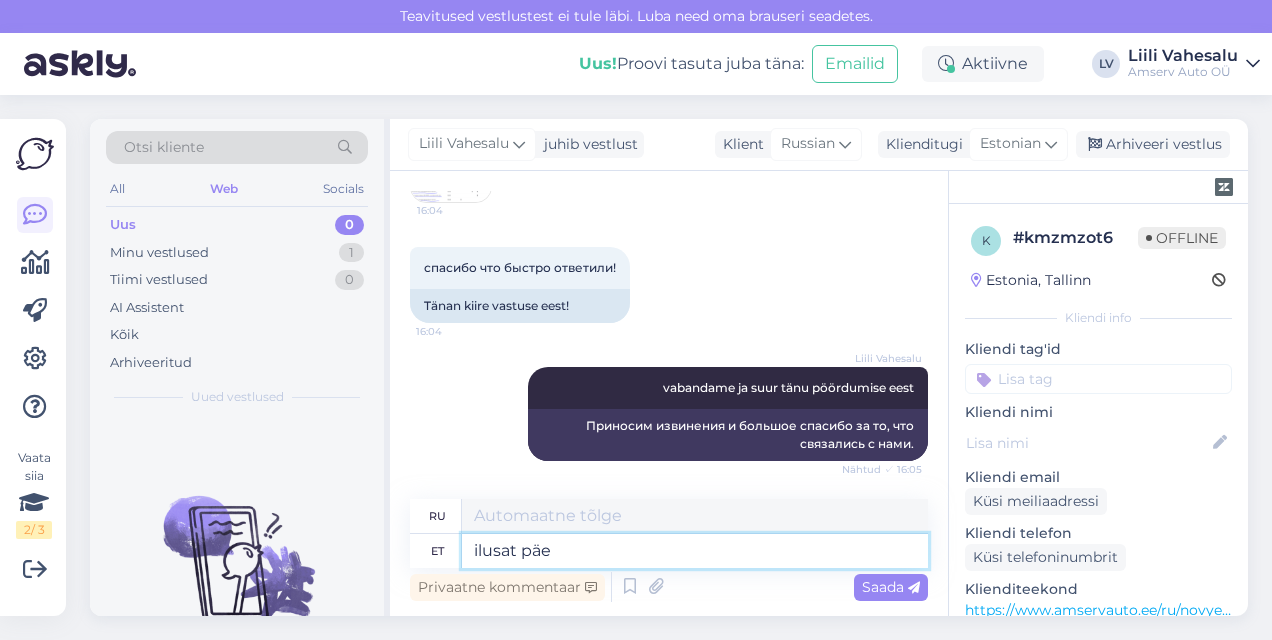 type on "ilusat päev" 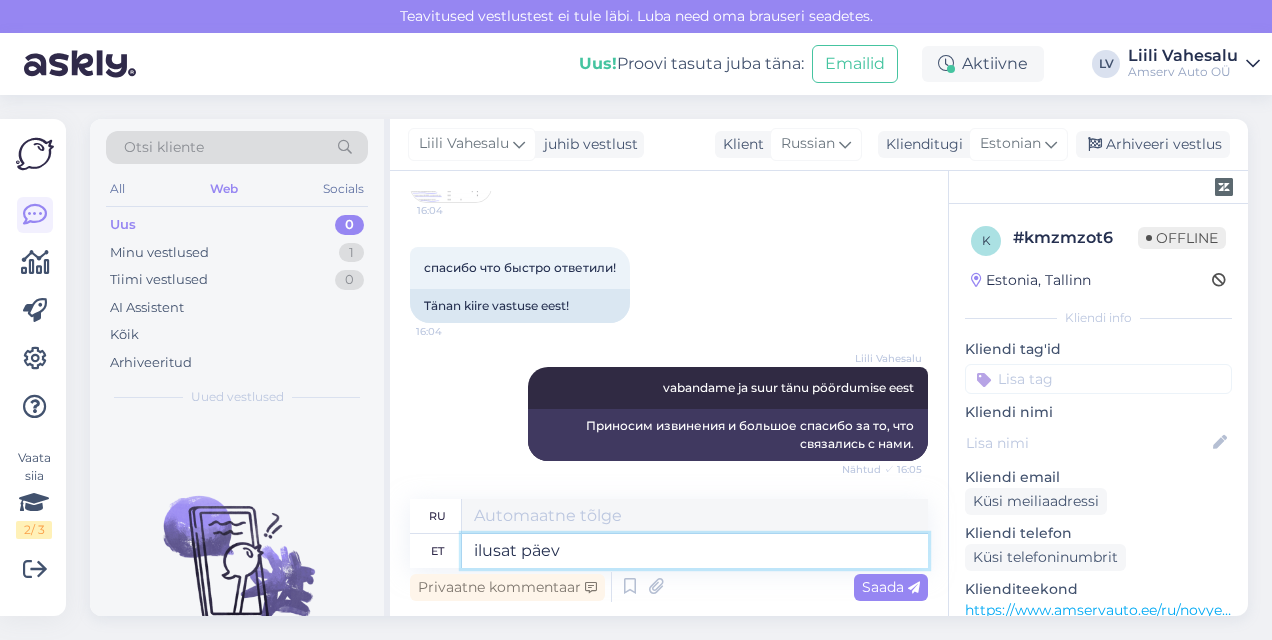 type on "красивый" 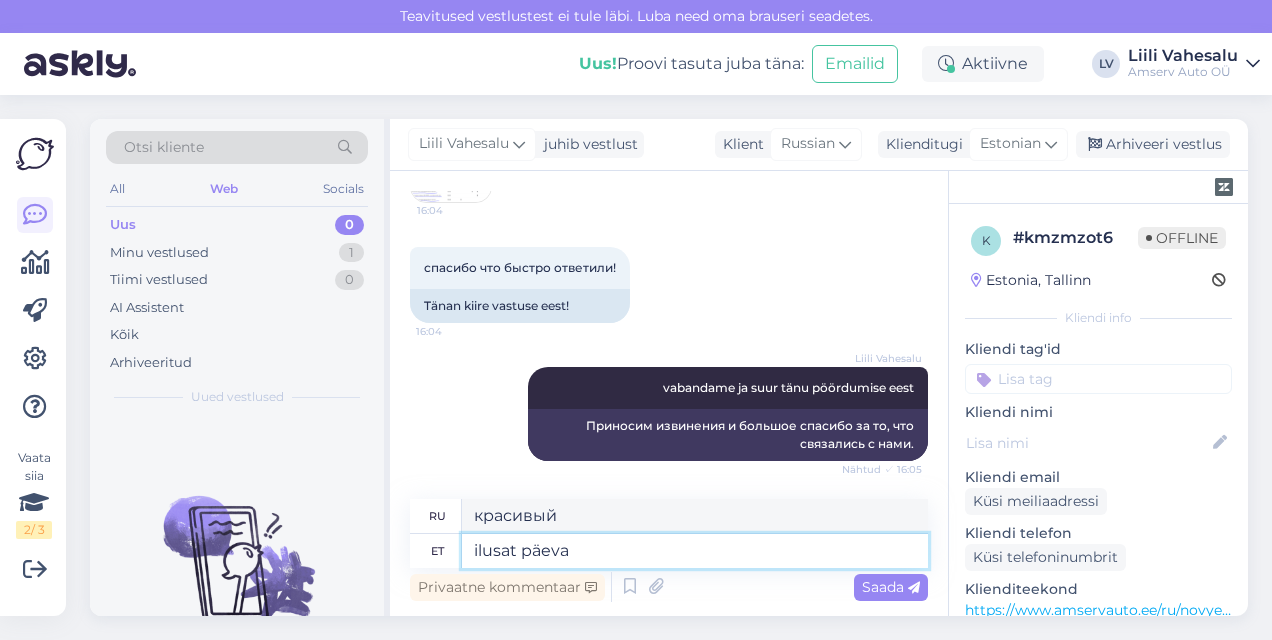 type on "ilusat päeva k" 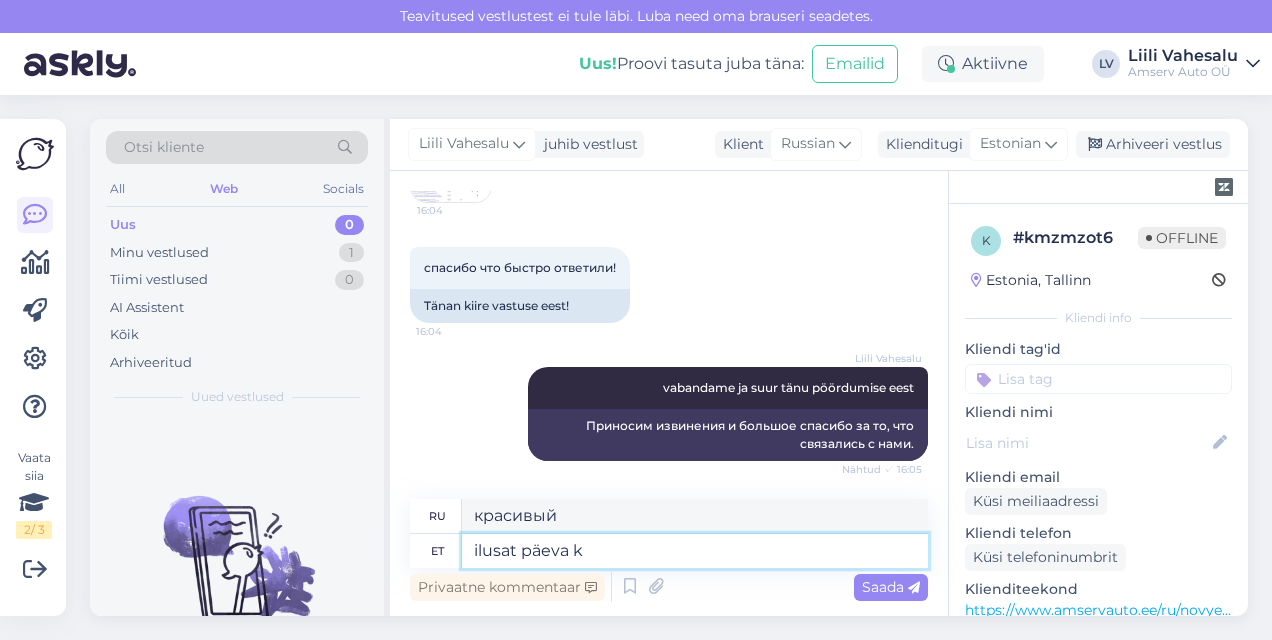 type on "хорошего дня" 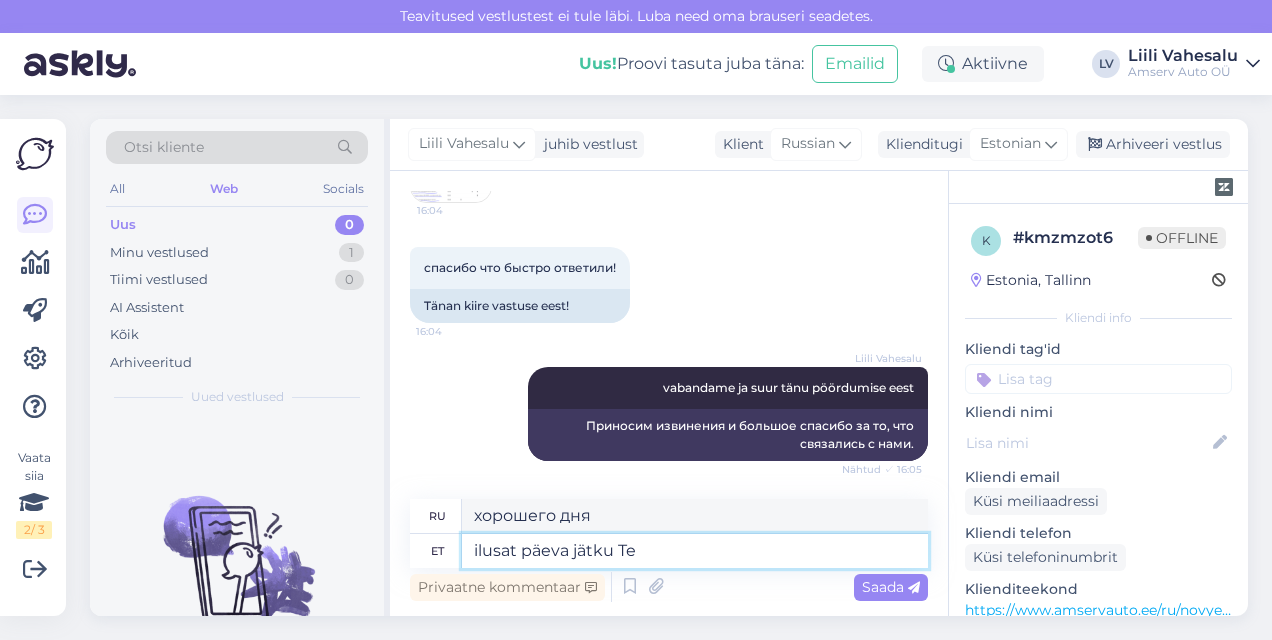 type on "ilusat päeva jätku Tei" 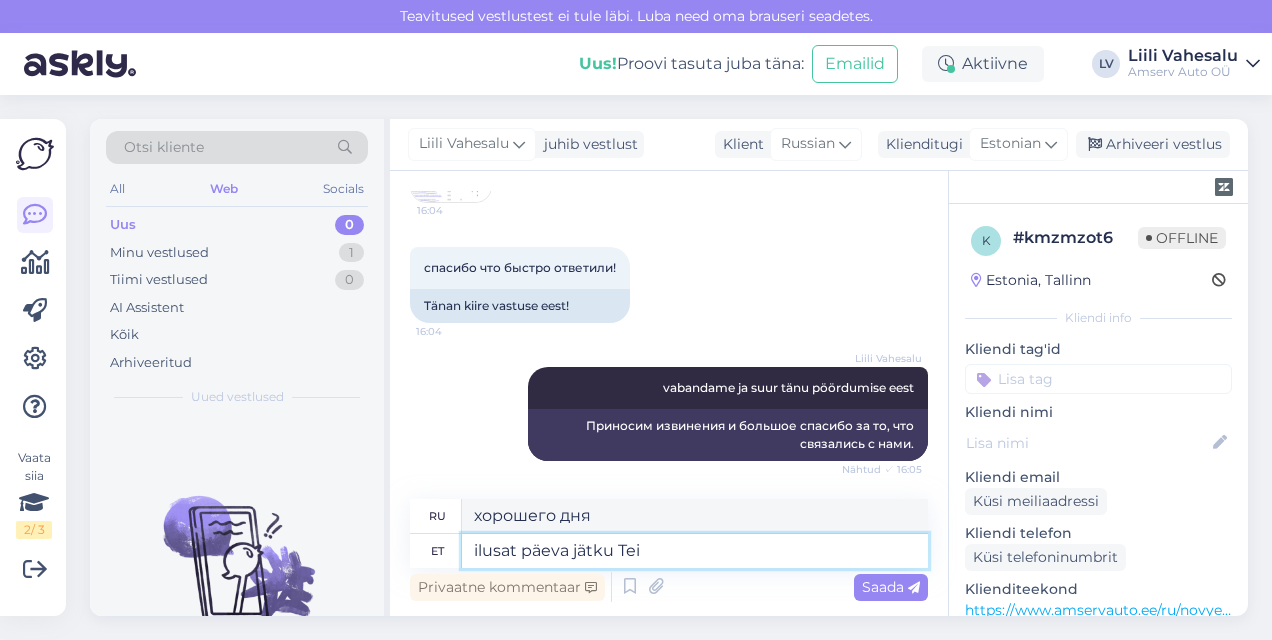 type on "Хорошего дня." 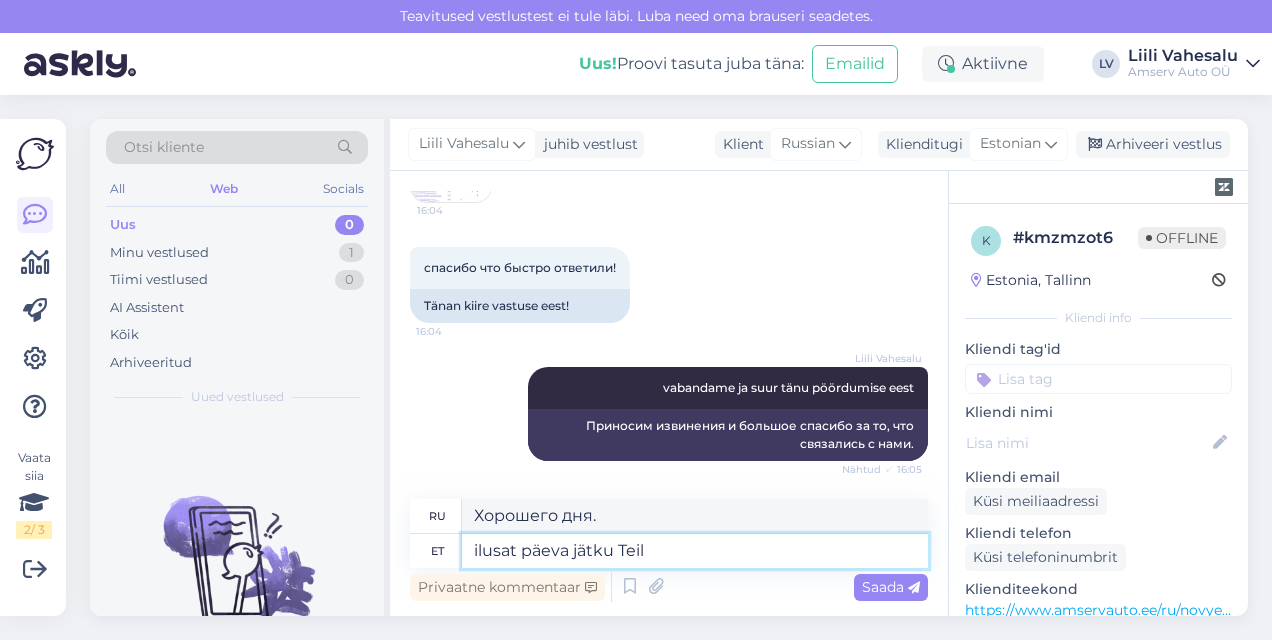type on "ilusat päeva jätku Teile" 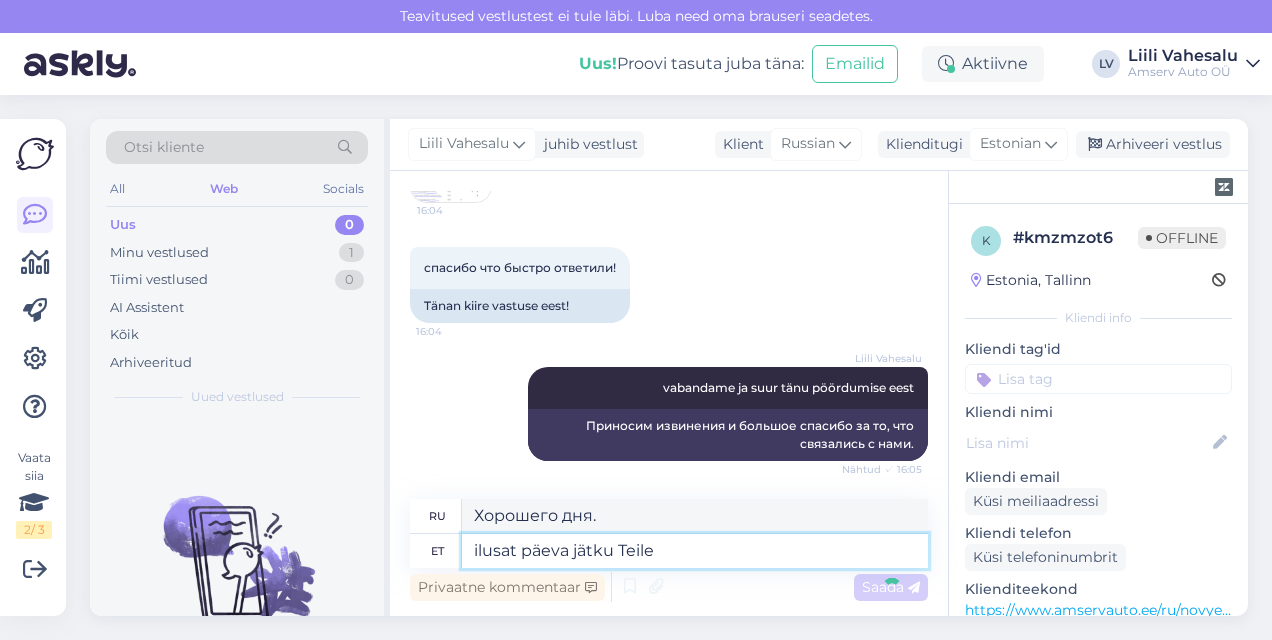 type 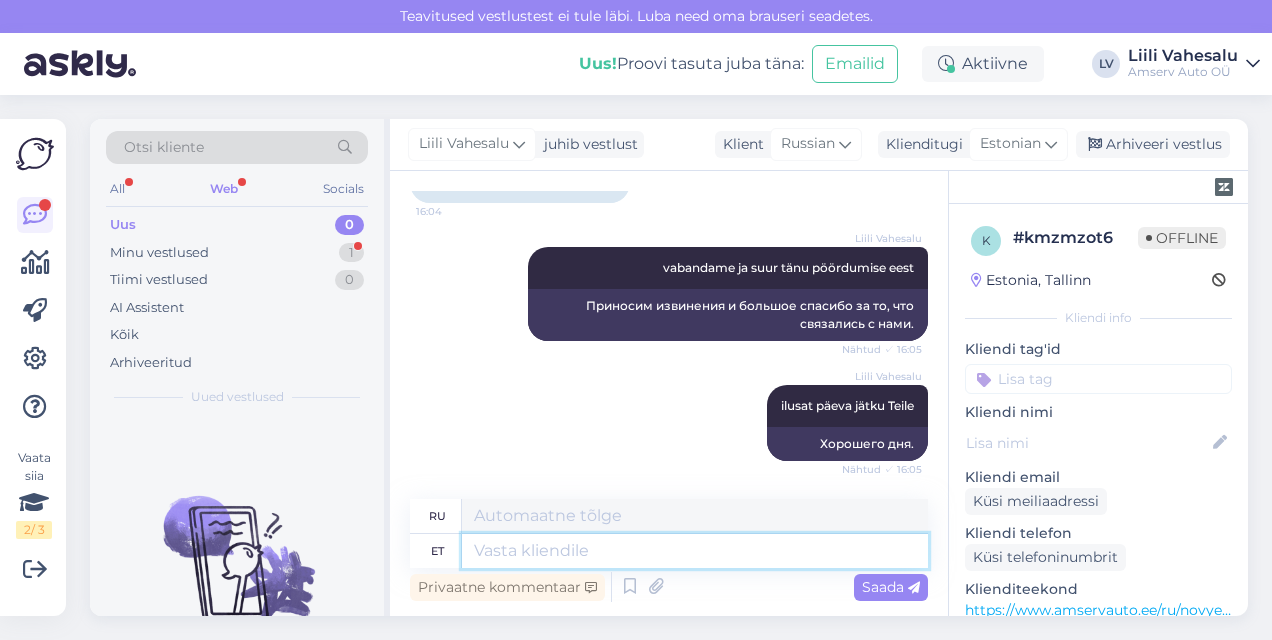 scroll, scrollTop: 2694, scrollLeft: 0, axis: vertical 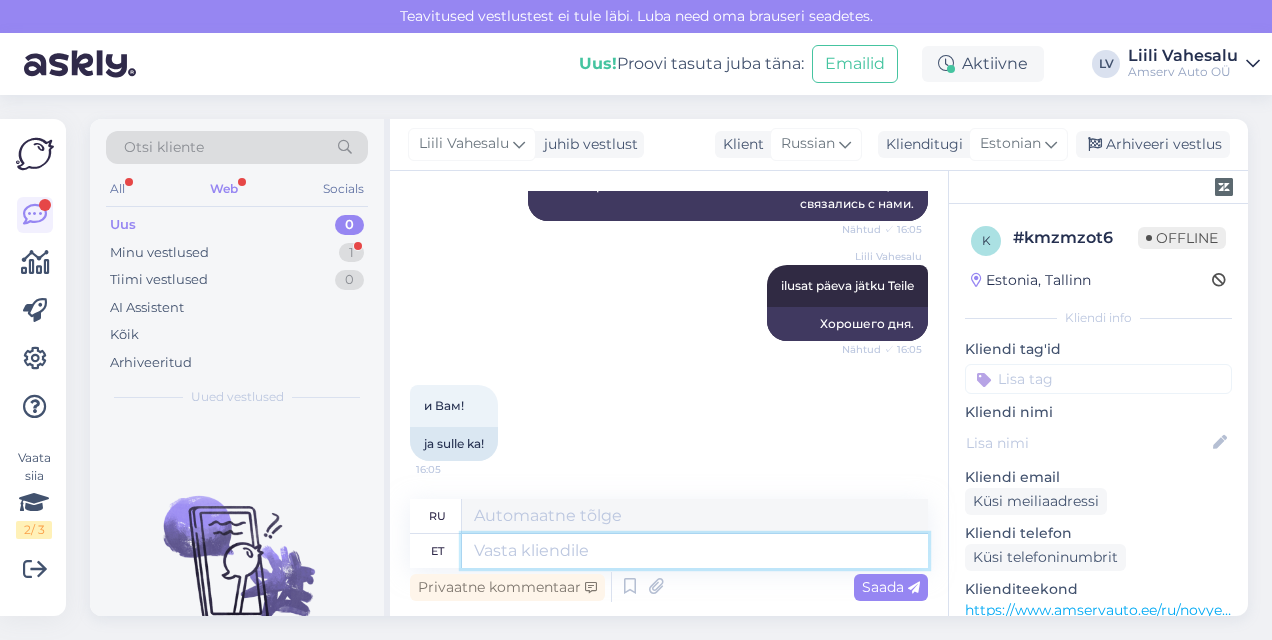 click at bounding box center (695, 551) 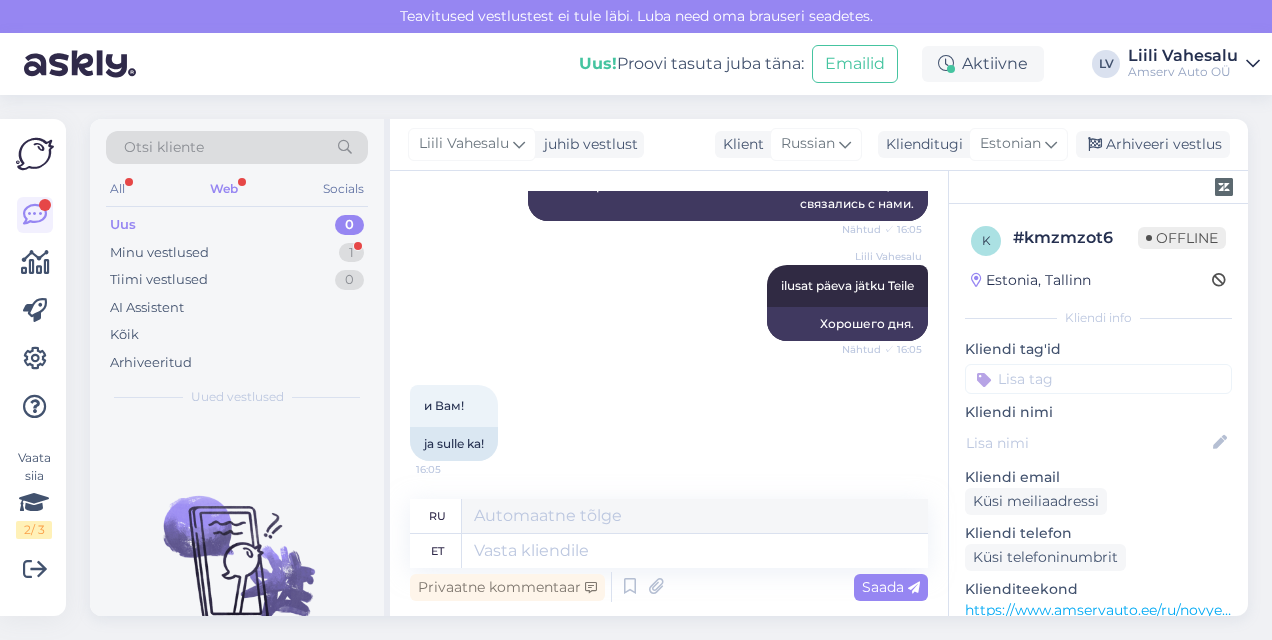 click at bounding box center (1098, 379) 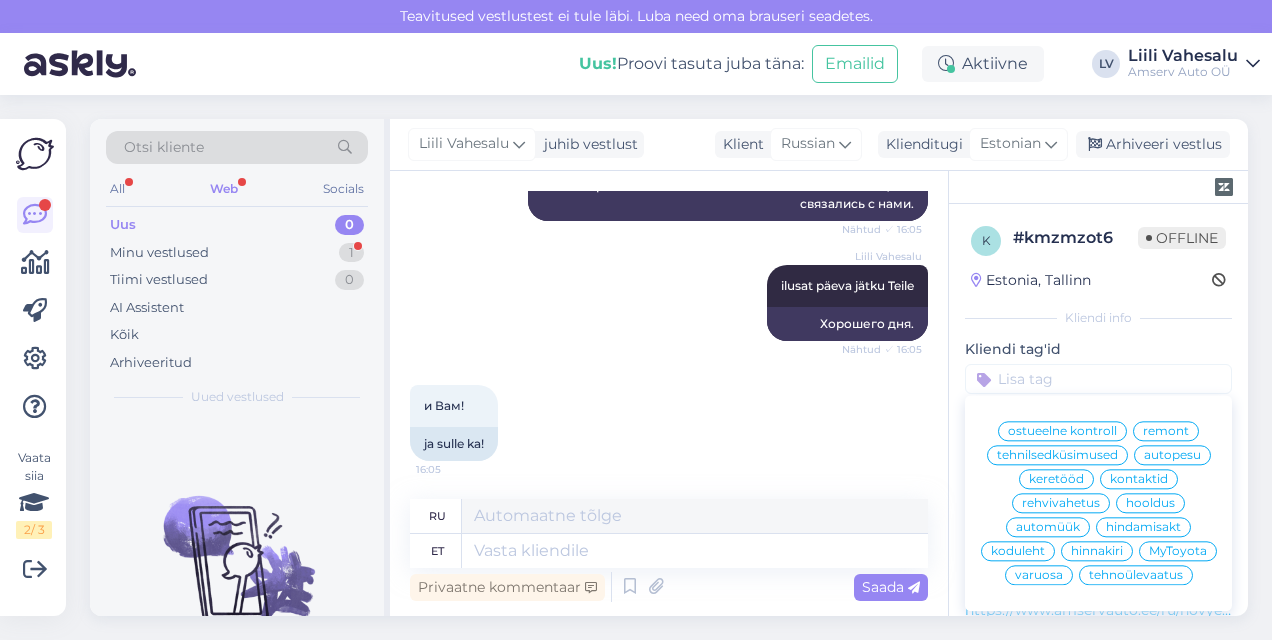 click on "tehnilsedküsimused" at bounding box center [1057, 455] 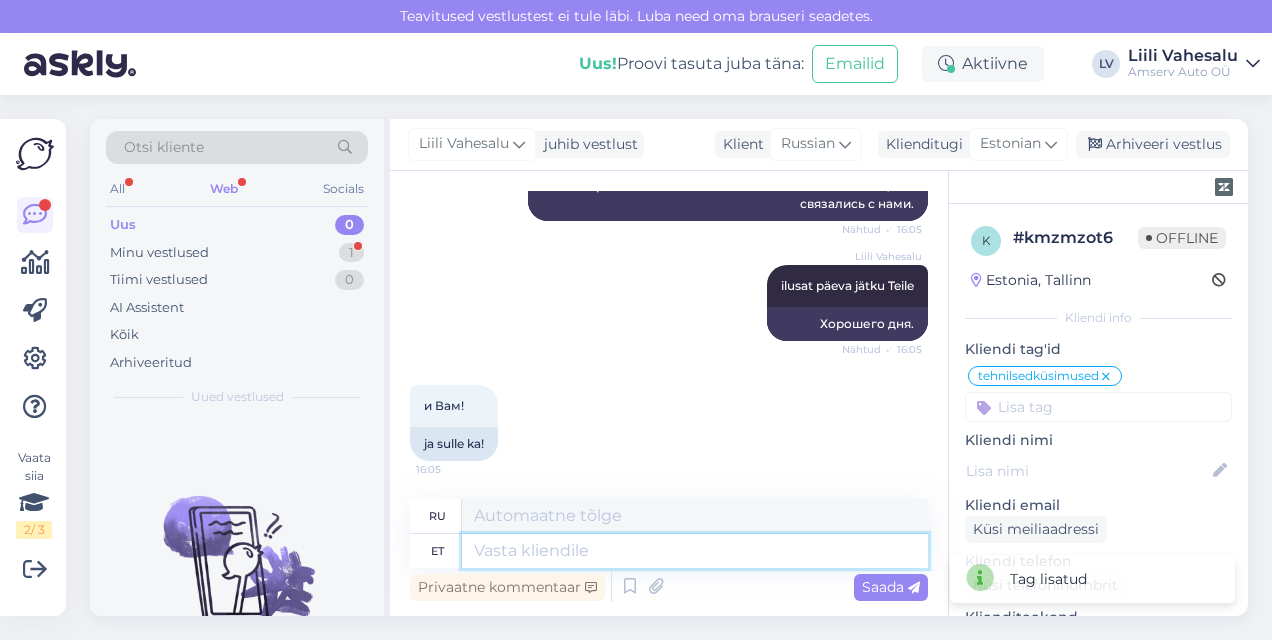 click at bounding box center (695, 551) 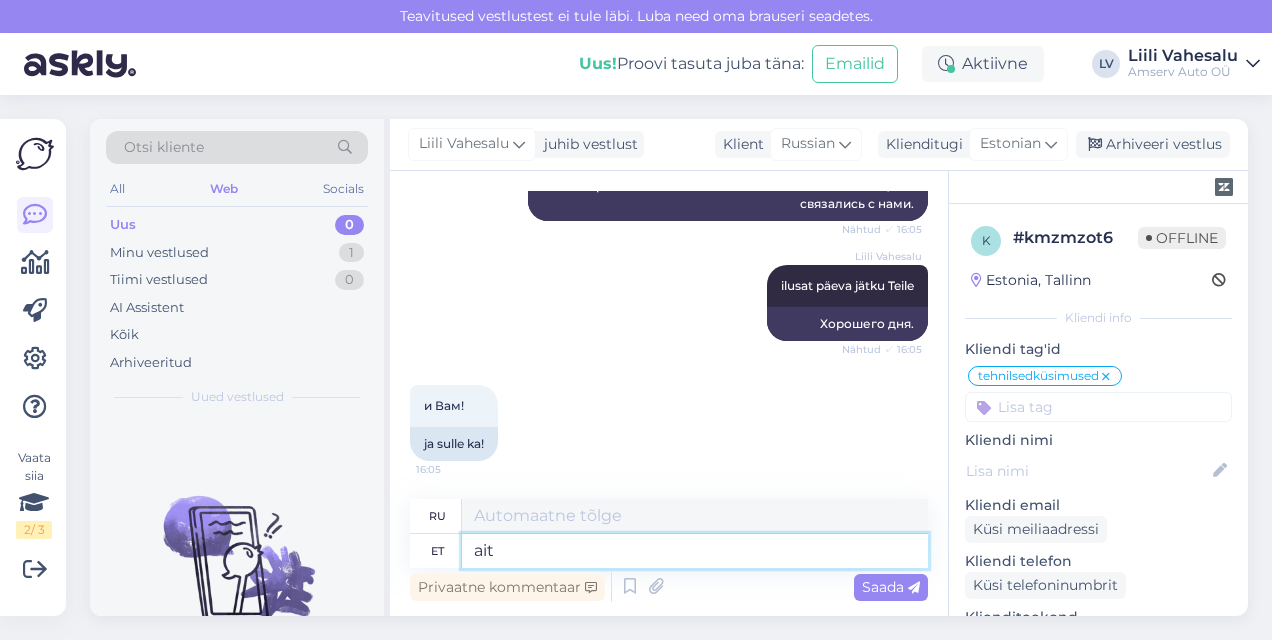 type on "aitä" 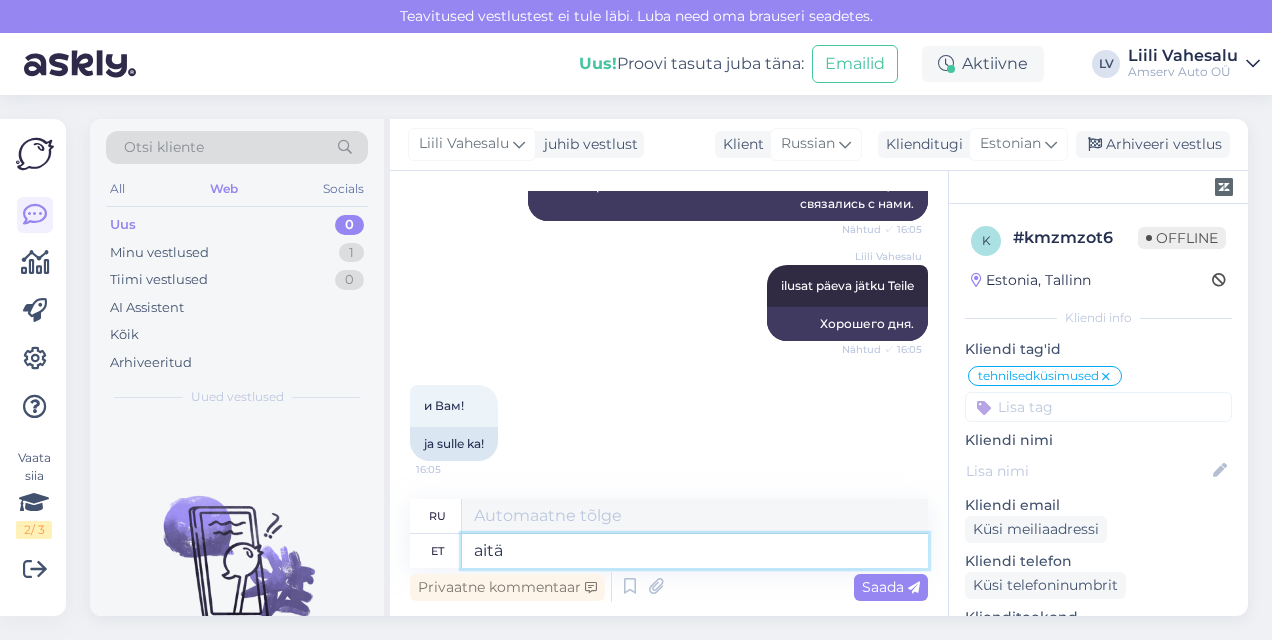 type on "амбар" 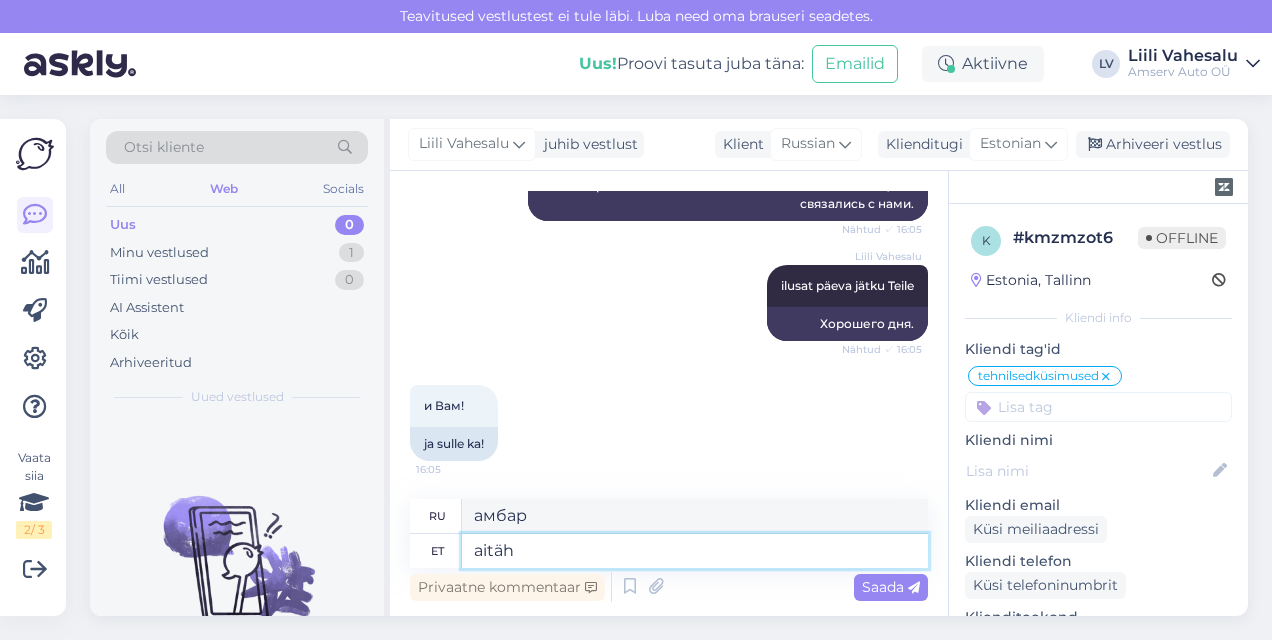 type on "aitäh!" 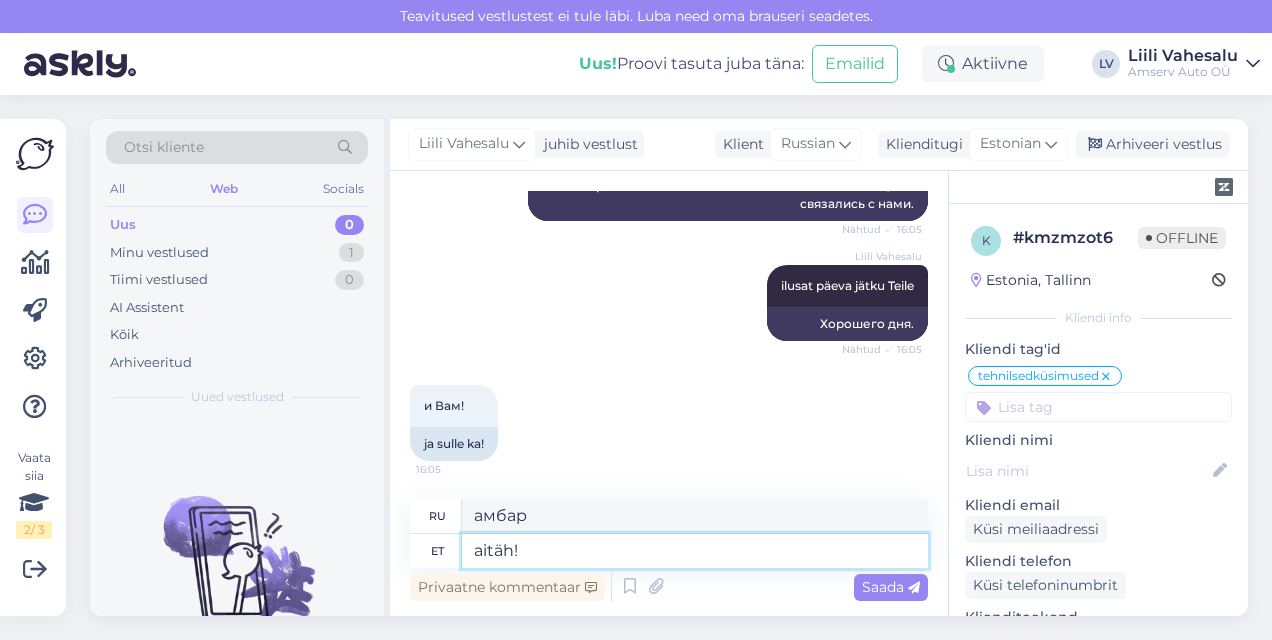 type on "Спасибо!" 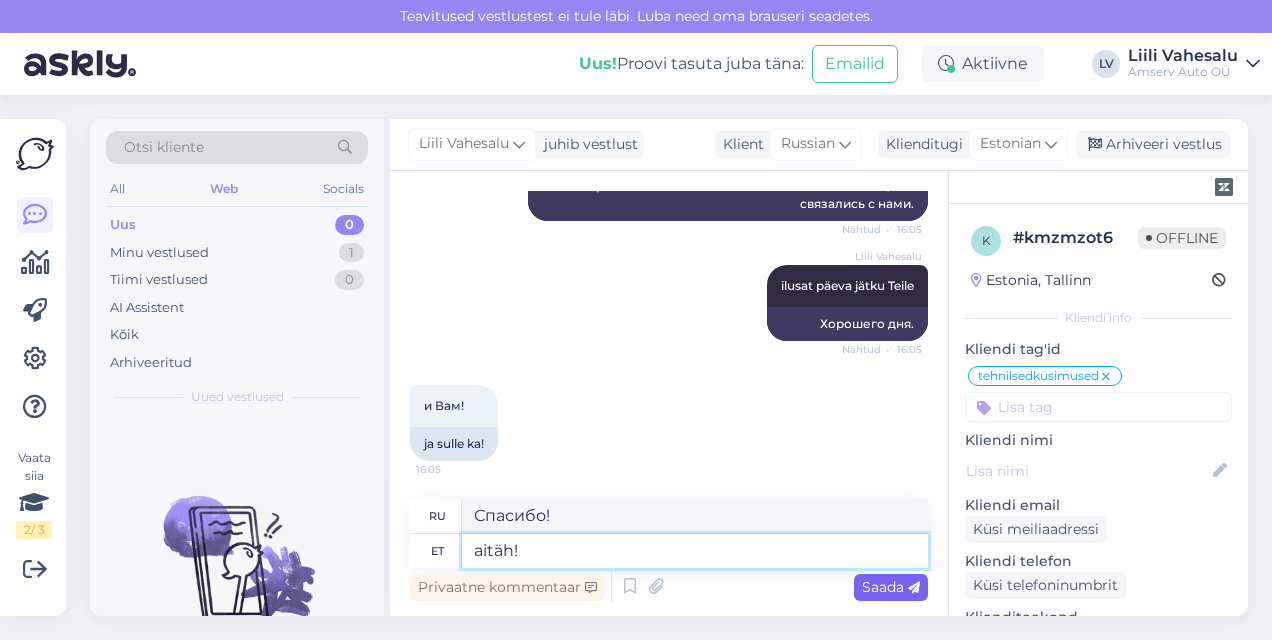 type on "aitäh!" 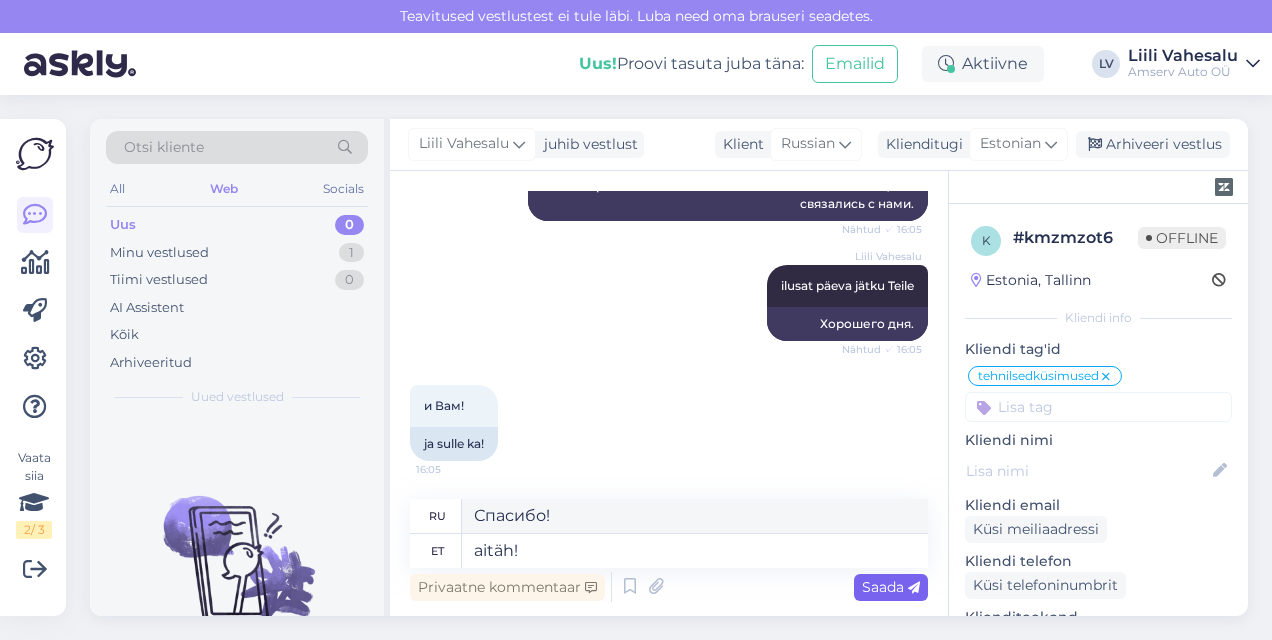 click on "Saada" at bounding box center (891, 587) 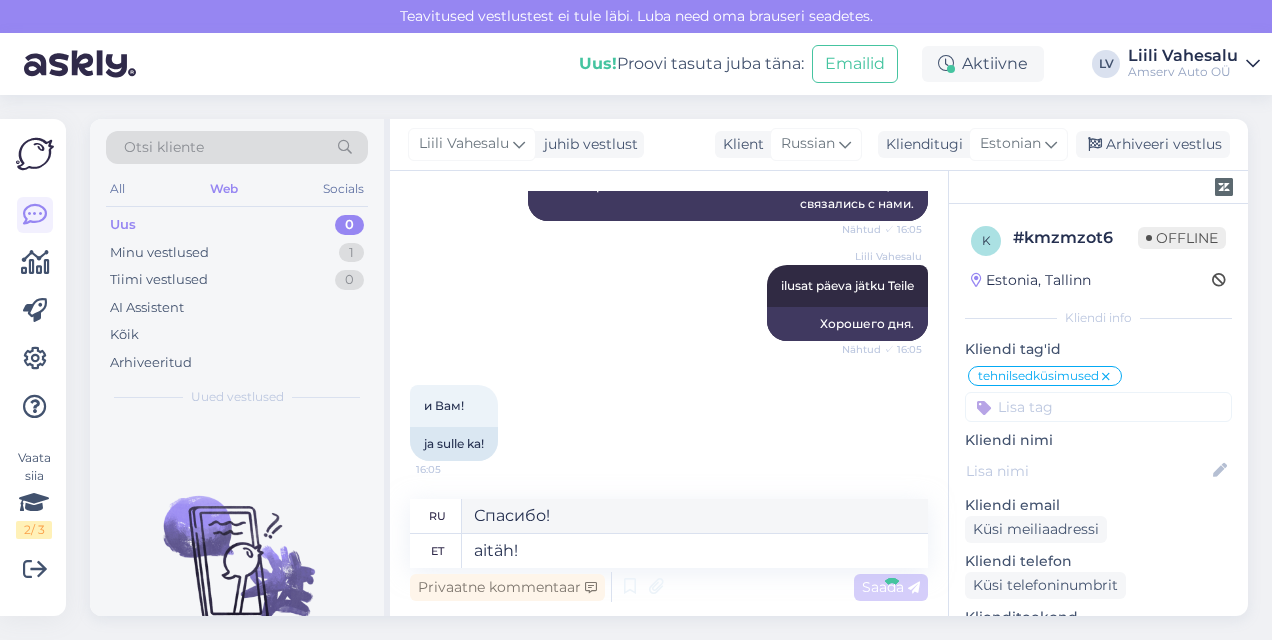 type 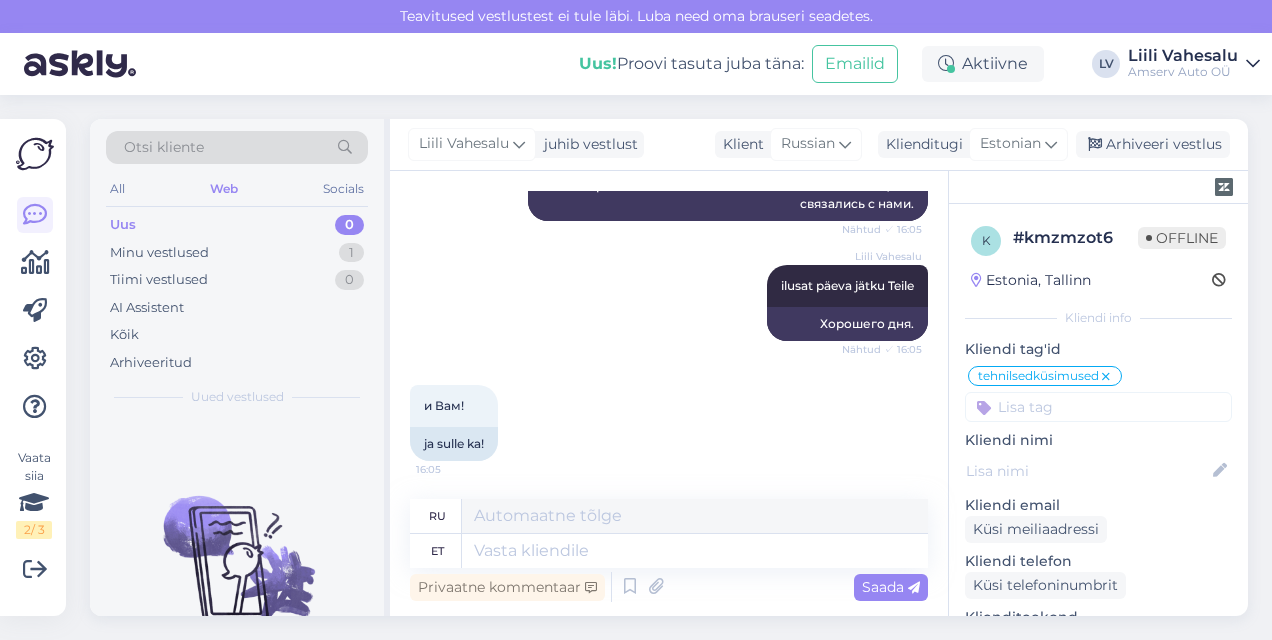 scroll, scrollTop: 2814, scrollLeft: 0, axis: vertical 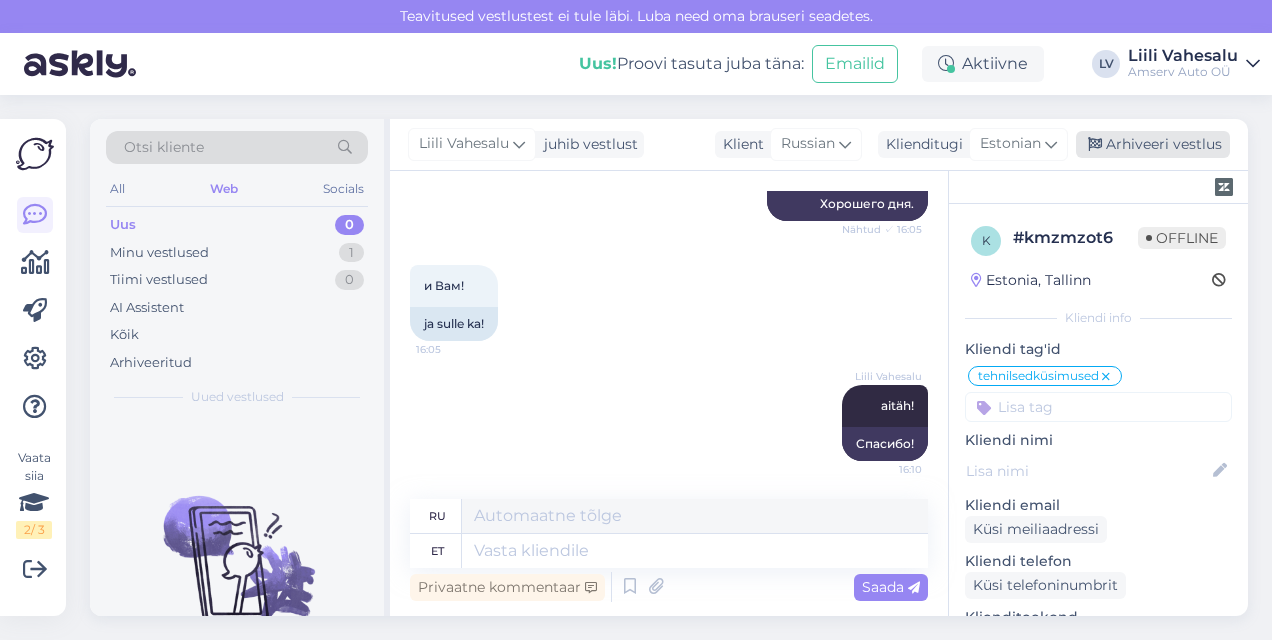 click on "Arhiveeri vestlus" at bounding box center [1153, 144] 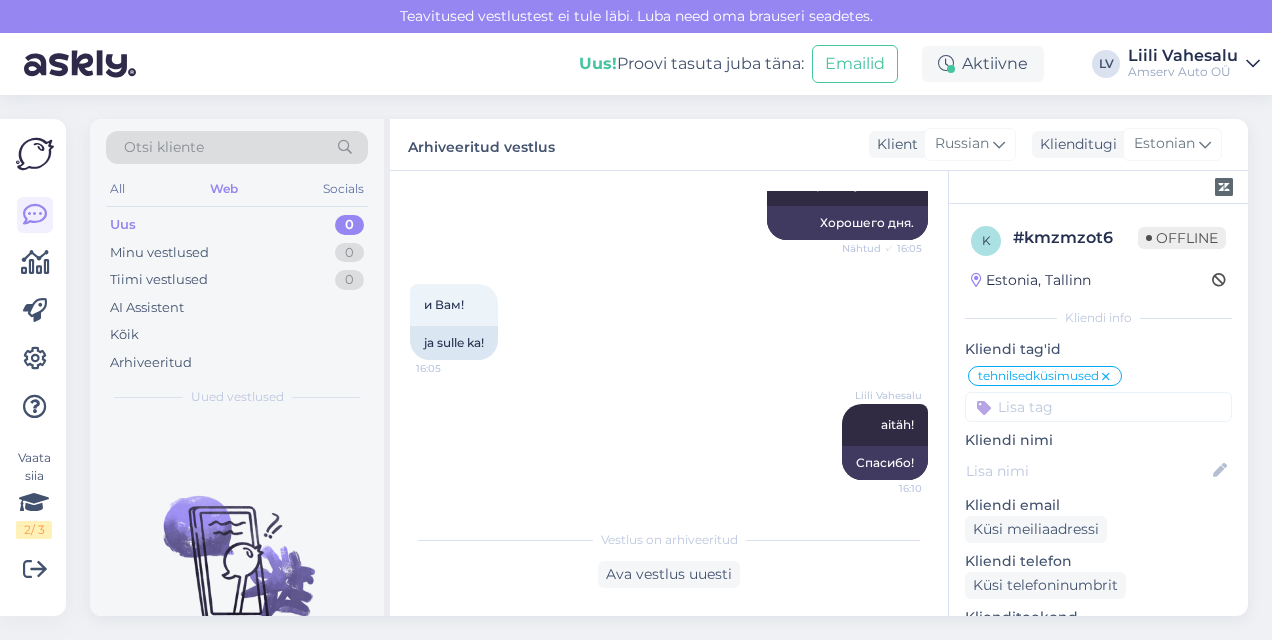 click on "и Вам! [TIME]  и тебе!" at bounding box center (669, 322) 